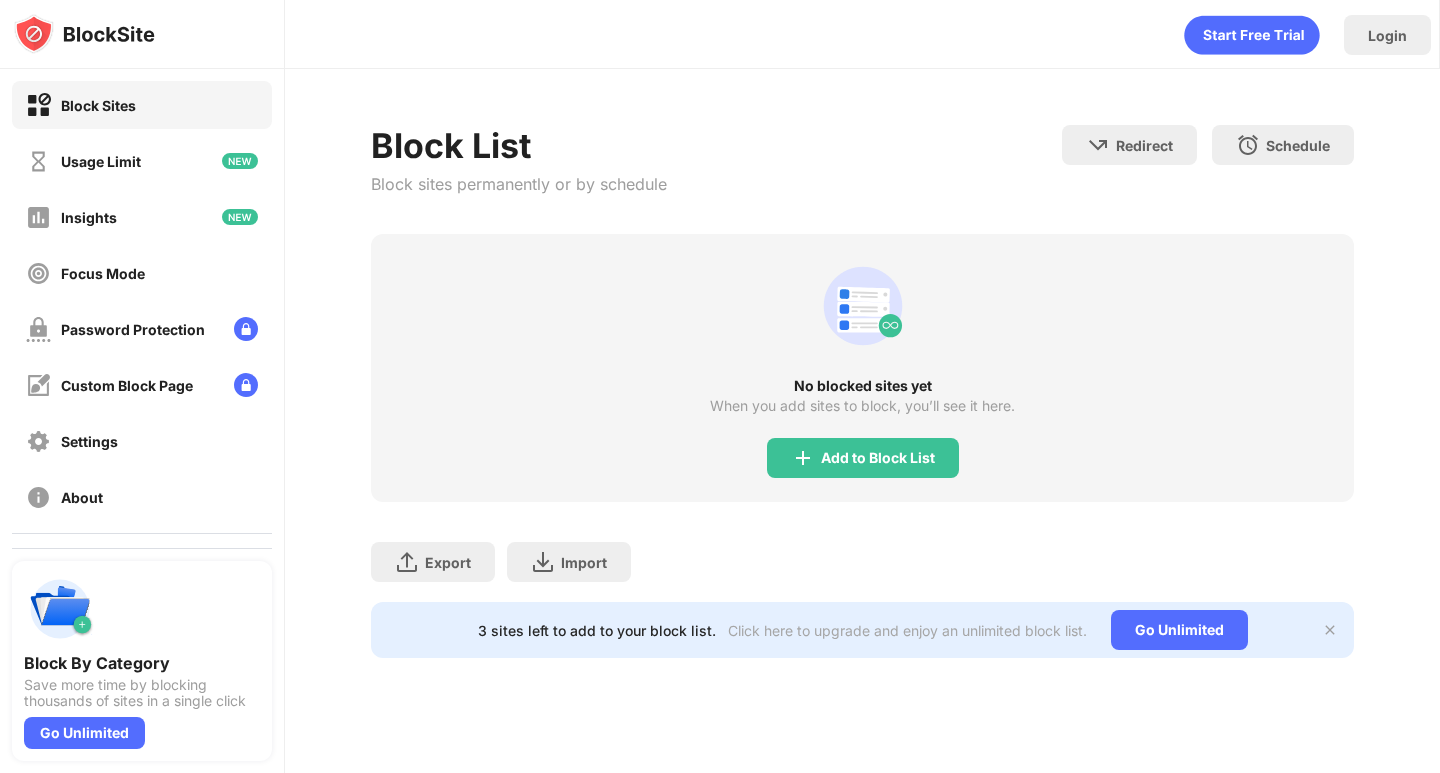 scroll, scrollTop: 0, scrollLeft: 0, axis: both 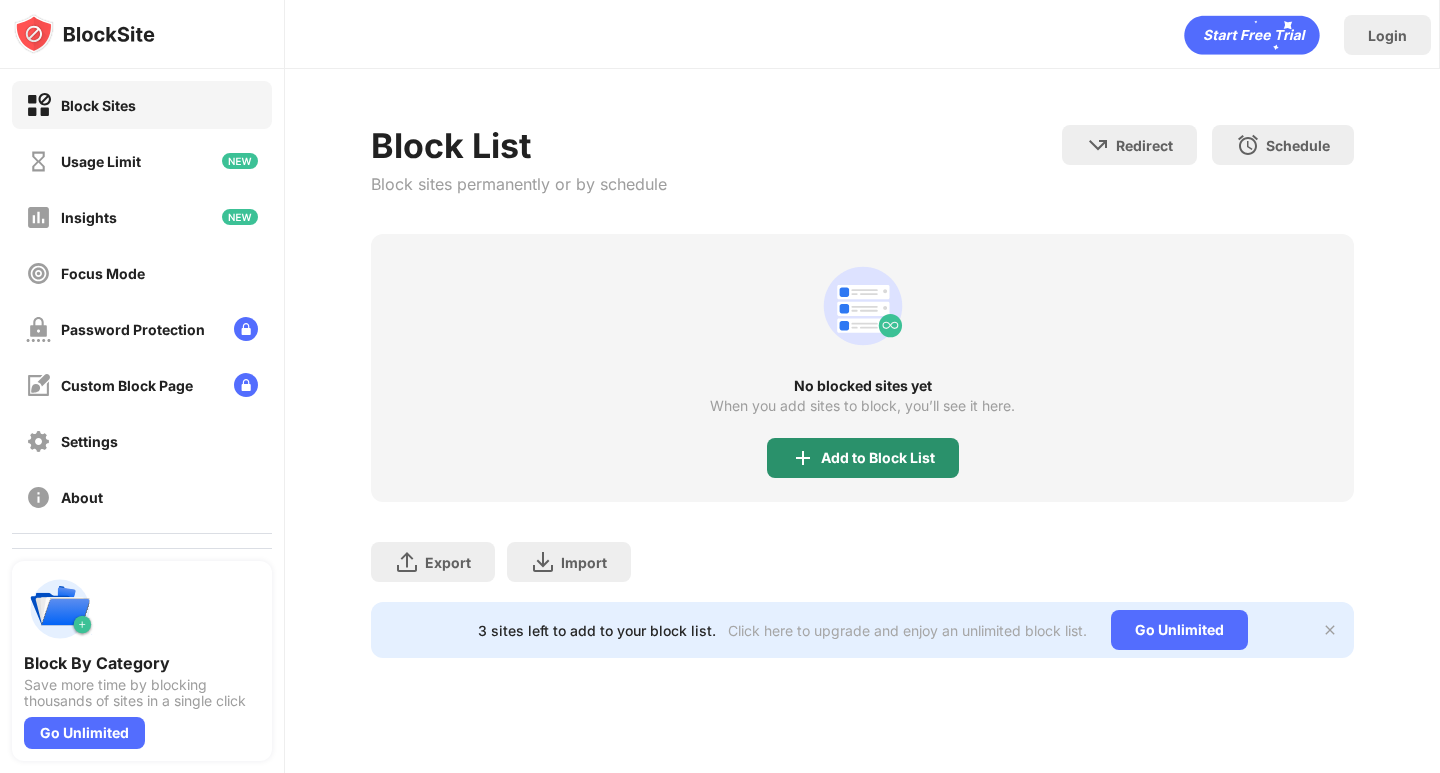 click on "Add to Block List" at bounding box center [878, 458] 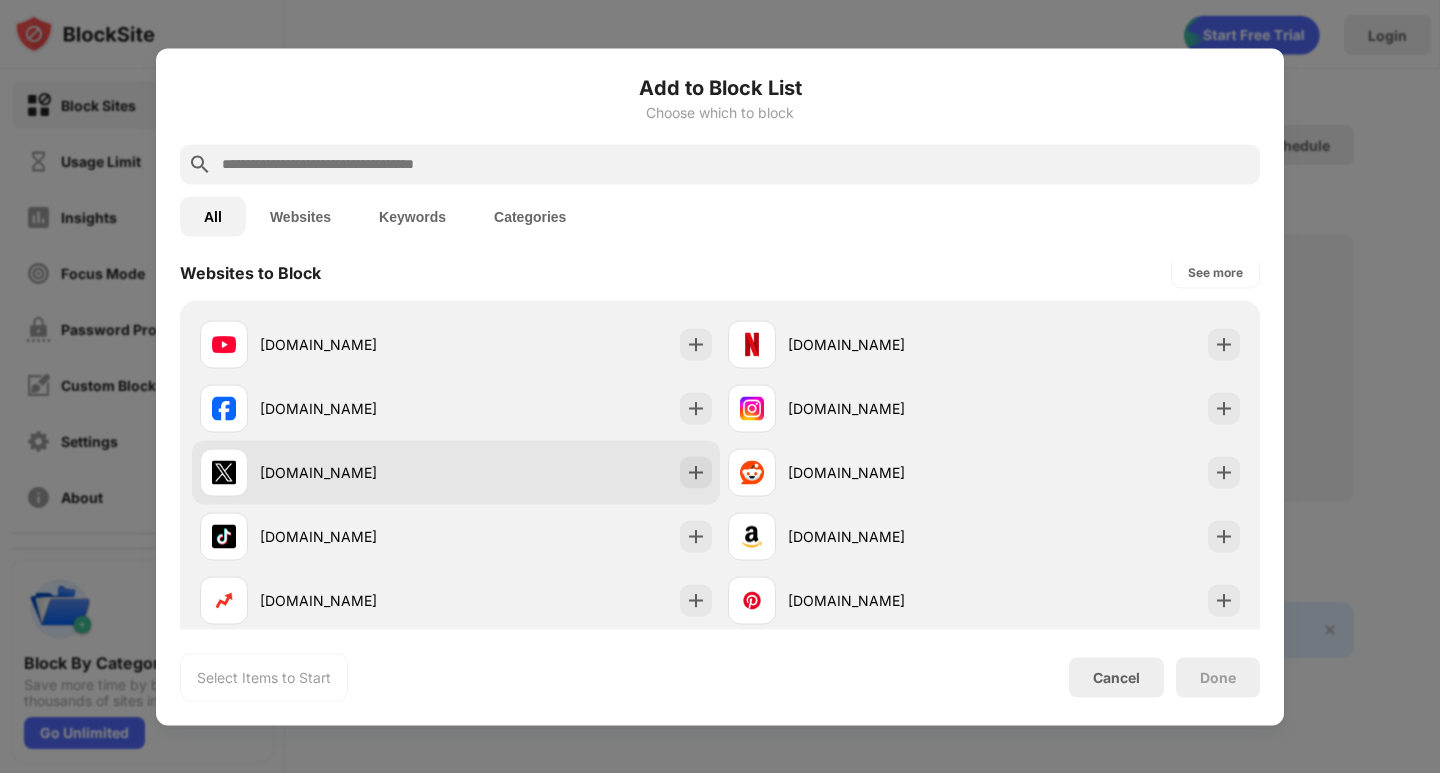 scroll, scrollTop: 200, scrollLeft: 0, axis: vertical 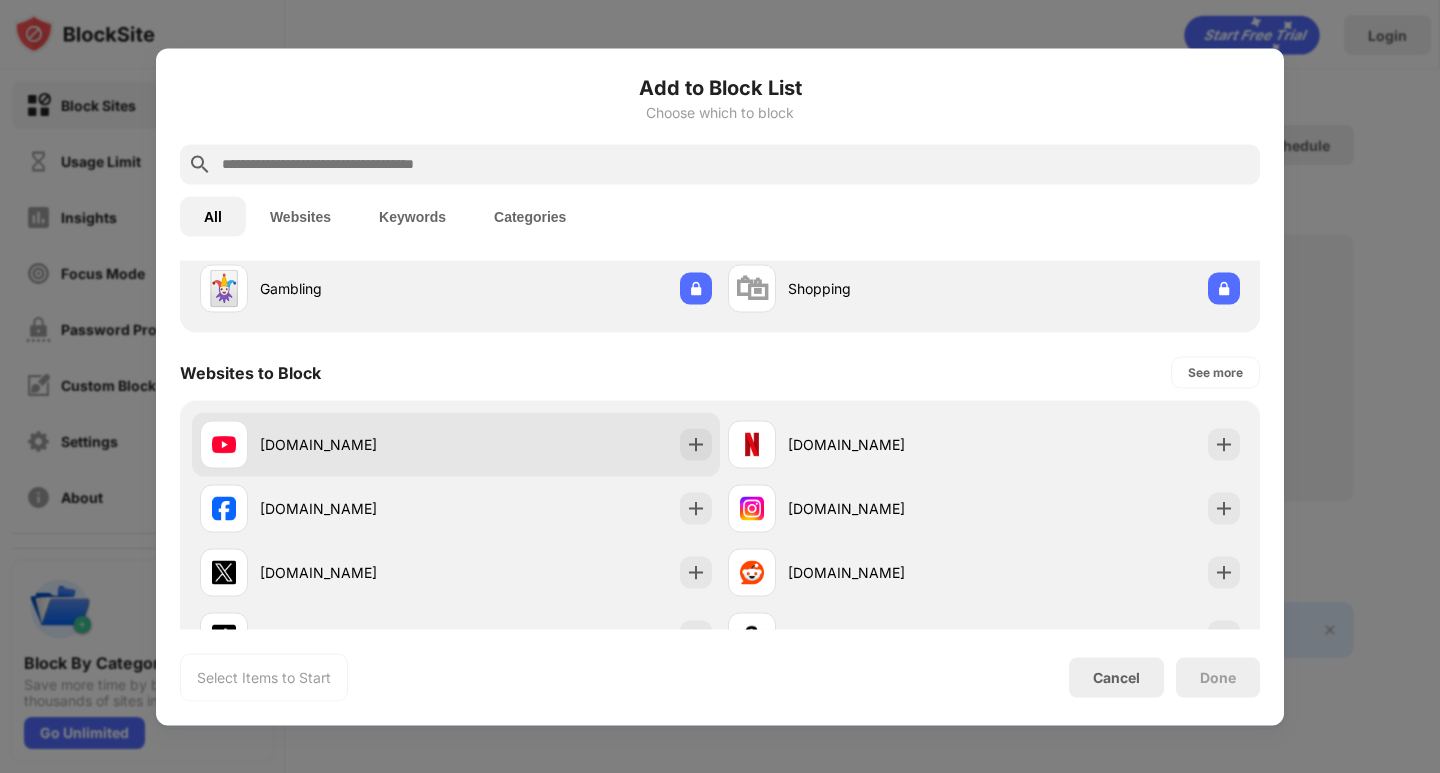 click on "youtube.com" at bounding box center (328, 444) 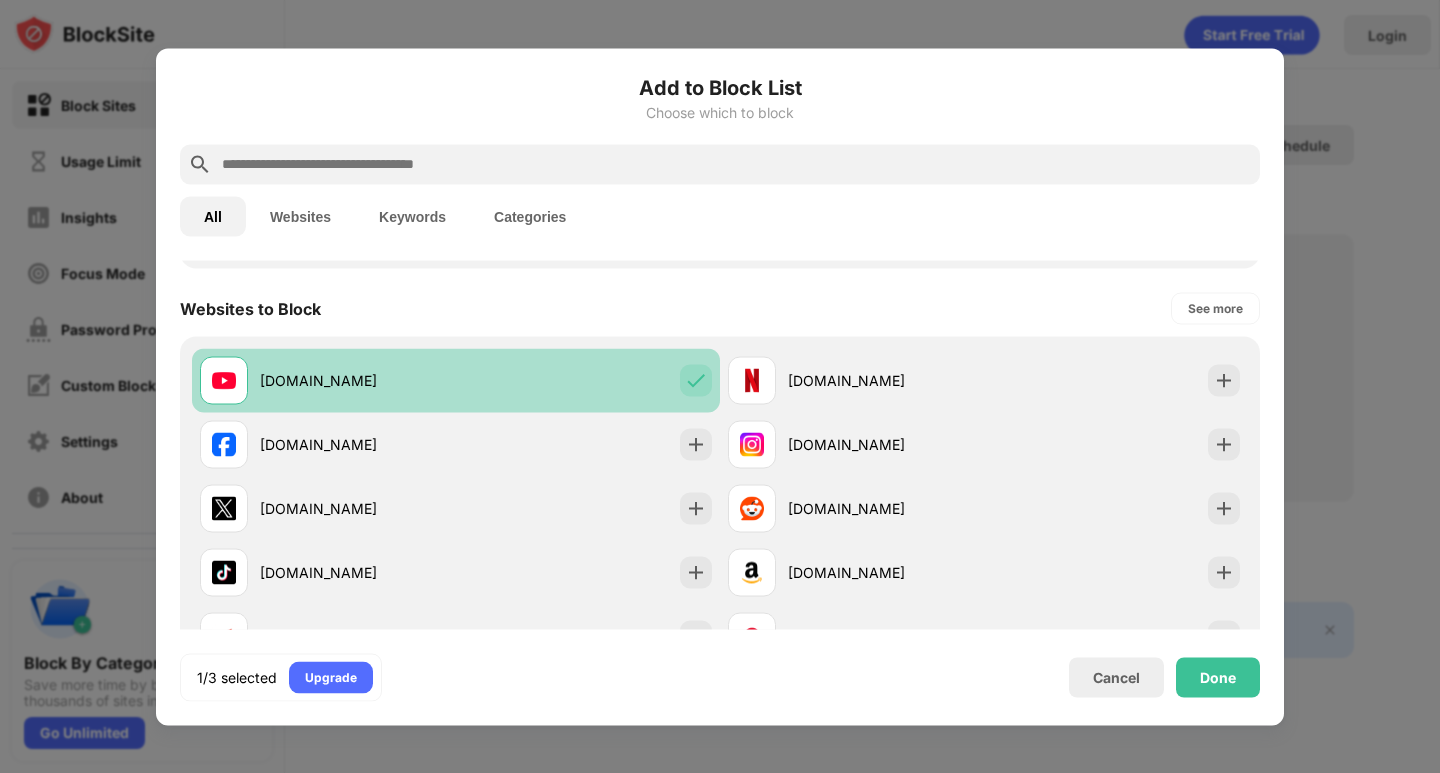 scroll, scrollTop: 300, scrollLeft: 0, axis: vertical 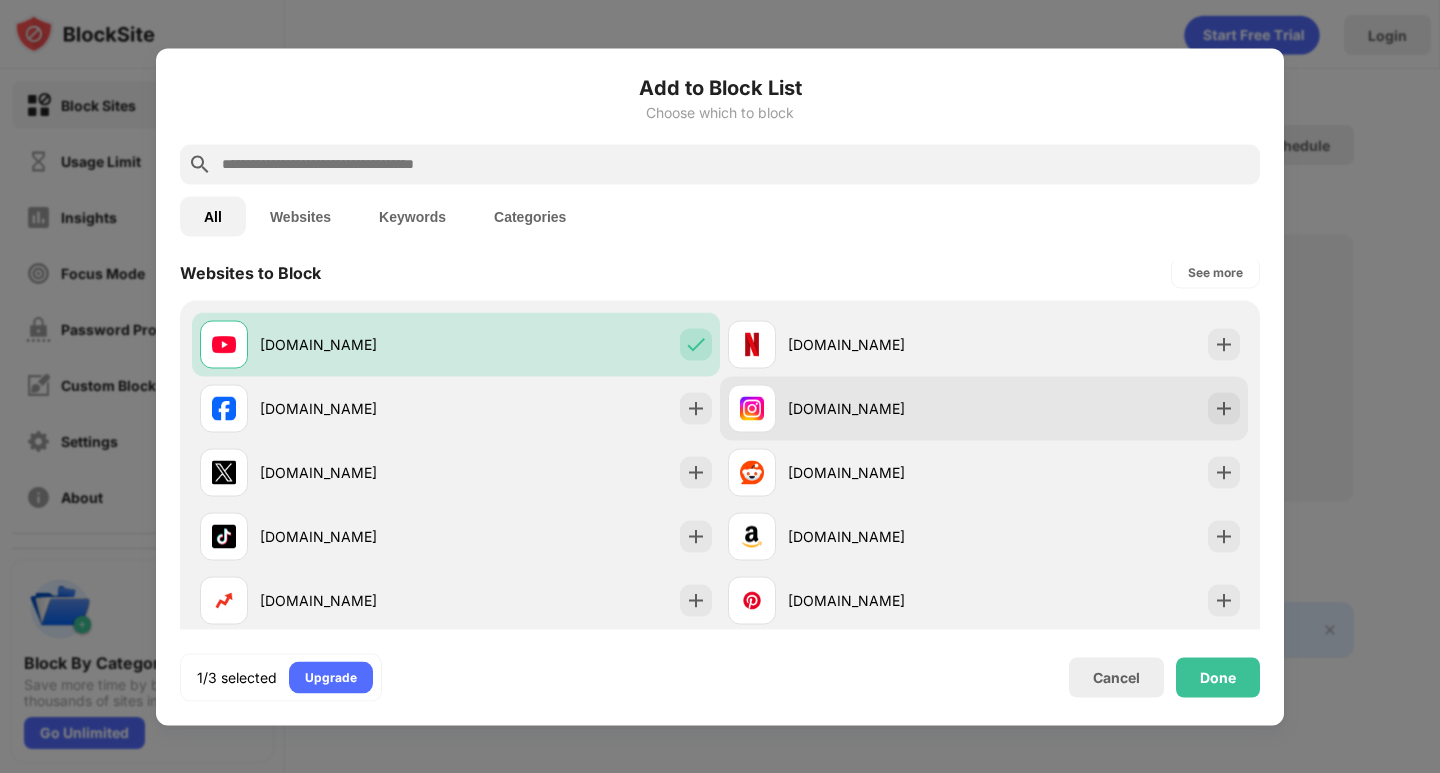 click on "[DOMAIN_NAME]" at bounding box center [886, 408] 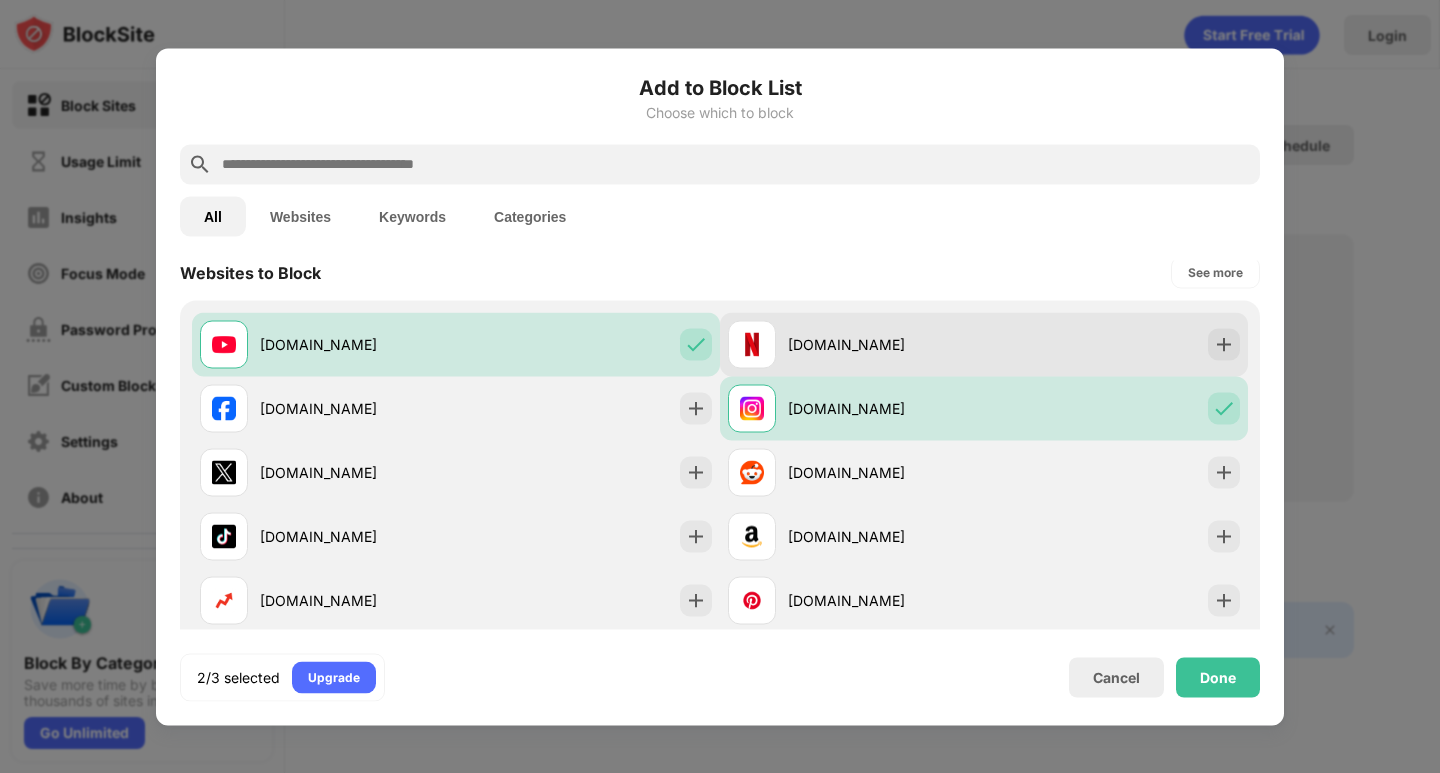 click on "[DOMAIN_NAME]" at bounding box center (886, 344) 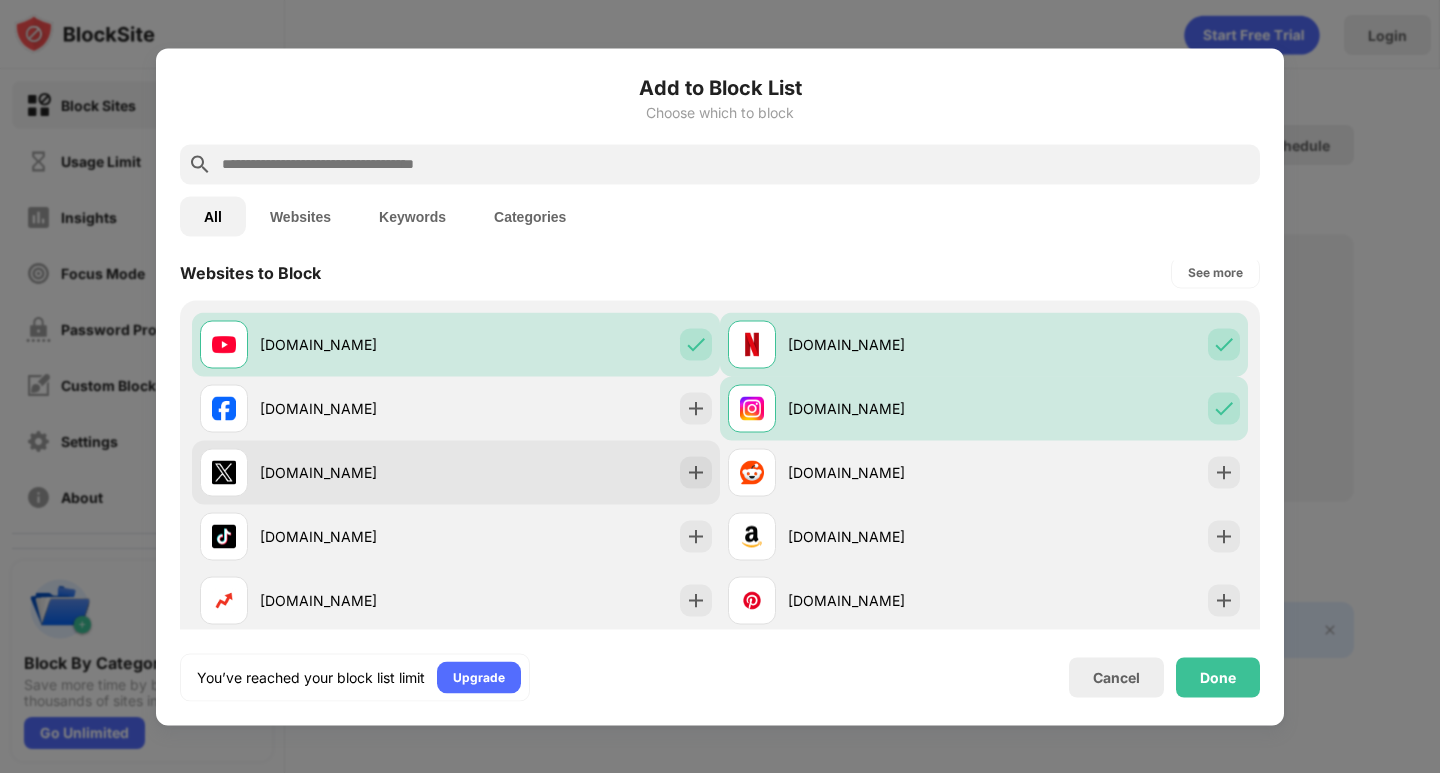 scroll, scrollTop: 400, scrollLeft: 0, axis: vertical 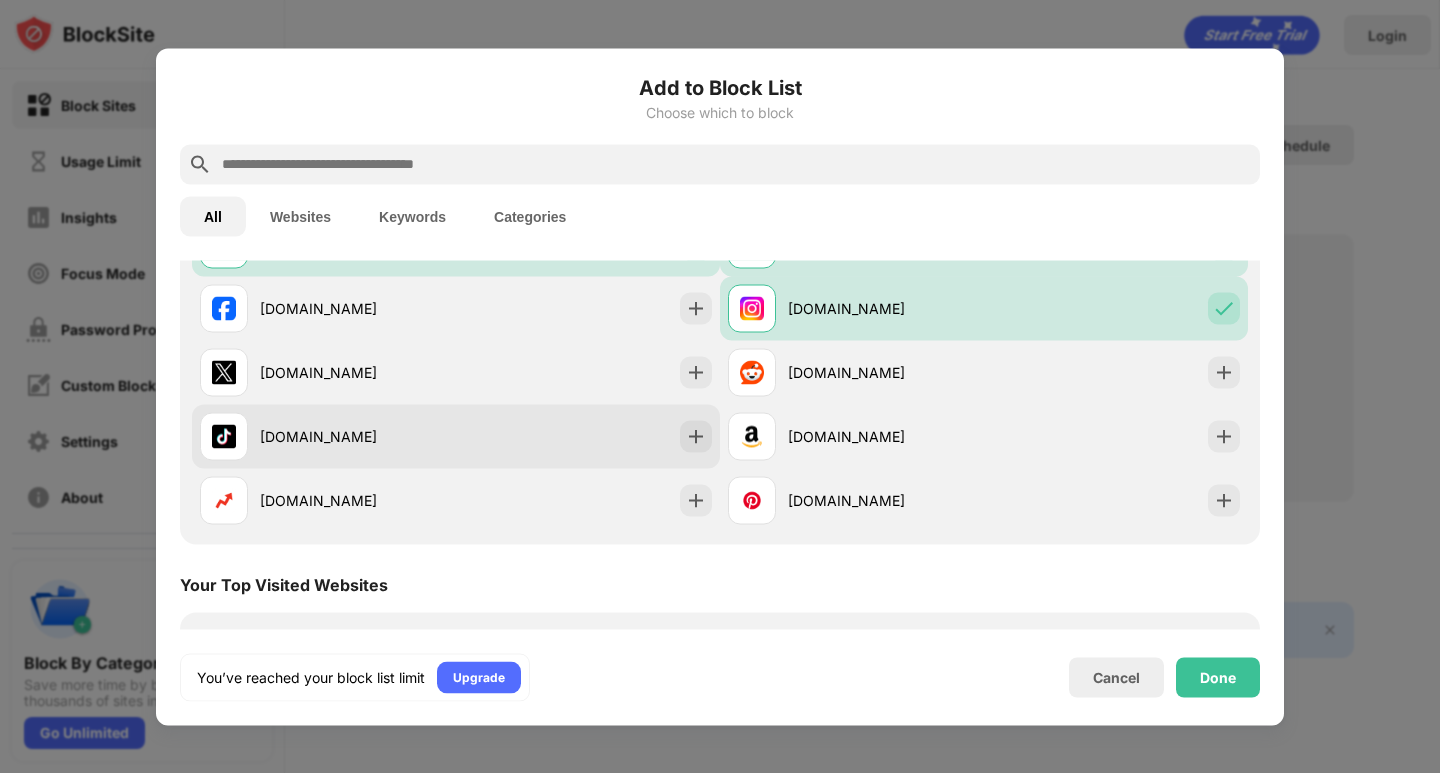click on "[DOMAIN_NAME]" at bounding box center (328, 436) 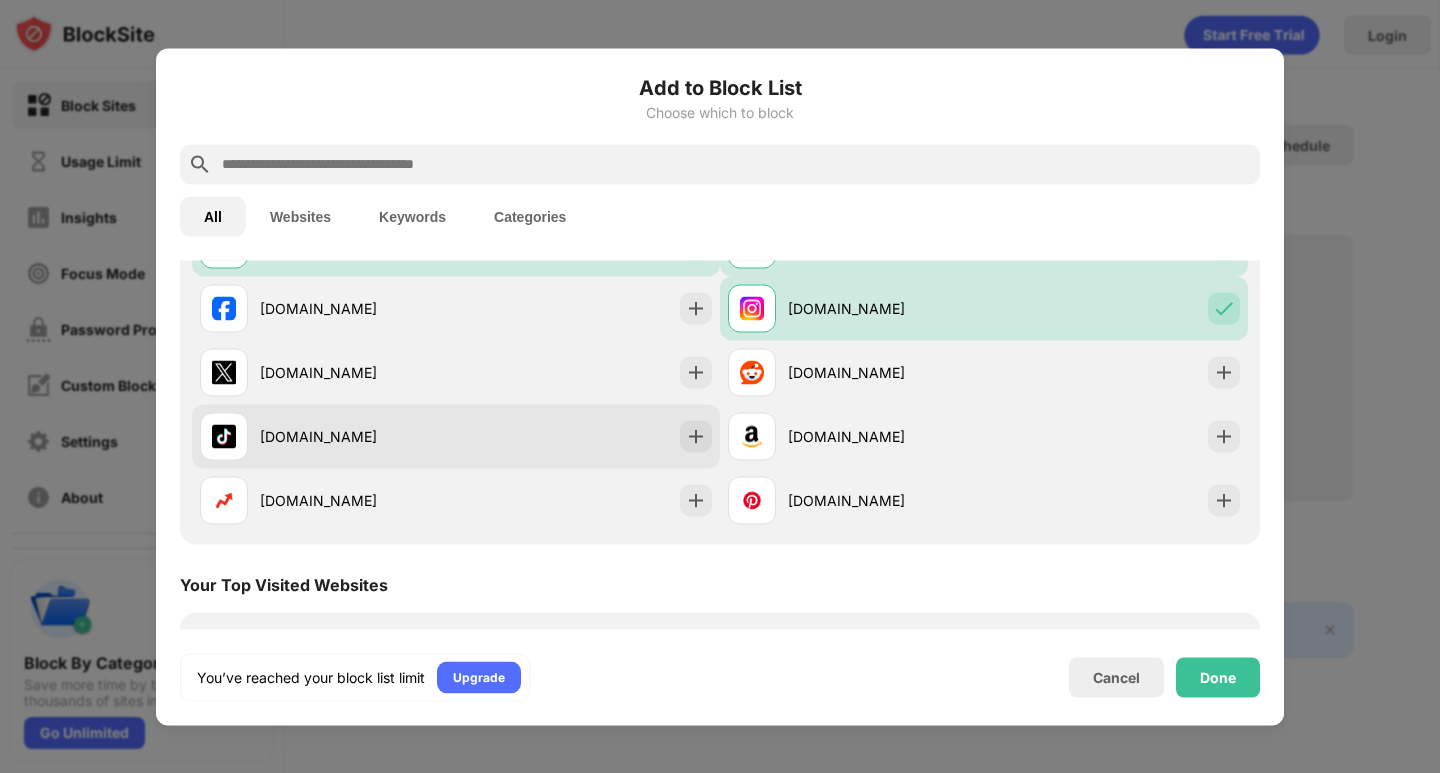 click on "[DOMAIN_NAME]" at bounding box center (358, 436) 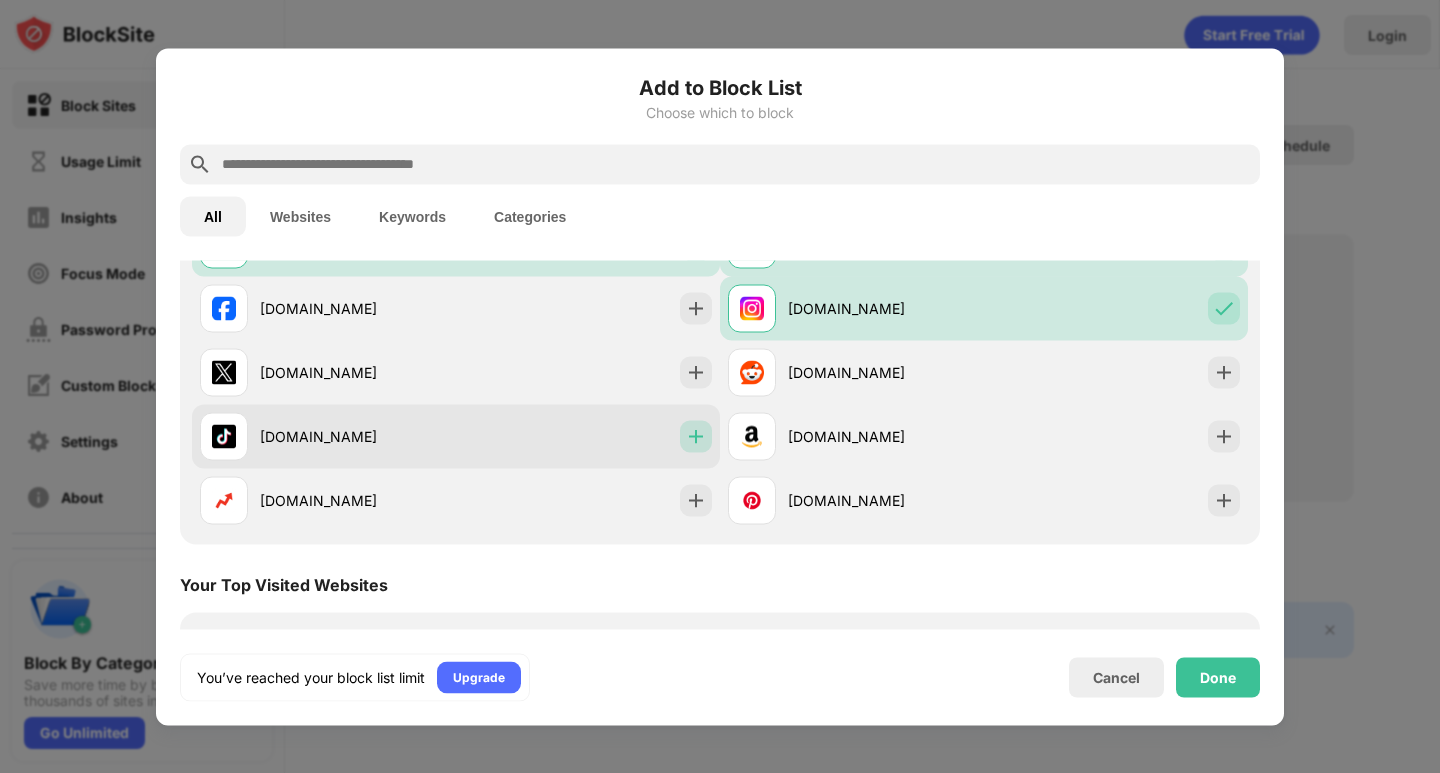click at bounding box center (696, 436) 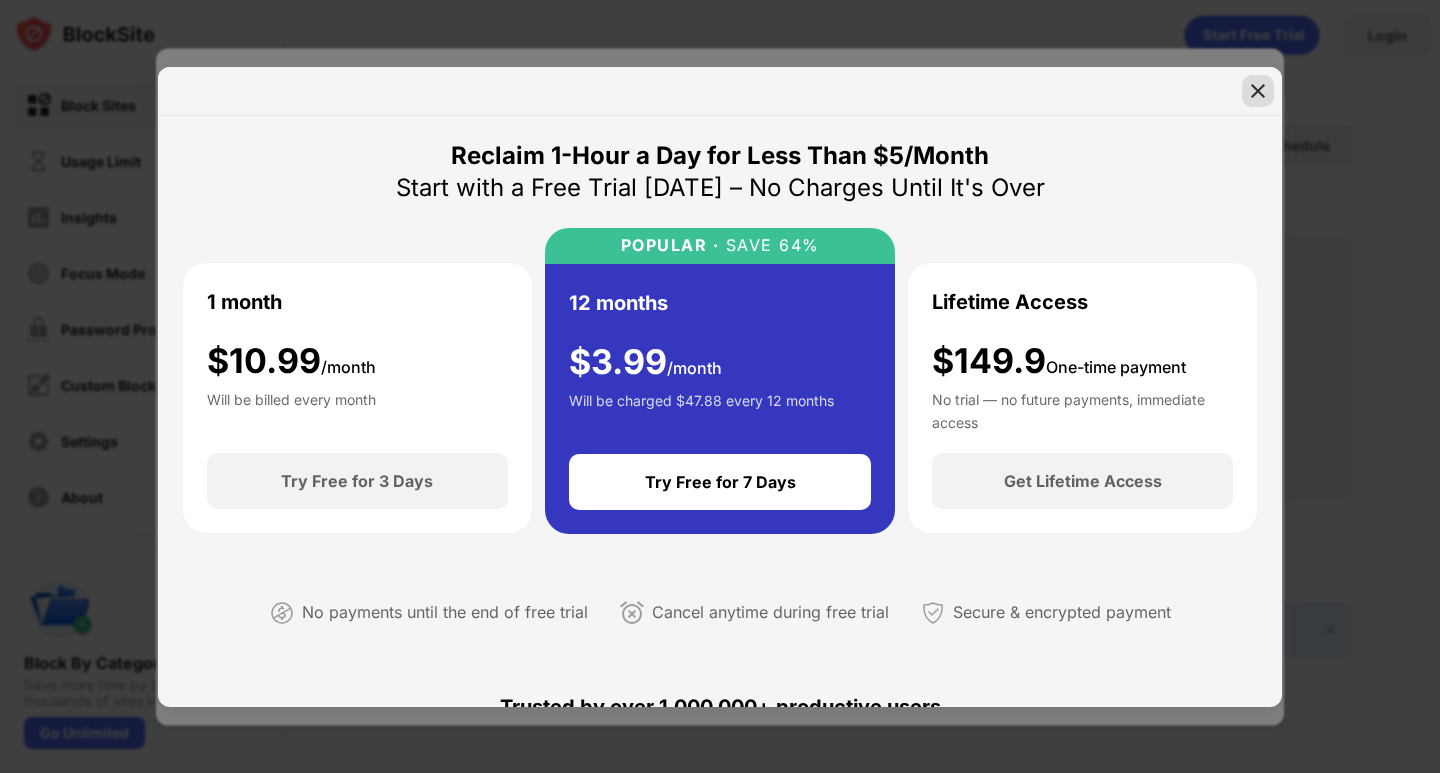 click at bounding box center (1258, 91) 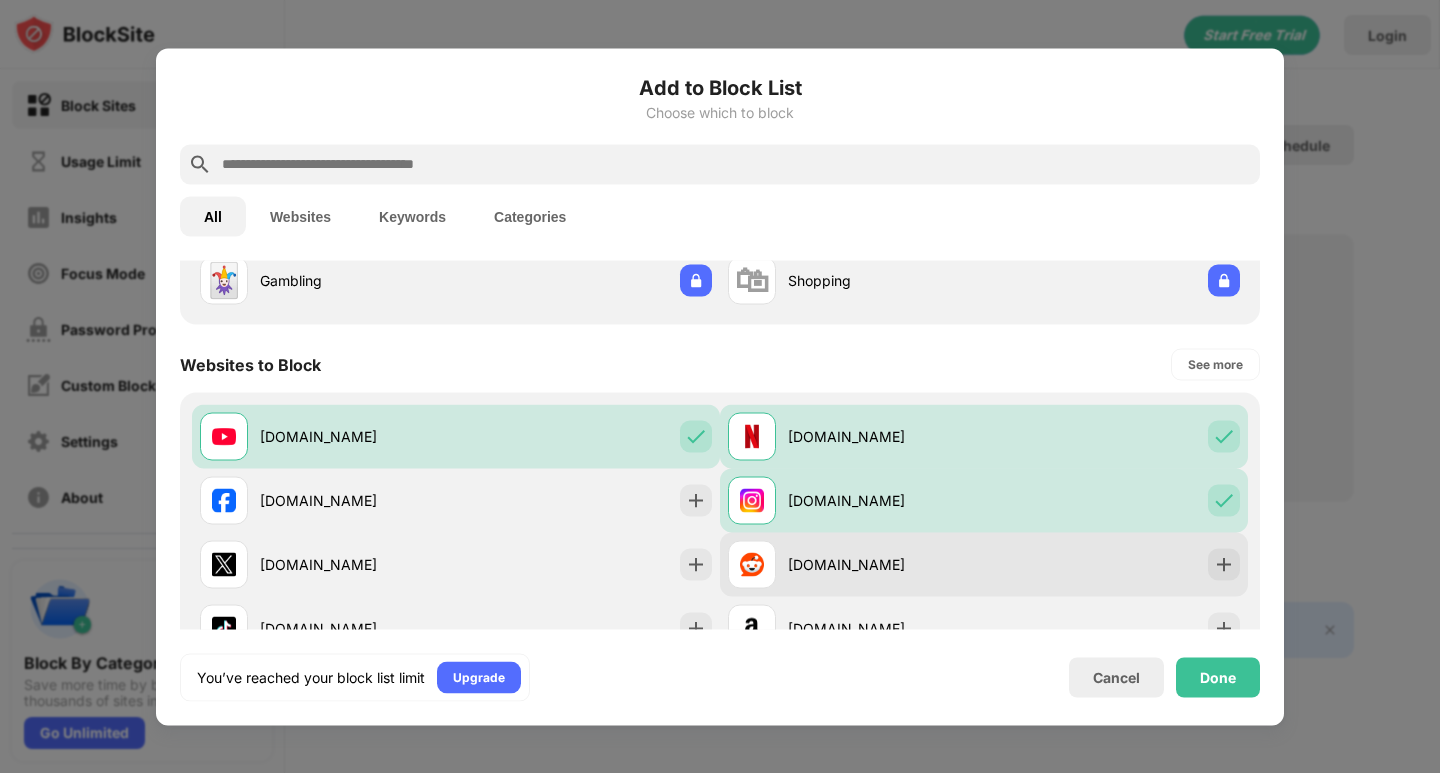 scroll, scrollTop: 200, scrollLeft: 0, axis: vertical 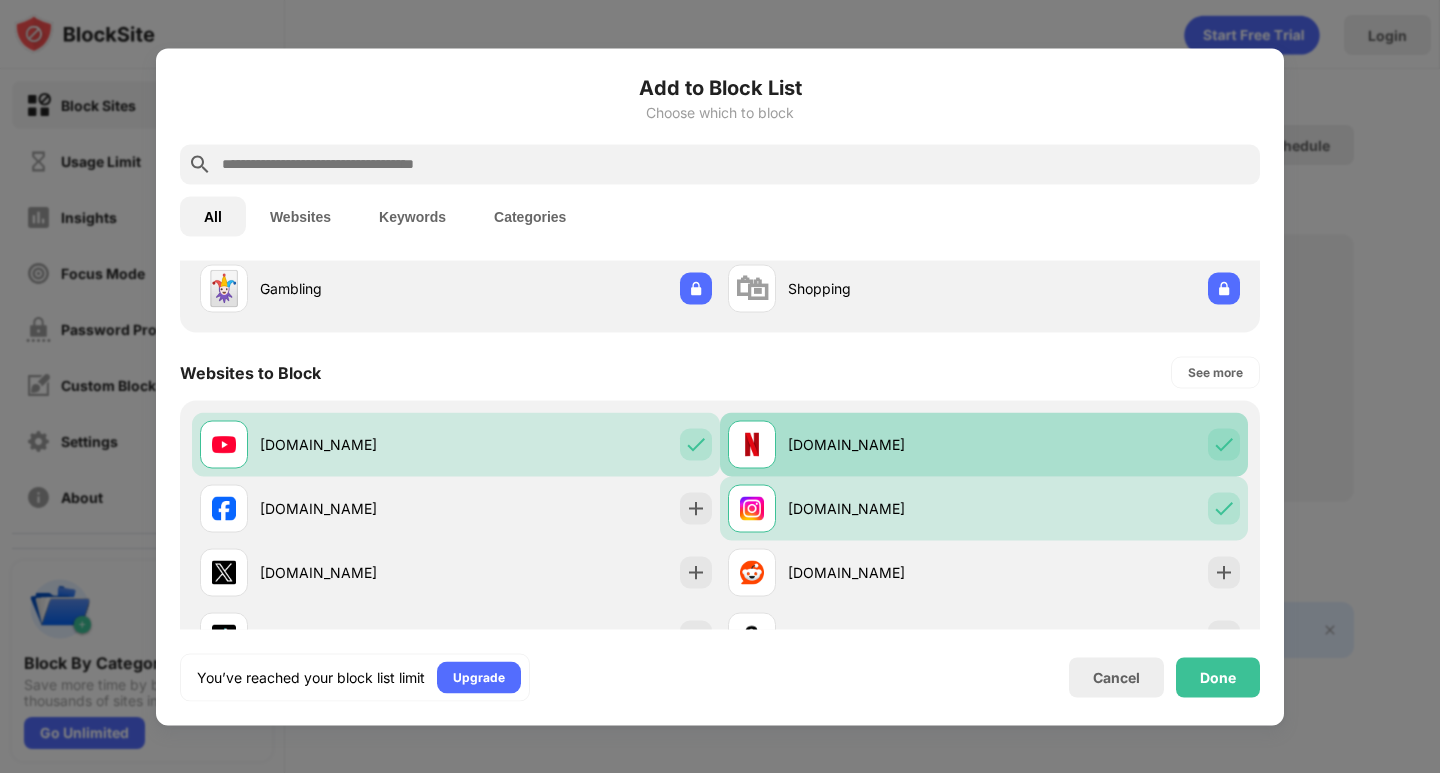 click at bounding box center [1224, 444] 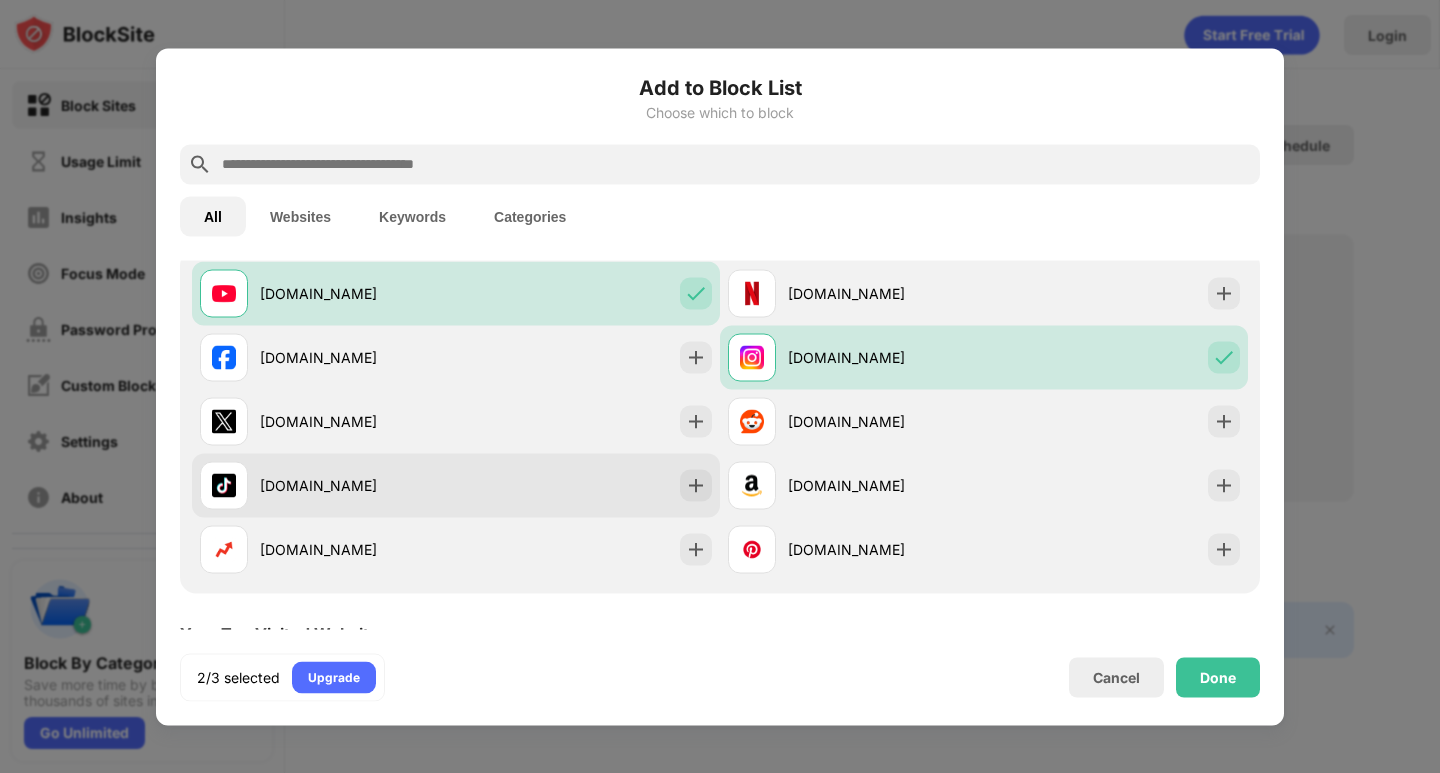 scroll, scrollTop: 400, scrollLeft: 0, axis: vertical 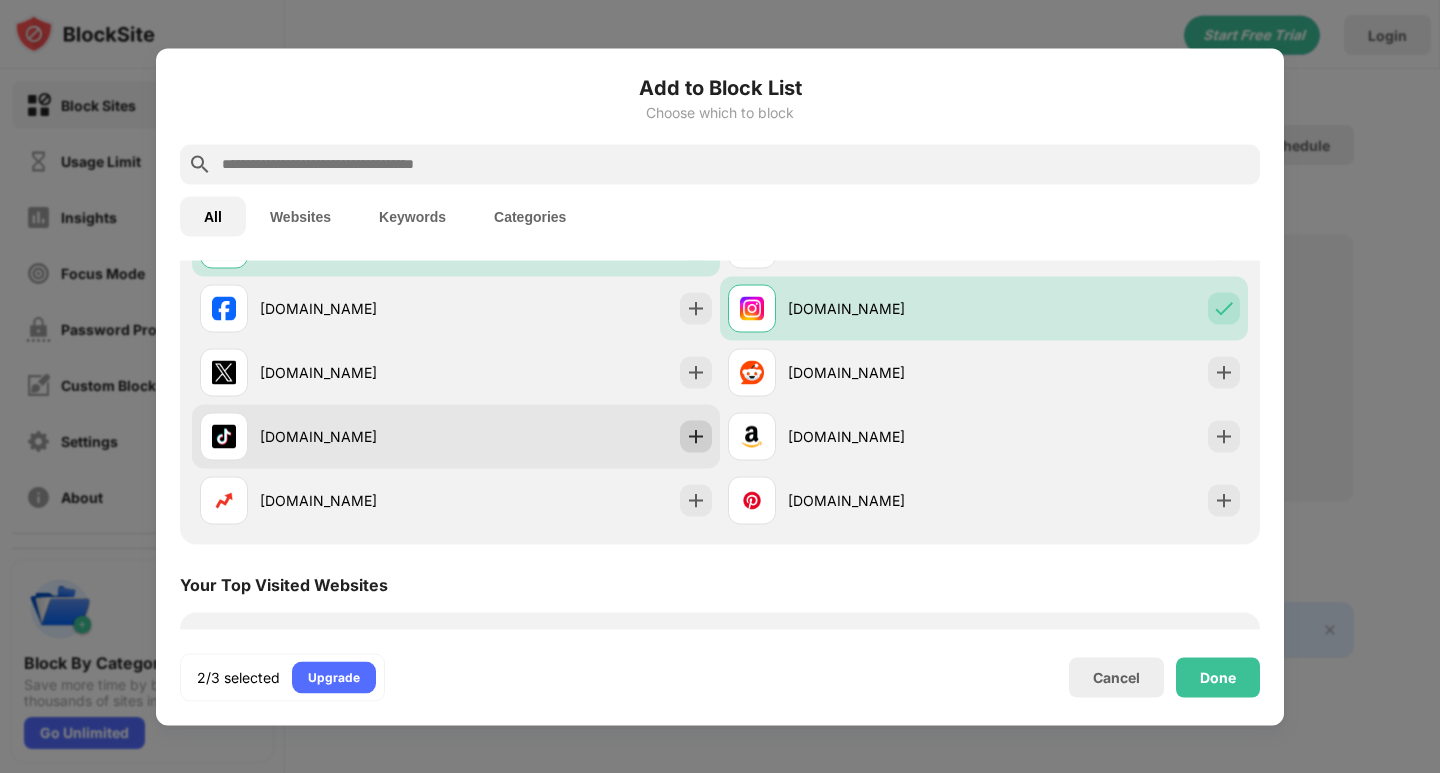 click at bounding box center (696, 436) 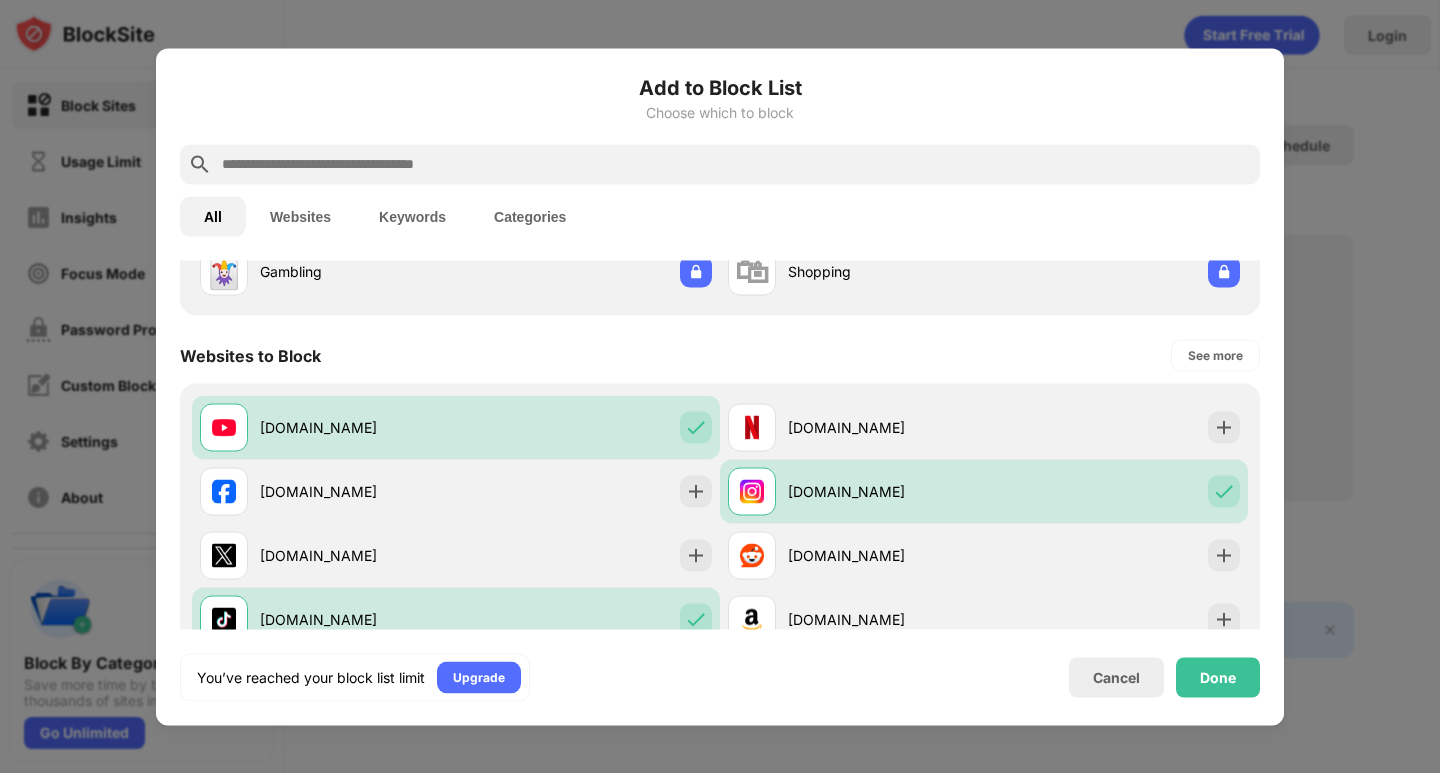 scroll, scrollTop: 215, scrollLeft: 0, axis: vertical 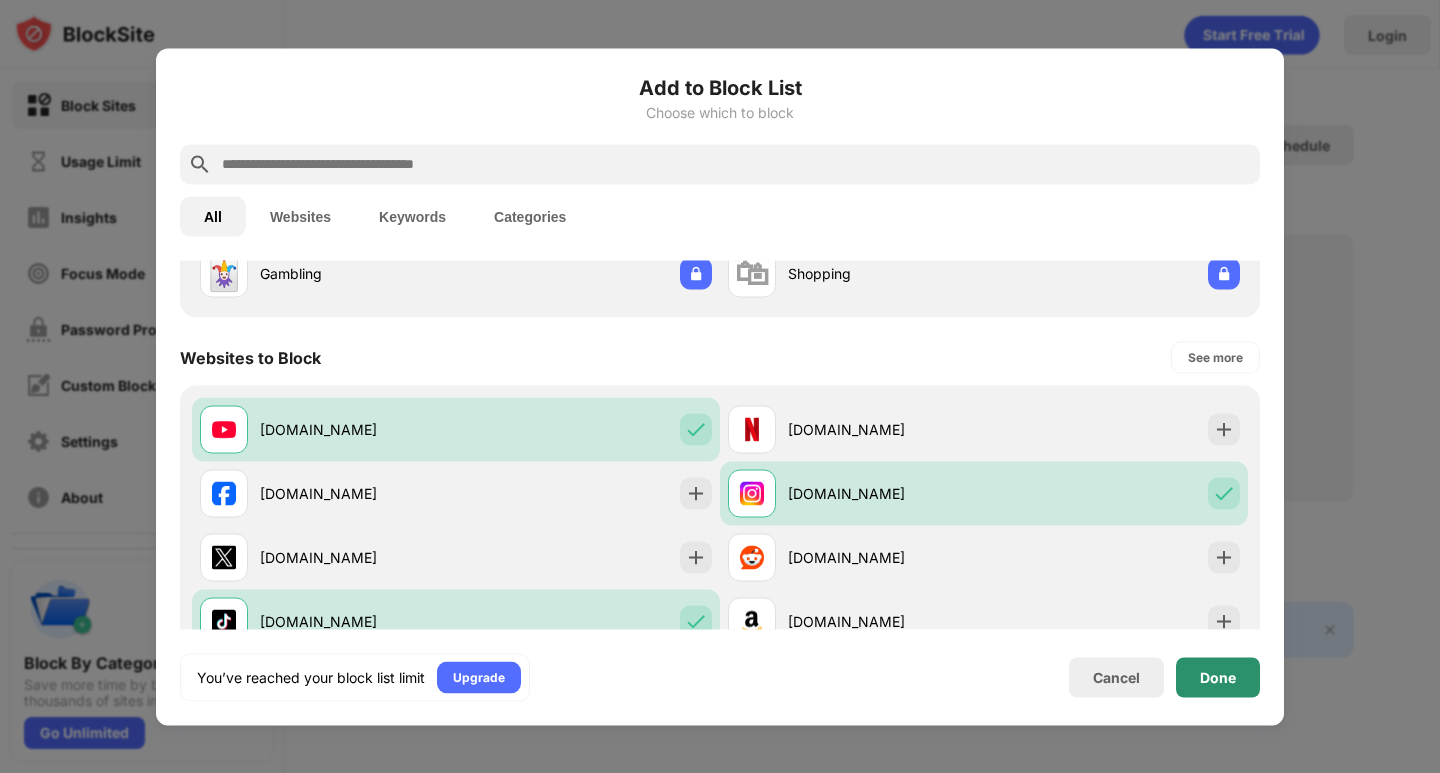 click on "Done" at bounding box center [1218, 677] 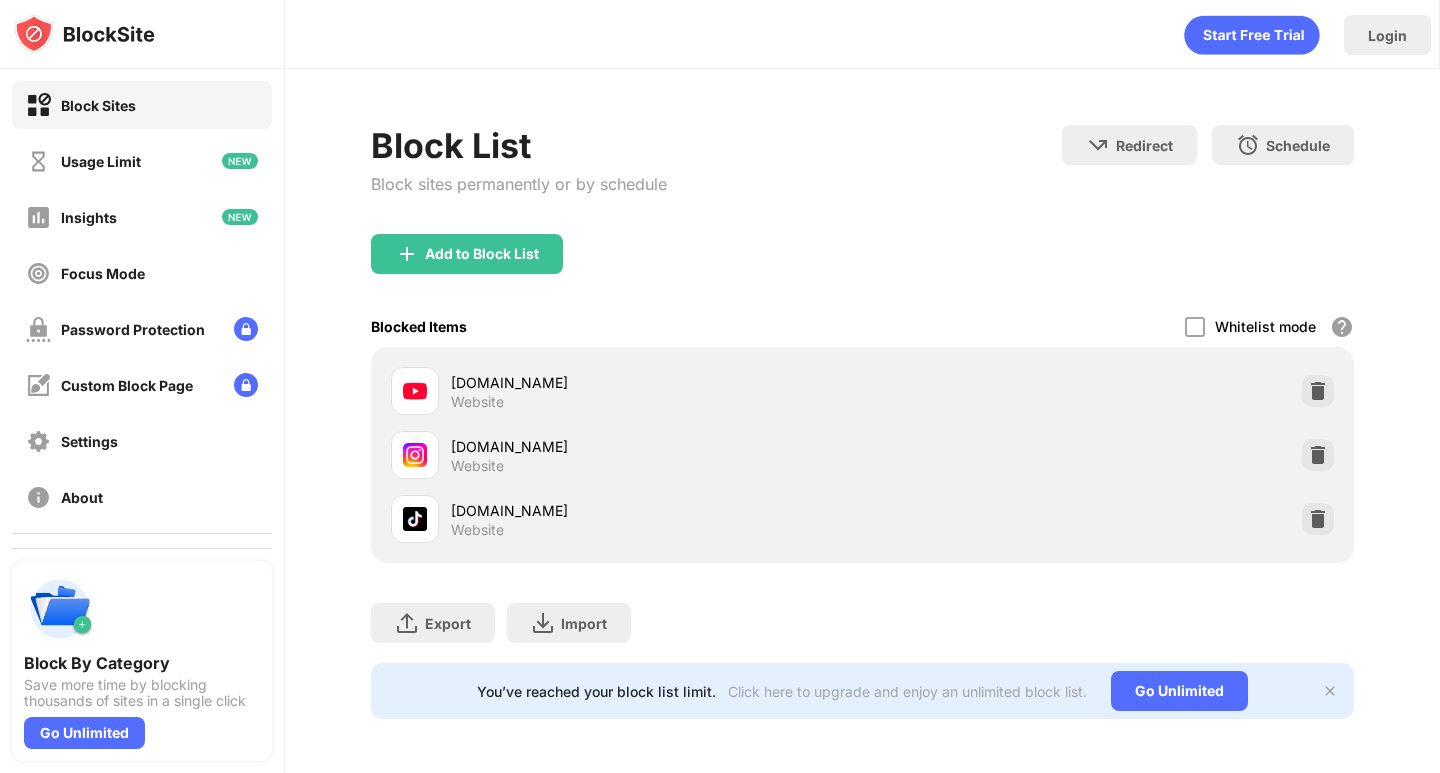 scroll, scrollTop: 17, scrollLeft: 0, axis: vertical 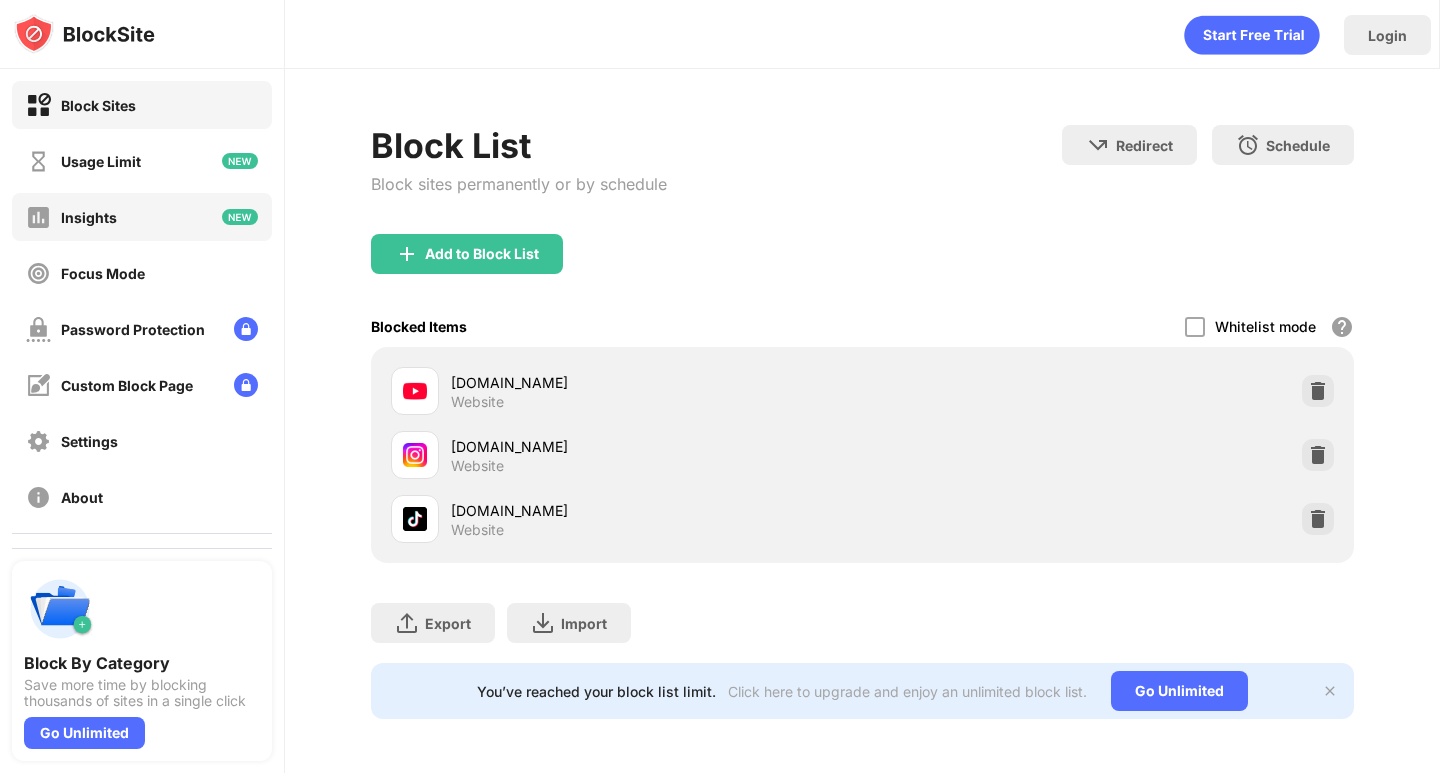 click on "Insights" at bounding box center (142, 217) 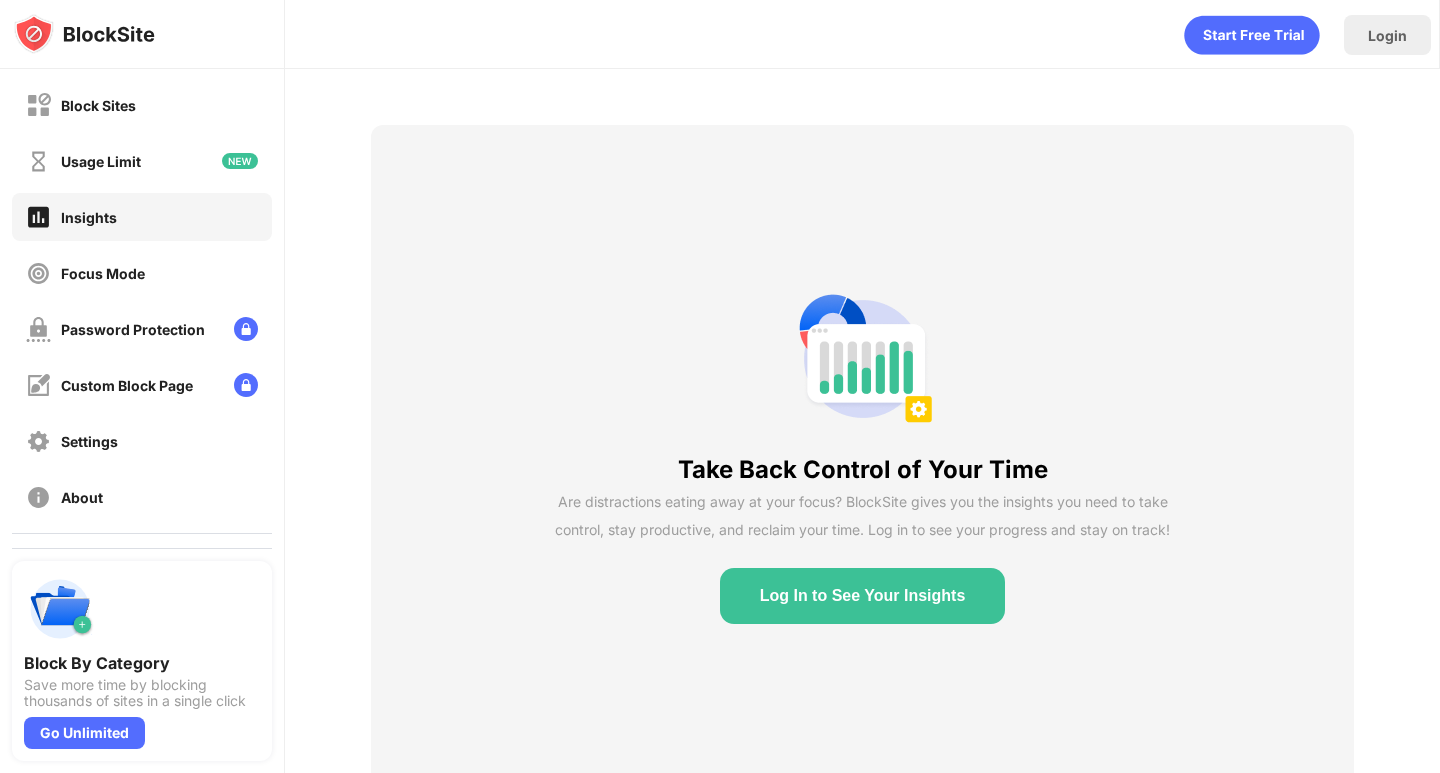 click on "Log In to See Your Insights" at bounding box center [863, 596] 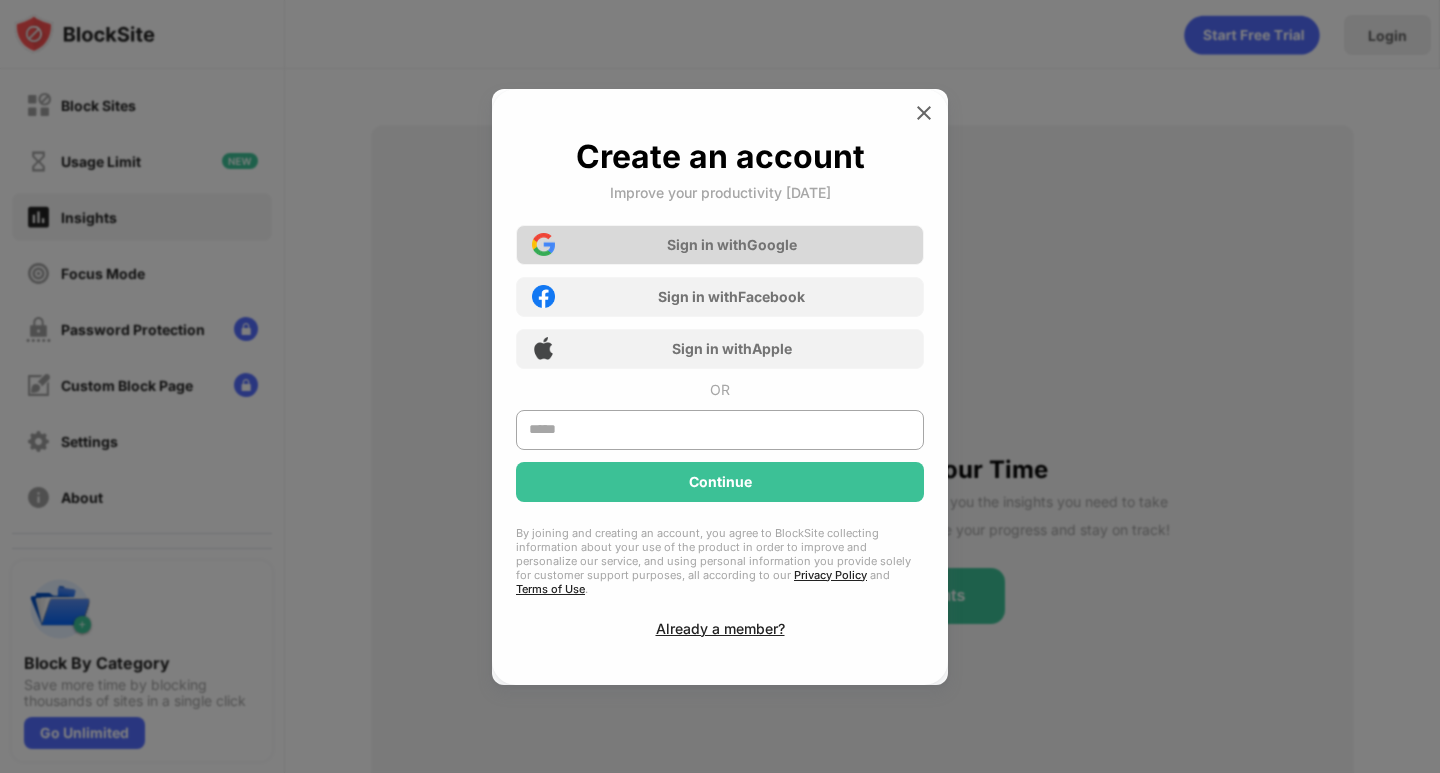 click on "Sign in with  Google" at bounding box center (732, 244) 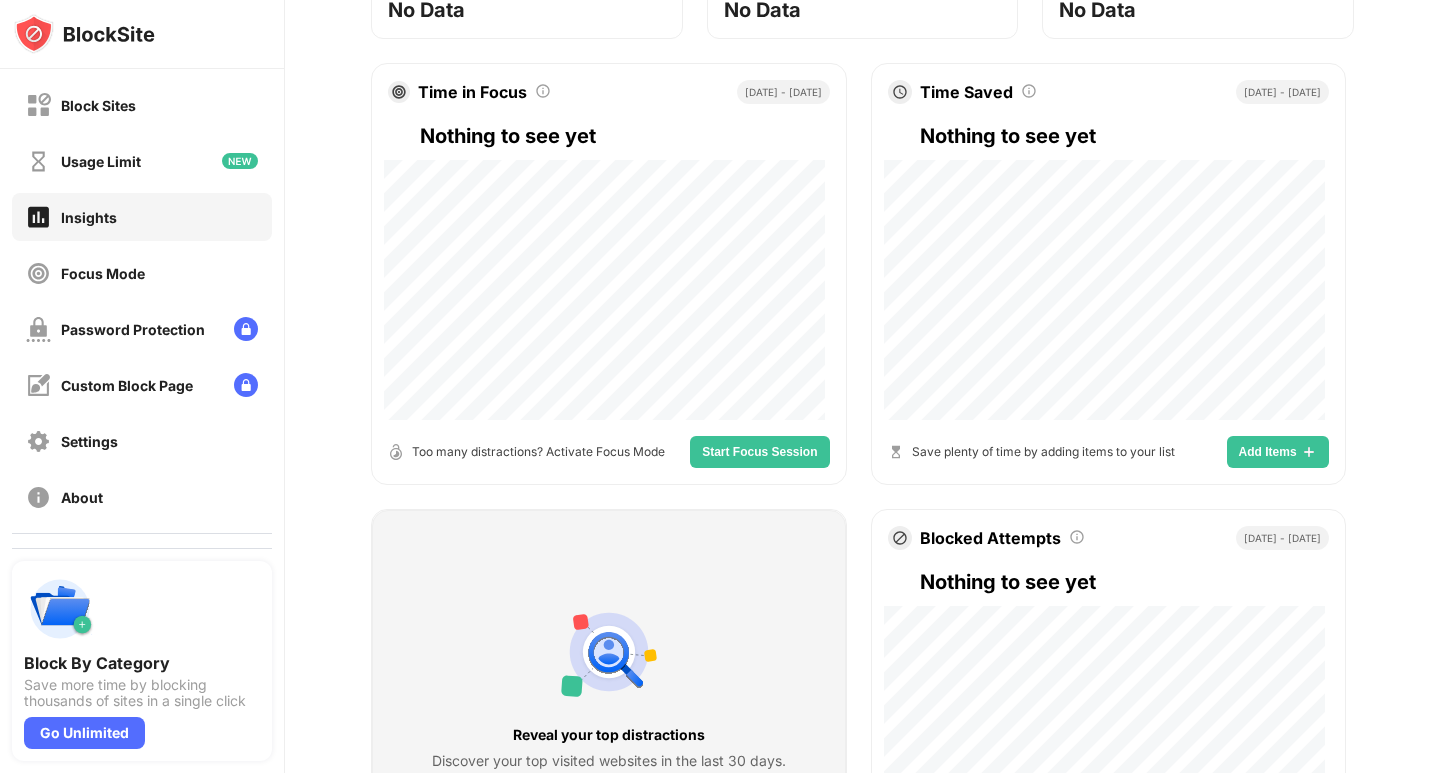 scroll, scrollTop: 200, scrollLeft: 0, axis: vertical 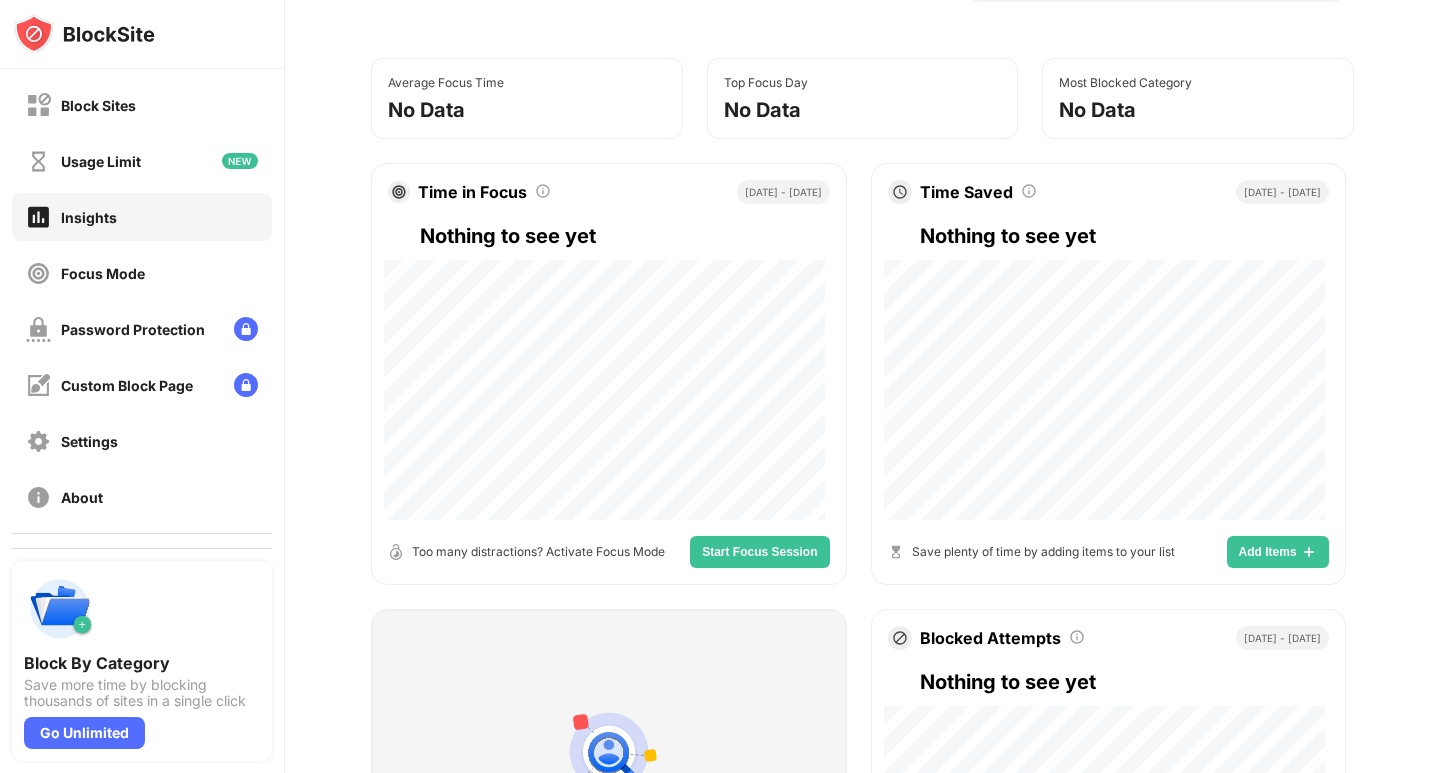 click on "Start Focus Session" at bounding box center [759, 552] 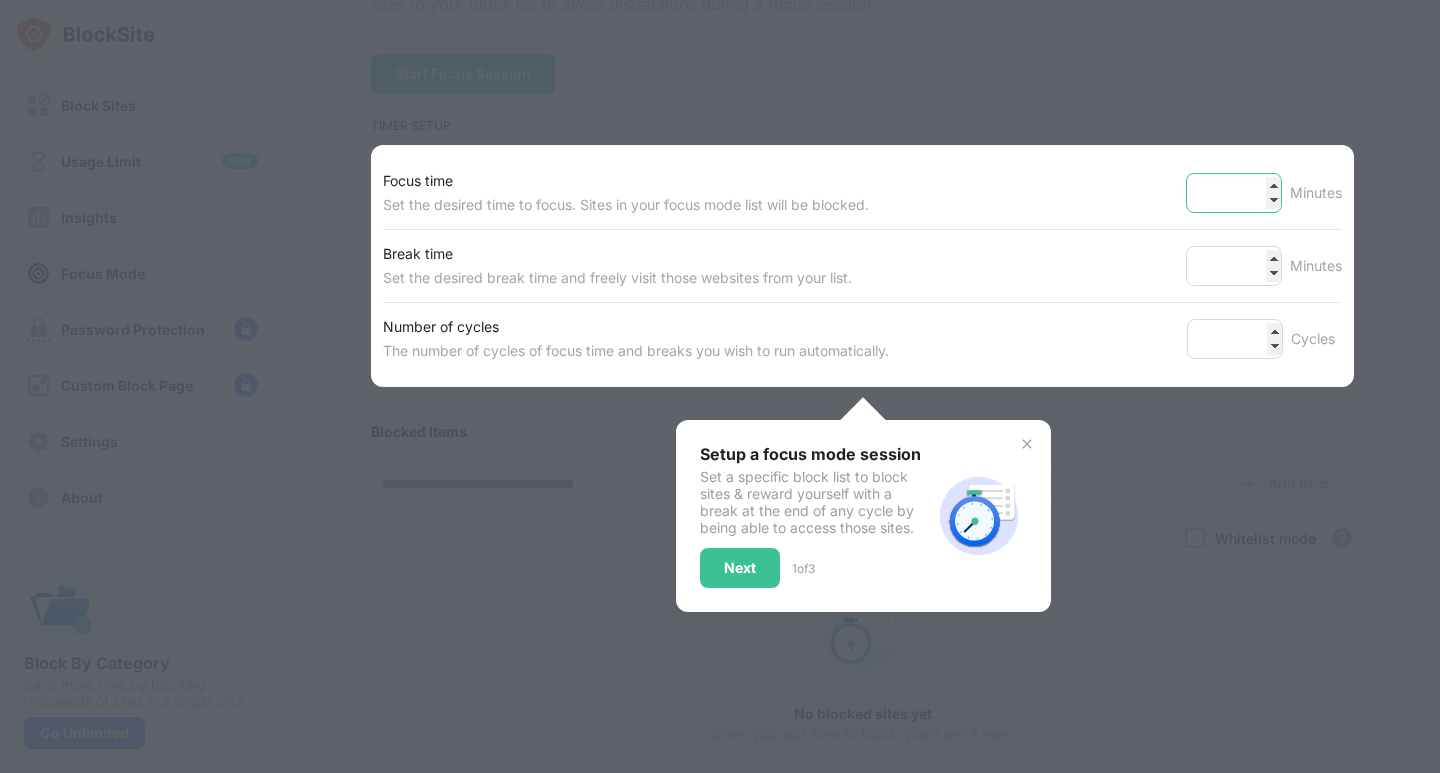 click on "**" at bounding box center (1234, 193) 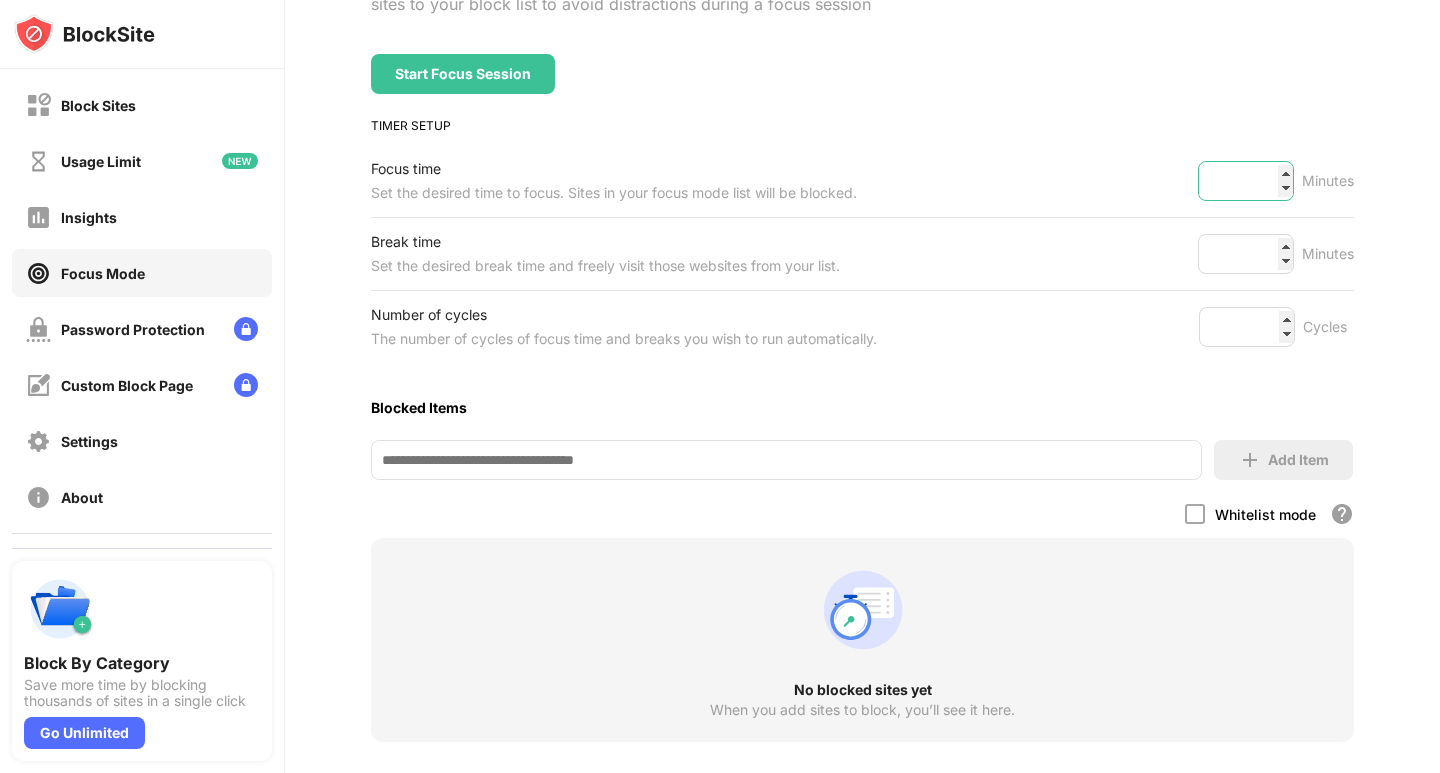 click on "**" at bounding box center [1246, 181] 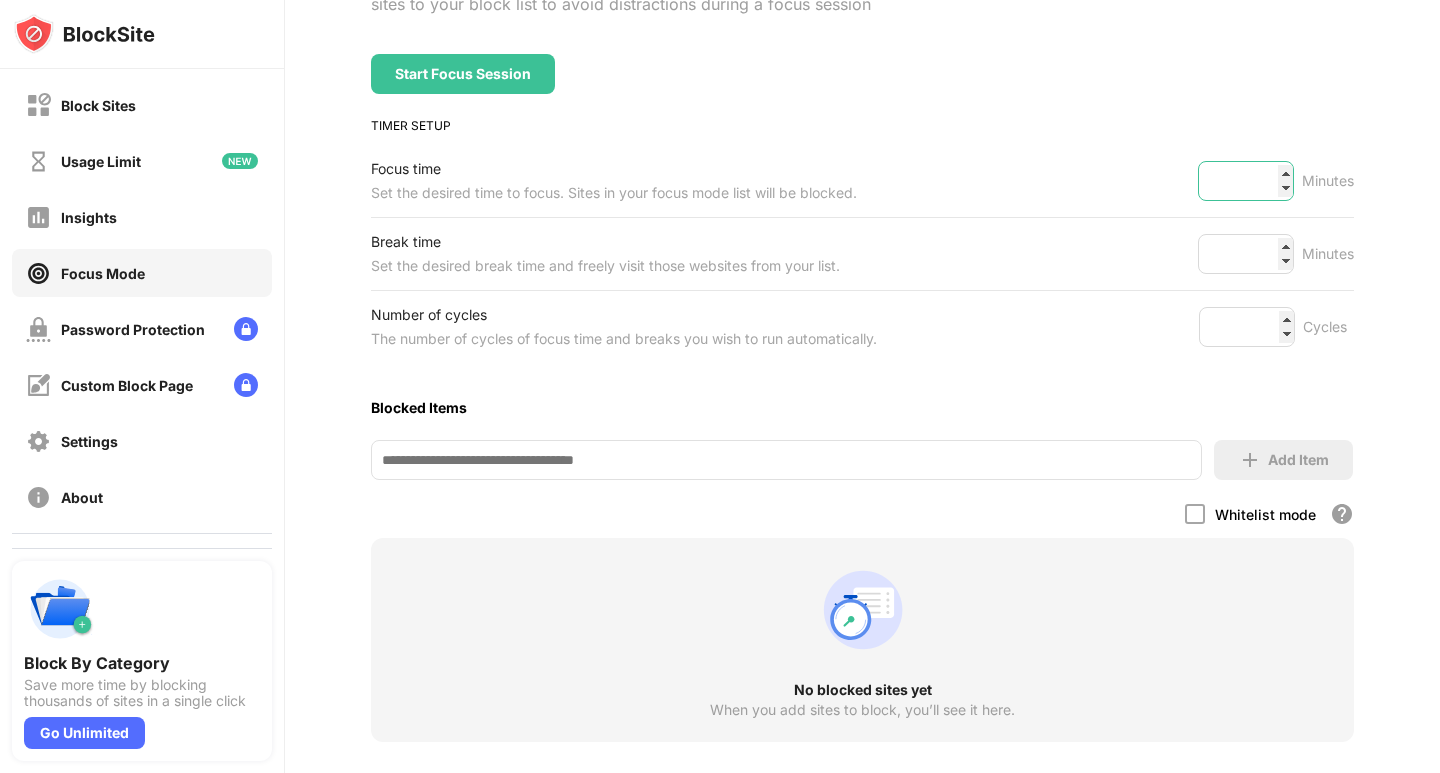 click on "**" at bounding box center (1246, 181) 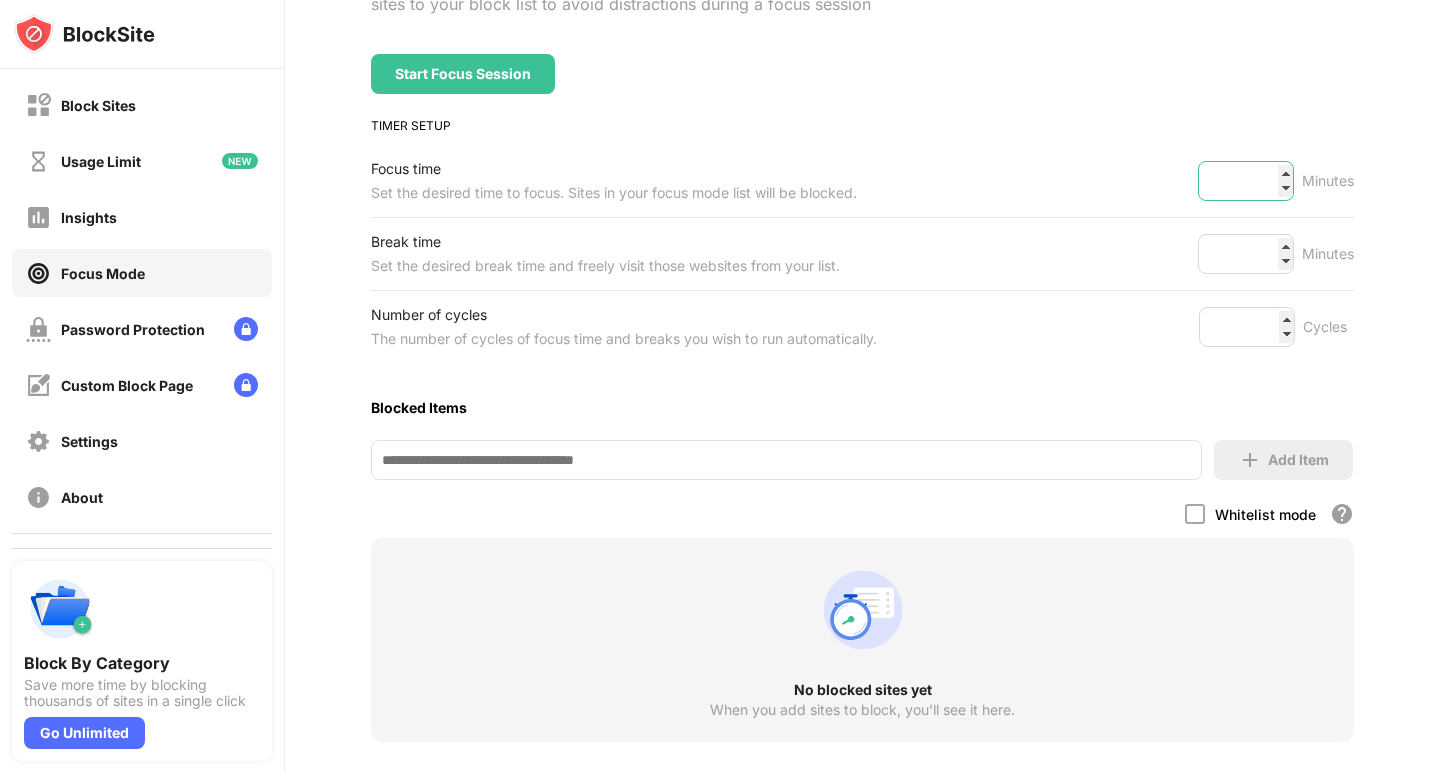 click on "**" at bounding box center (1246, 181) 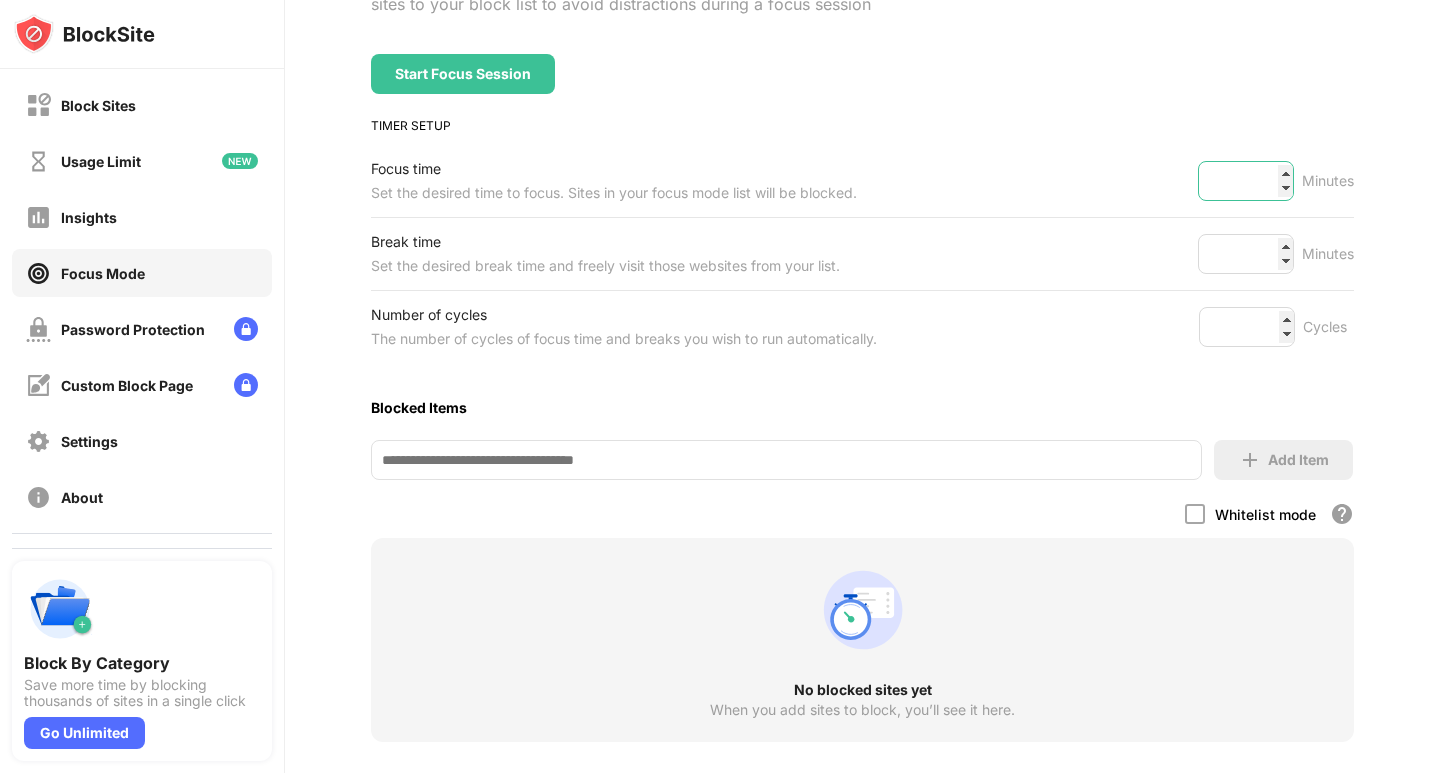 type on "**" 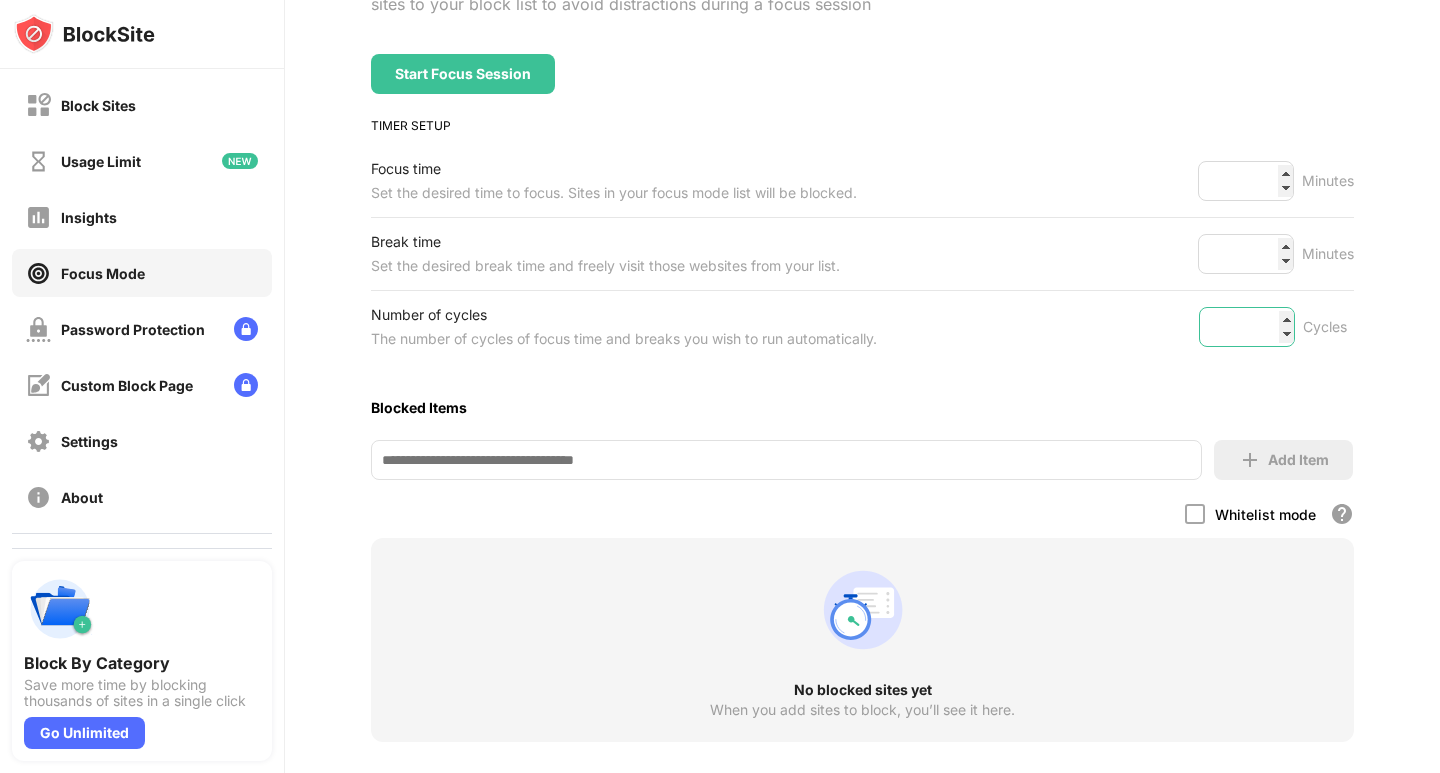 click on "*" at bounding box center [1247, 327] 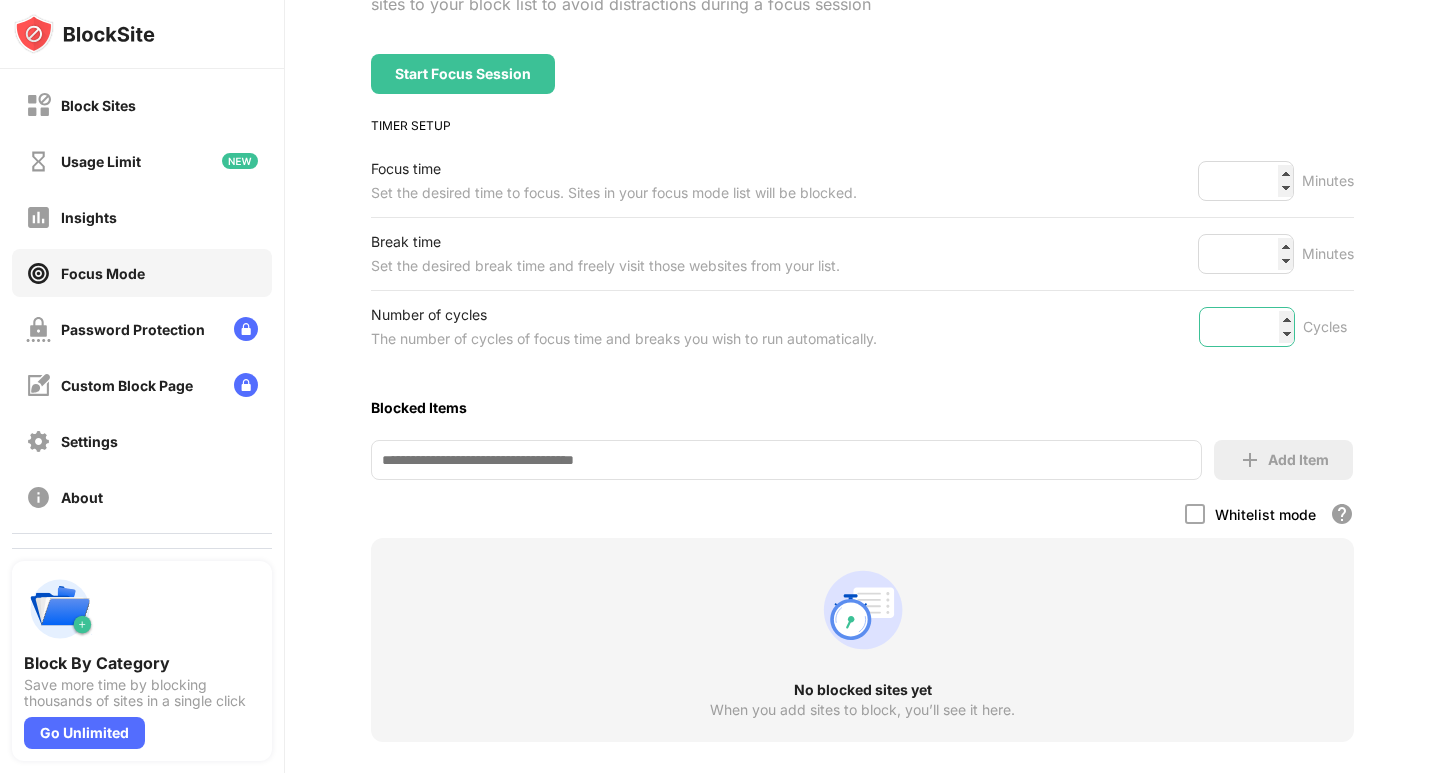 click on "*" at bounding box center [1247, 327] 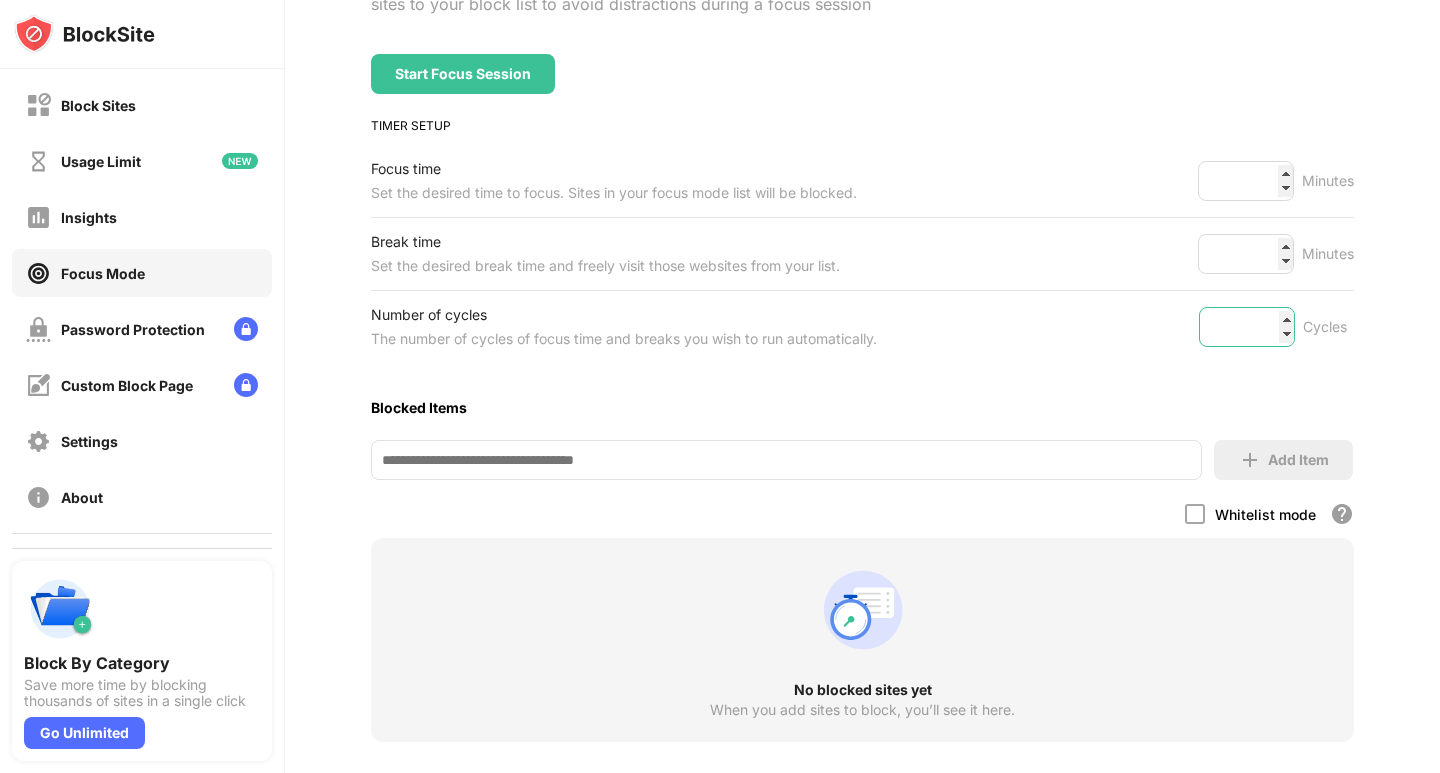 click on "*" at bounding box center [1247, 327] 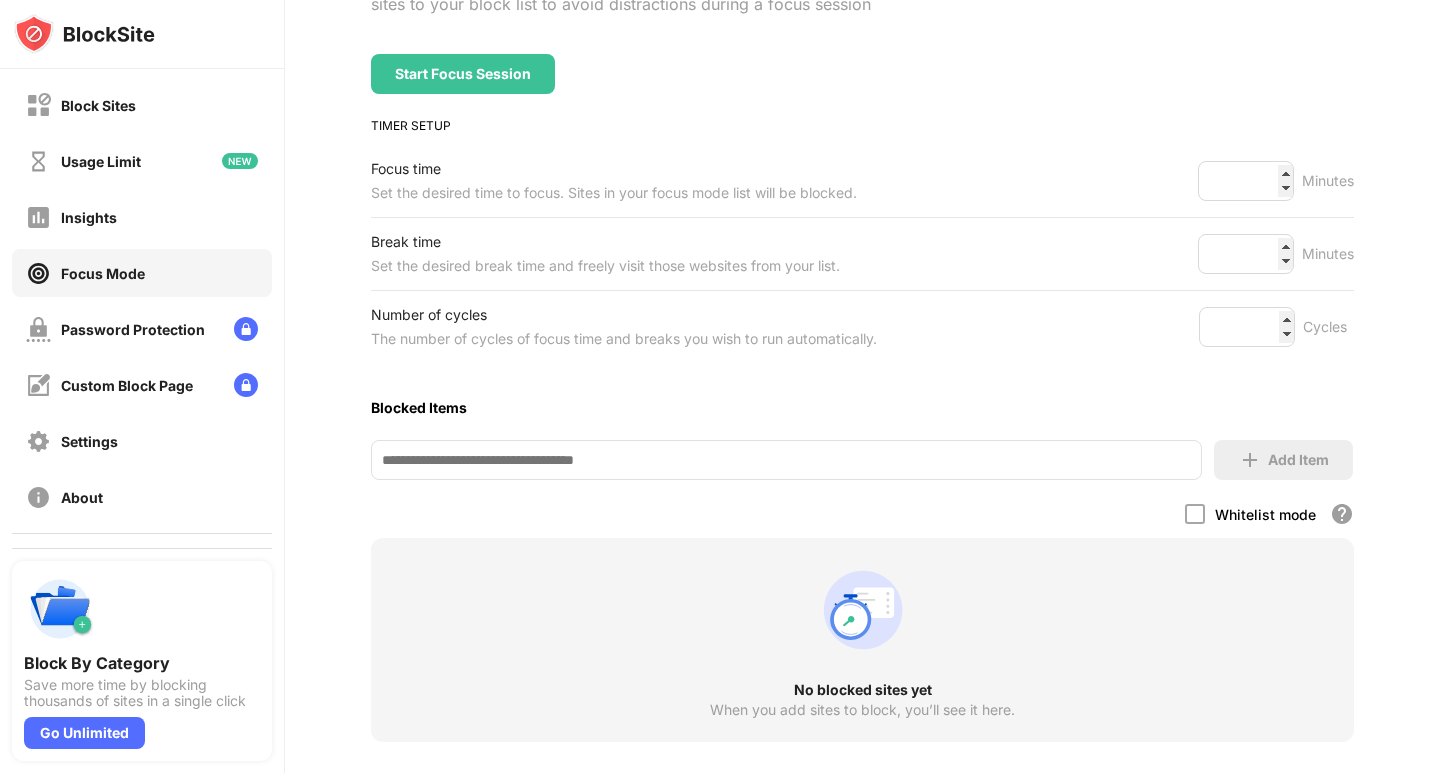 drag, startPoint x: 879, startPoint y: 347, endPoint x: 629, endPoint y: 357, distance: 250.19992 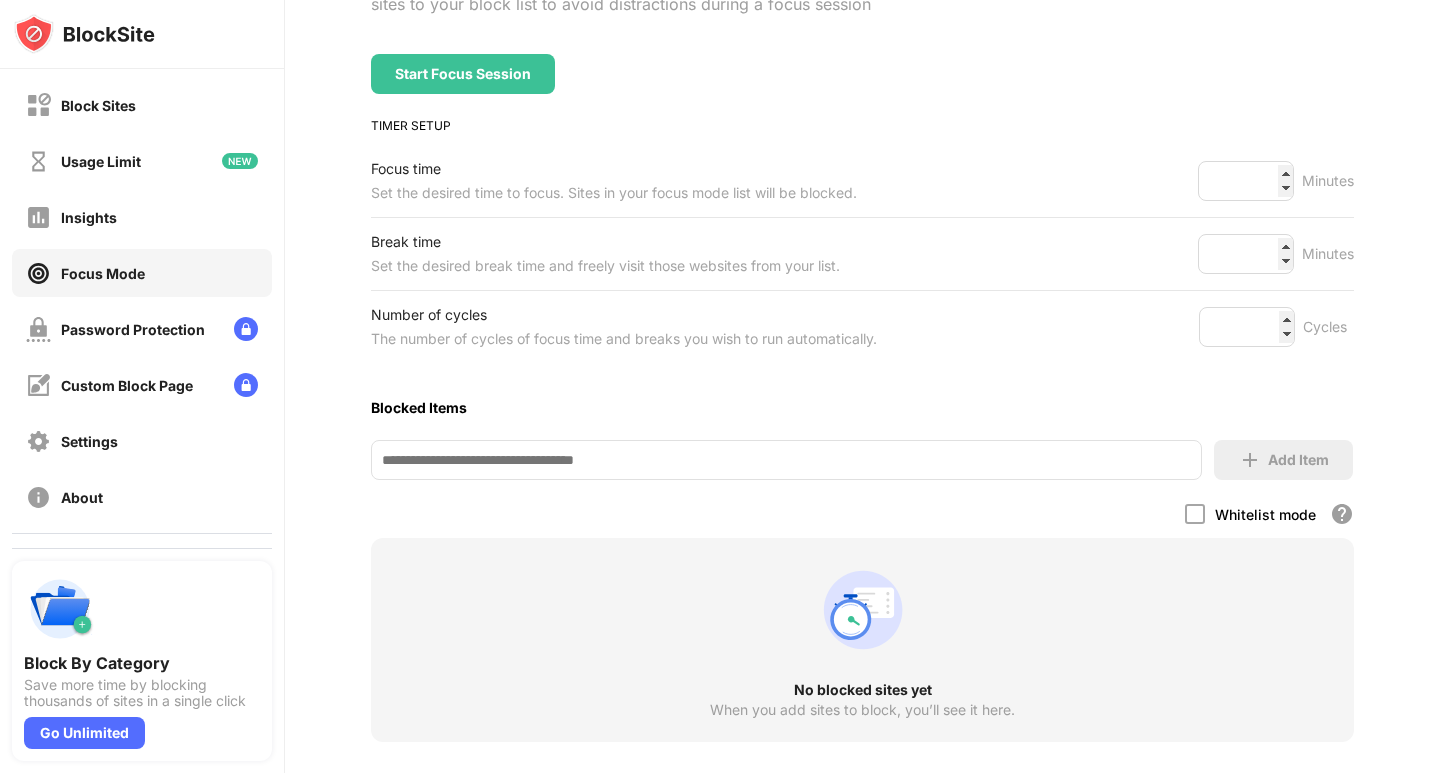drag, startPoint x: 365, startPoint y: 350, endPoint x: 432, endPoint y: 349, distance: 67.00746 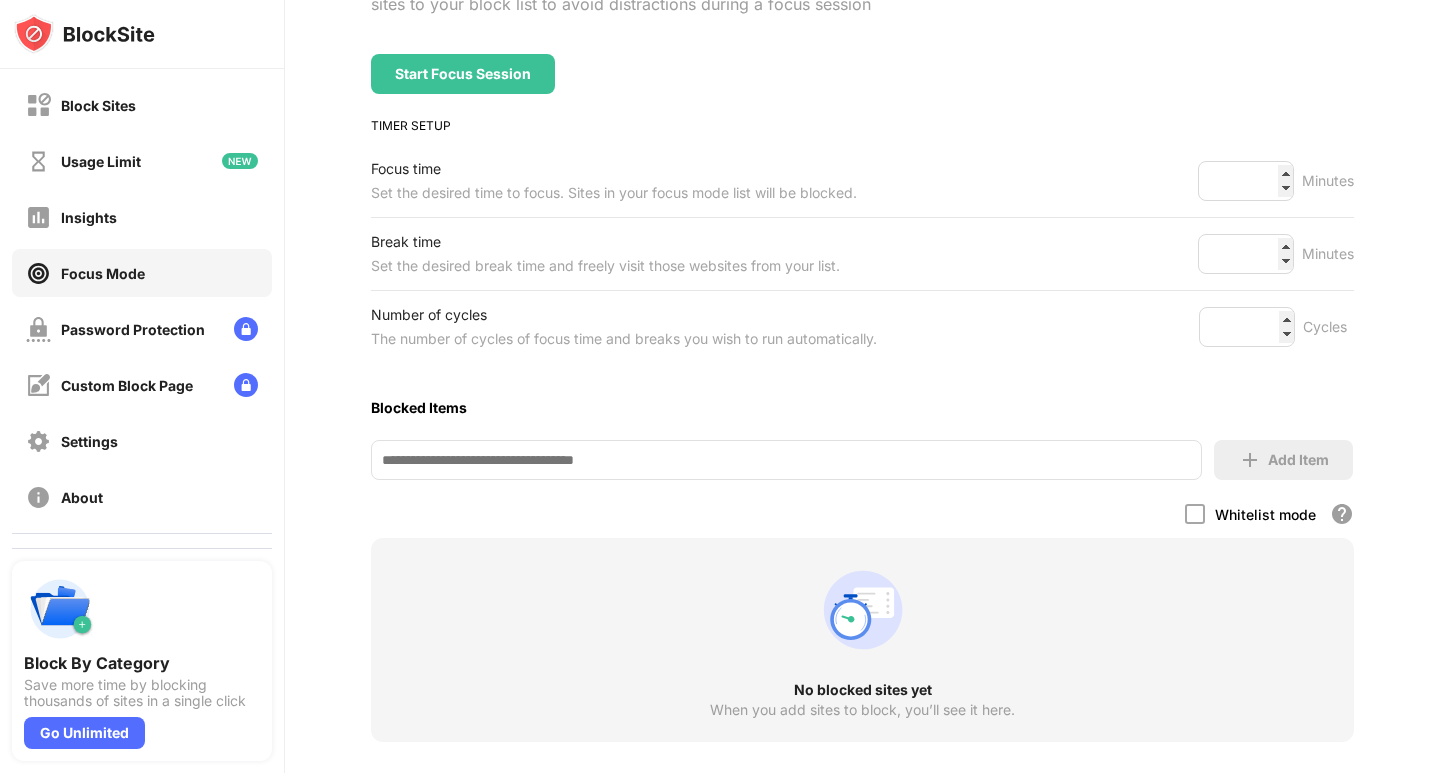 click on "The number of cycles of focus time and breaks you wish to run automatically." at bounding box center [624, 339] 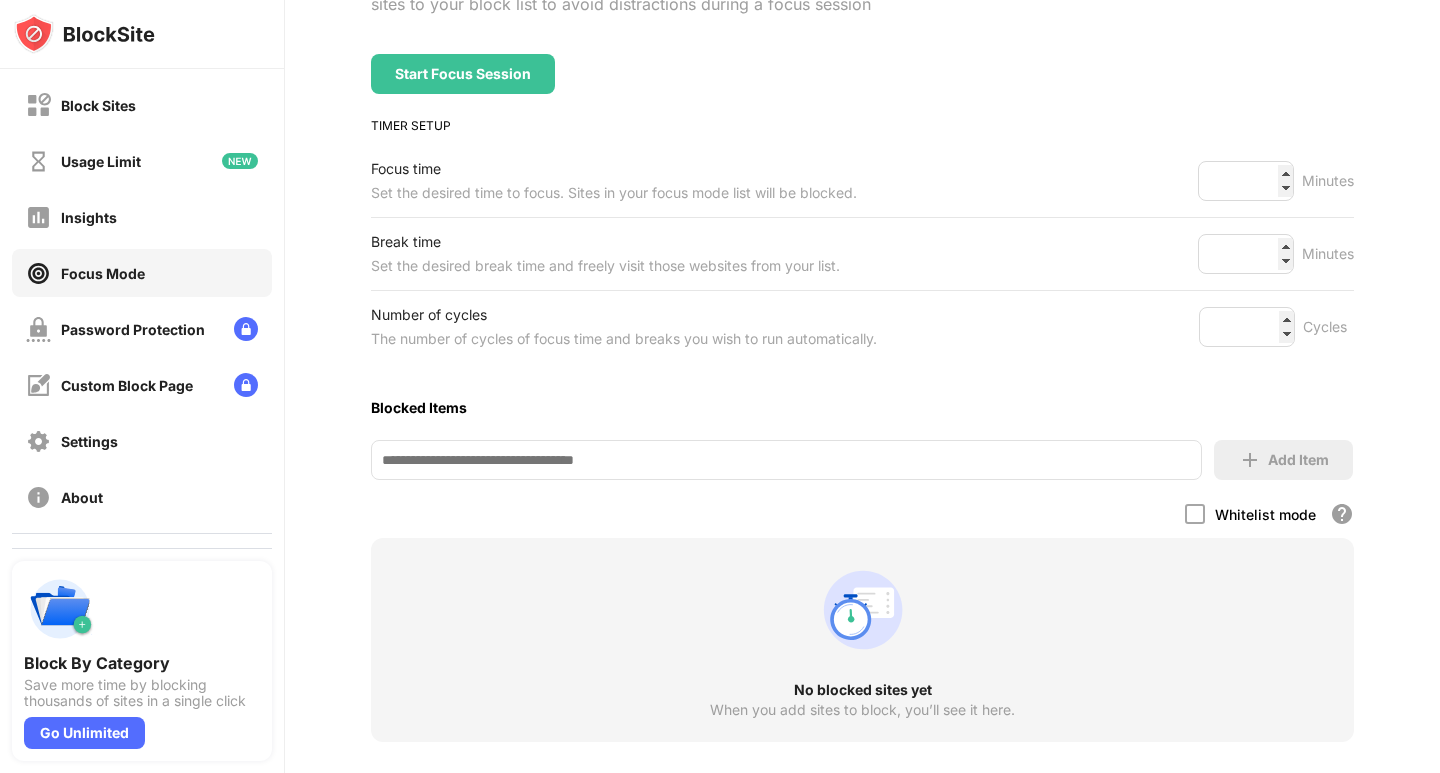 click on "The number of cycles of focus time and breaks you wish to run automatically." at bounding box center (624, 339) 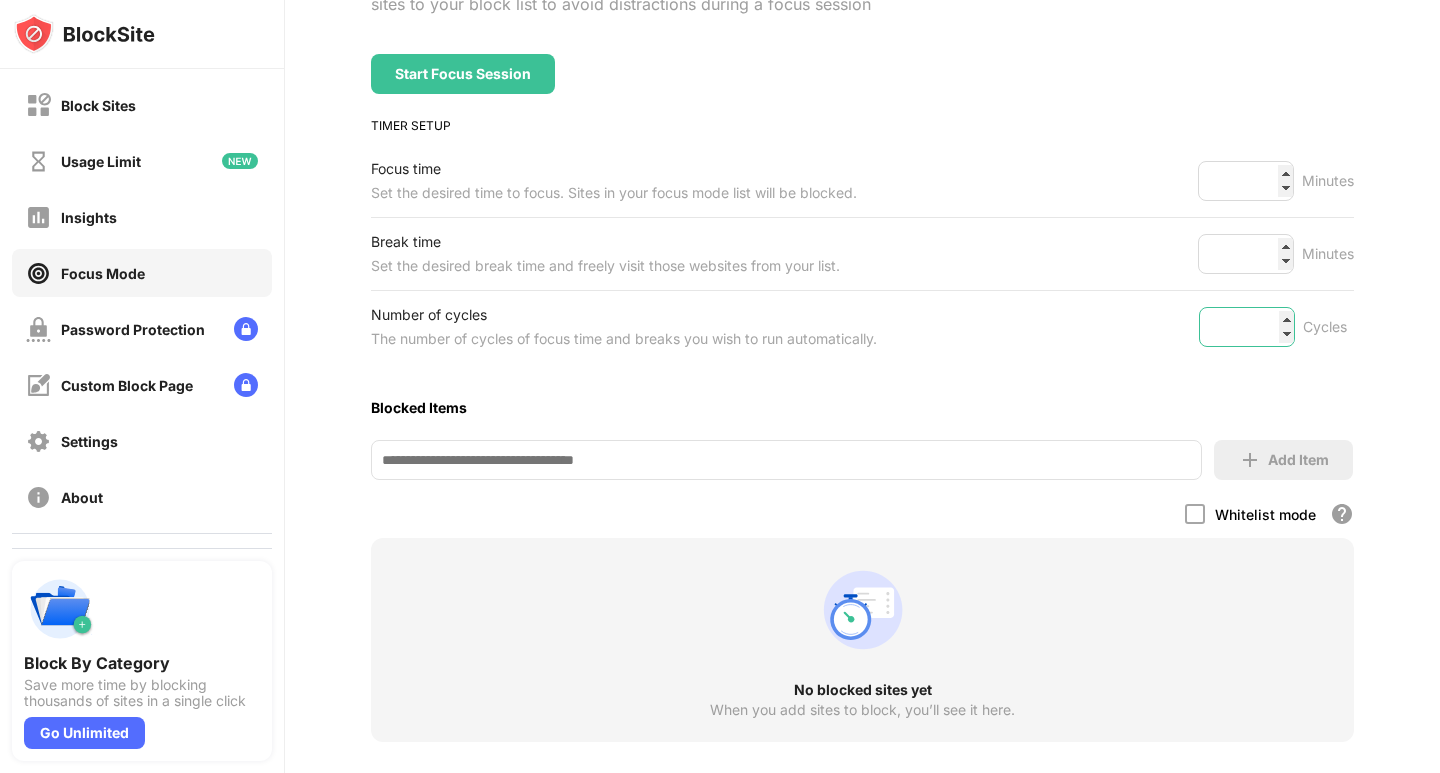 click on "*" at bounding box center [1247, 327] 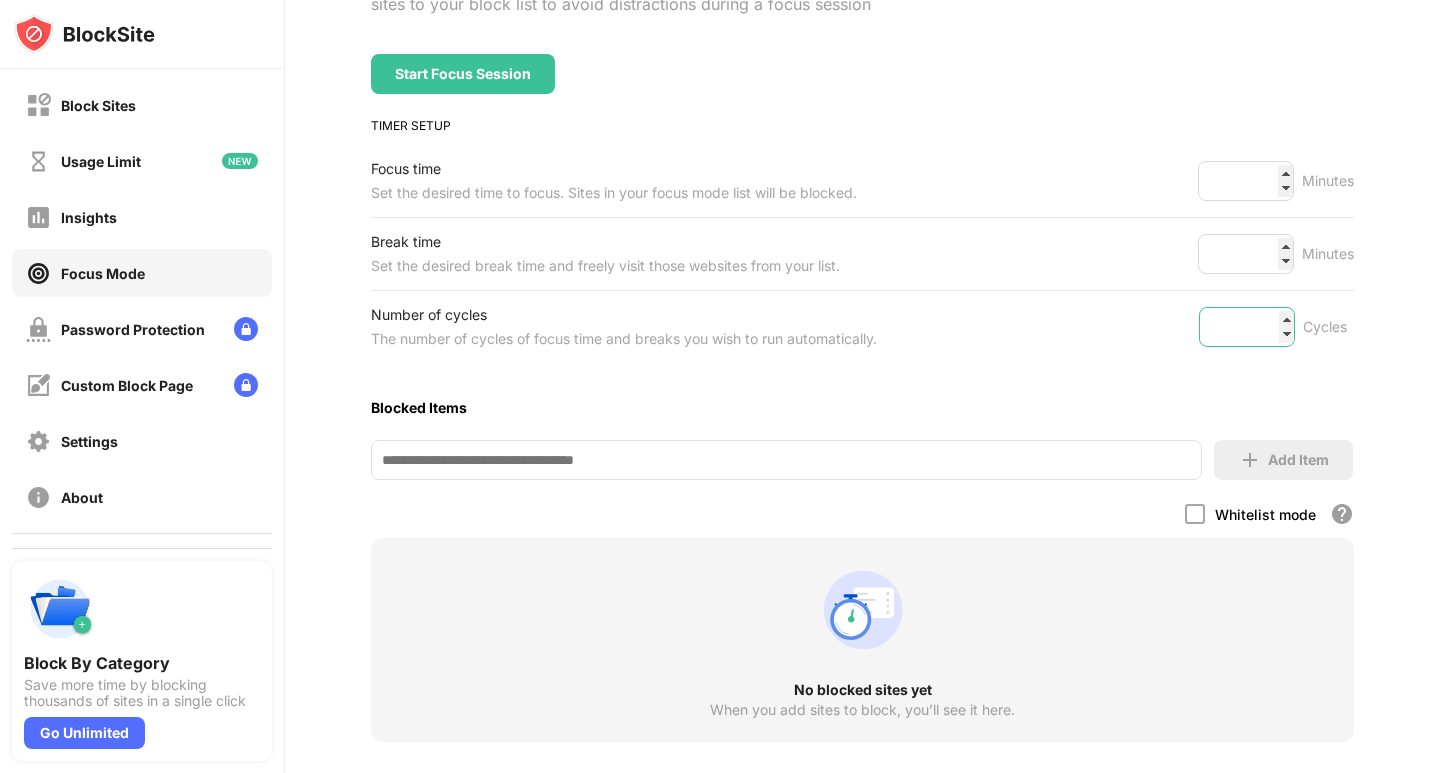 click on "*" at bounding box center (1247, 327) 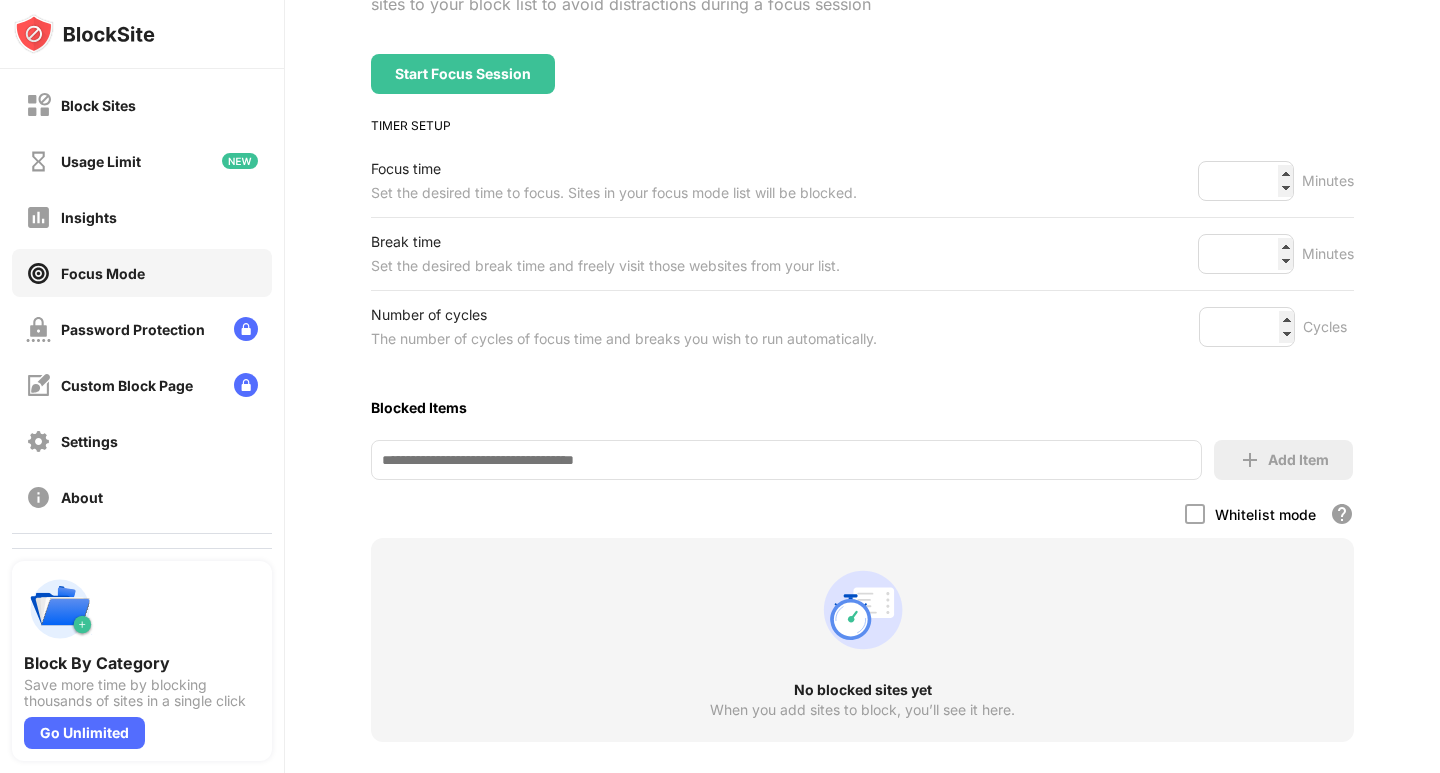 click at bounding box center [786, 460] 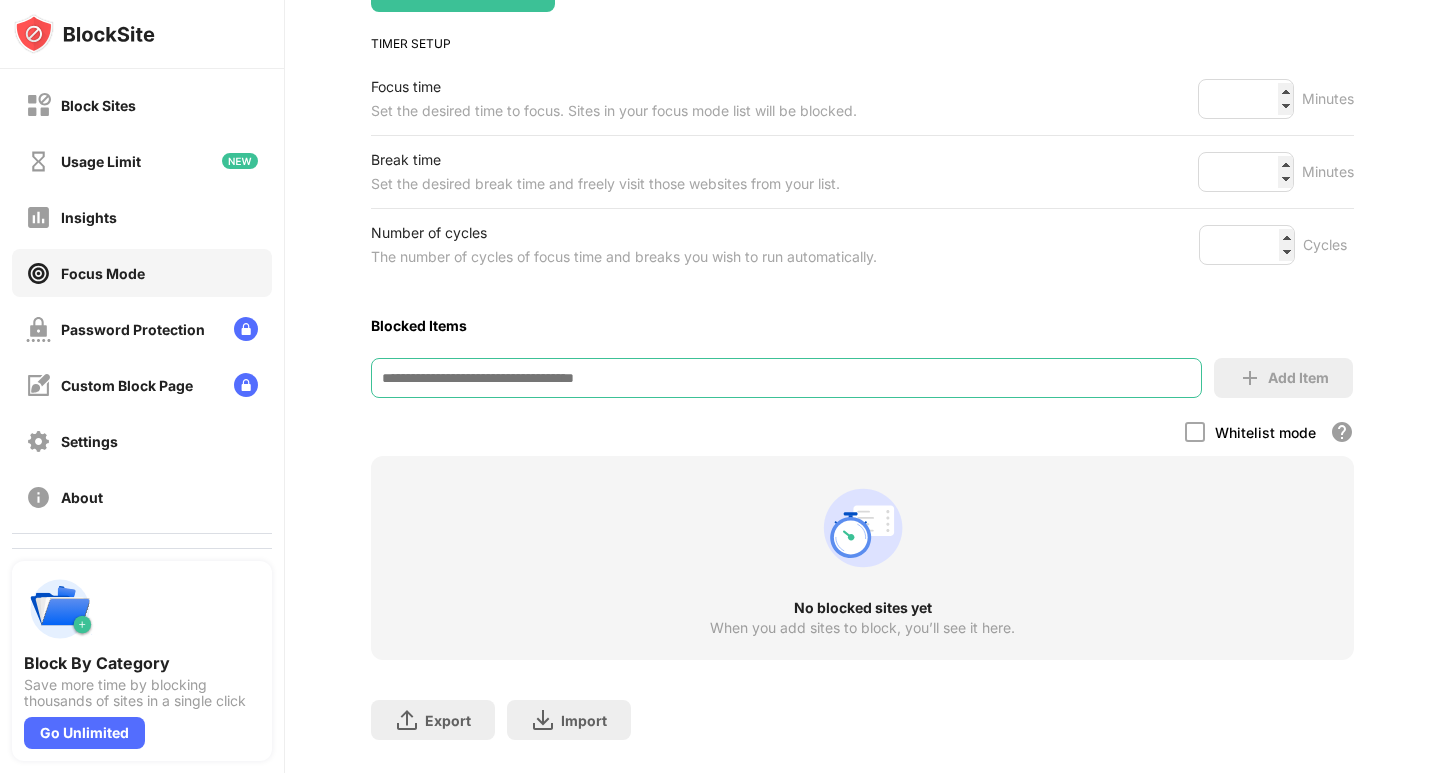 scroll, scrollTop: 340, scrollLeft: 0, axis: vertical 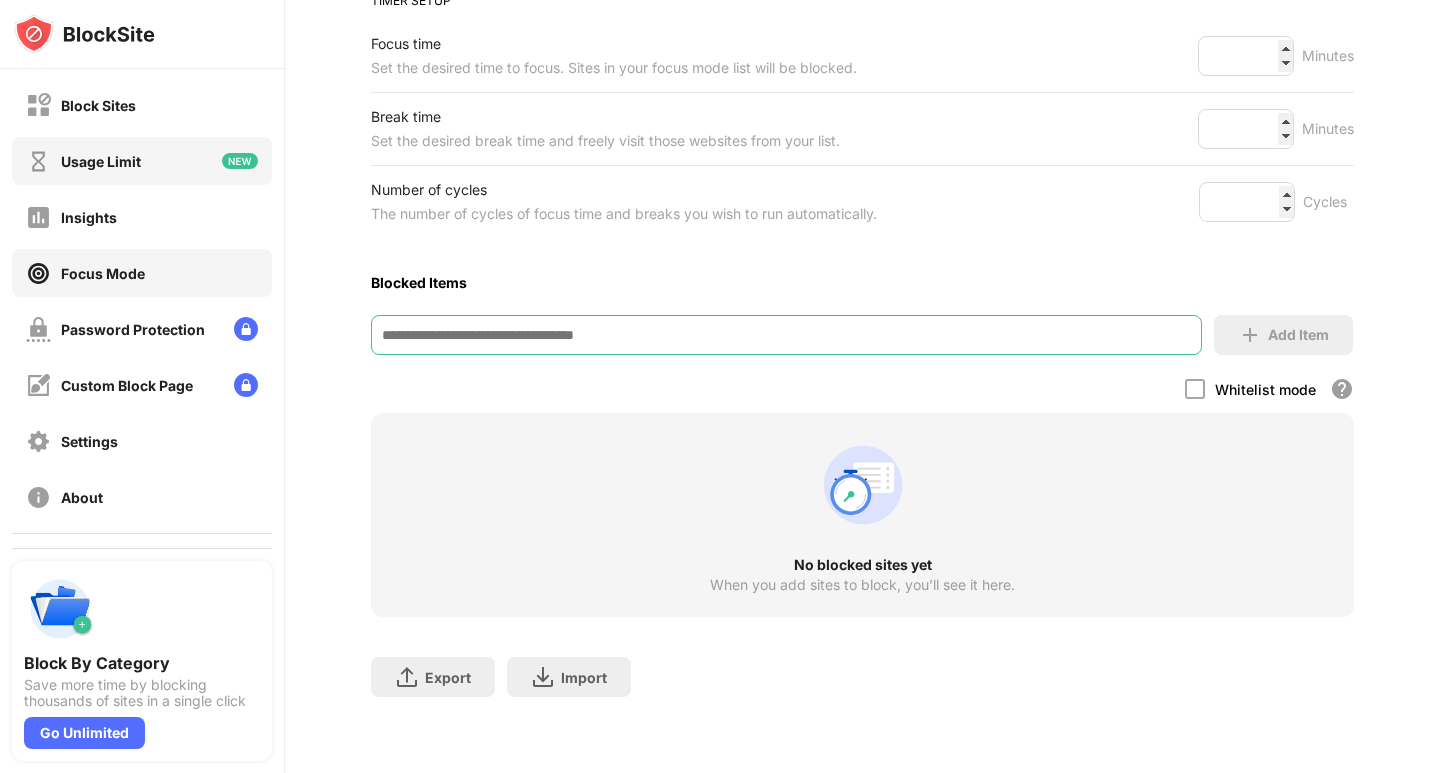 click on "Usage Limit" at bounding box center [83, 161] 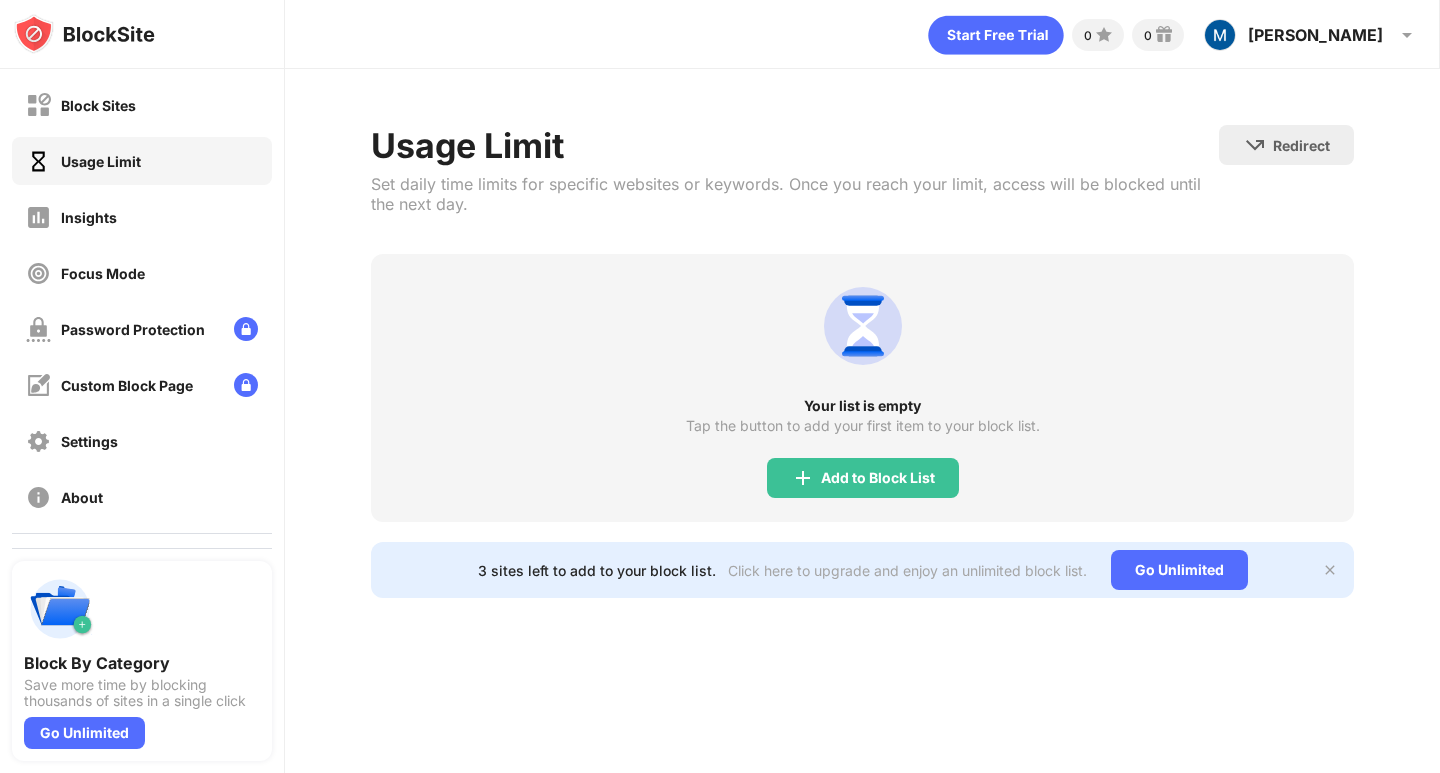 scroll, scrollTop: 0, scrollLeft: 0, axis: both 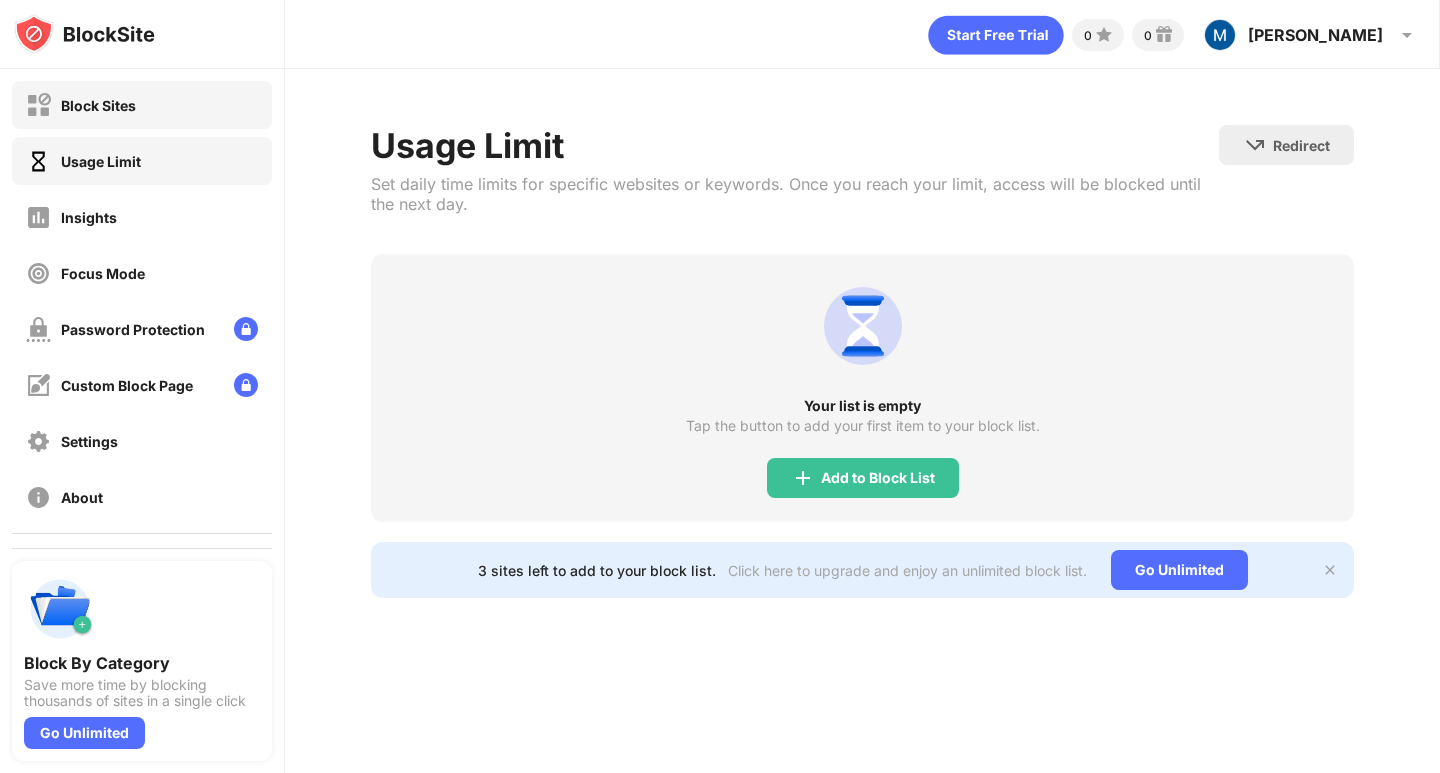 click on "Block Sites" at bounding box center (142, 105) 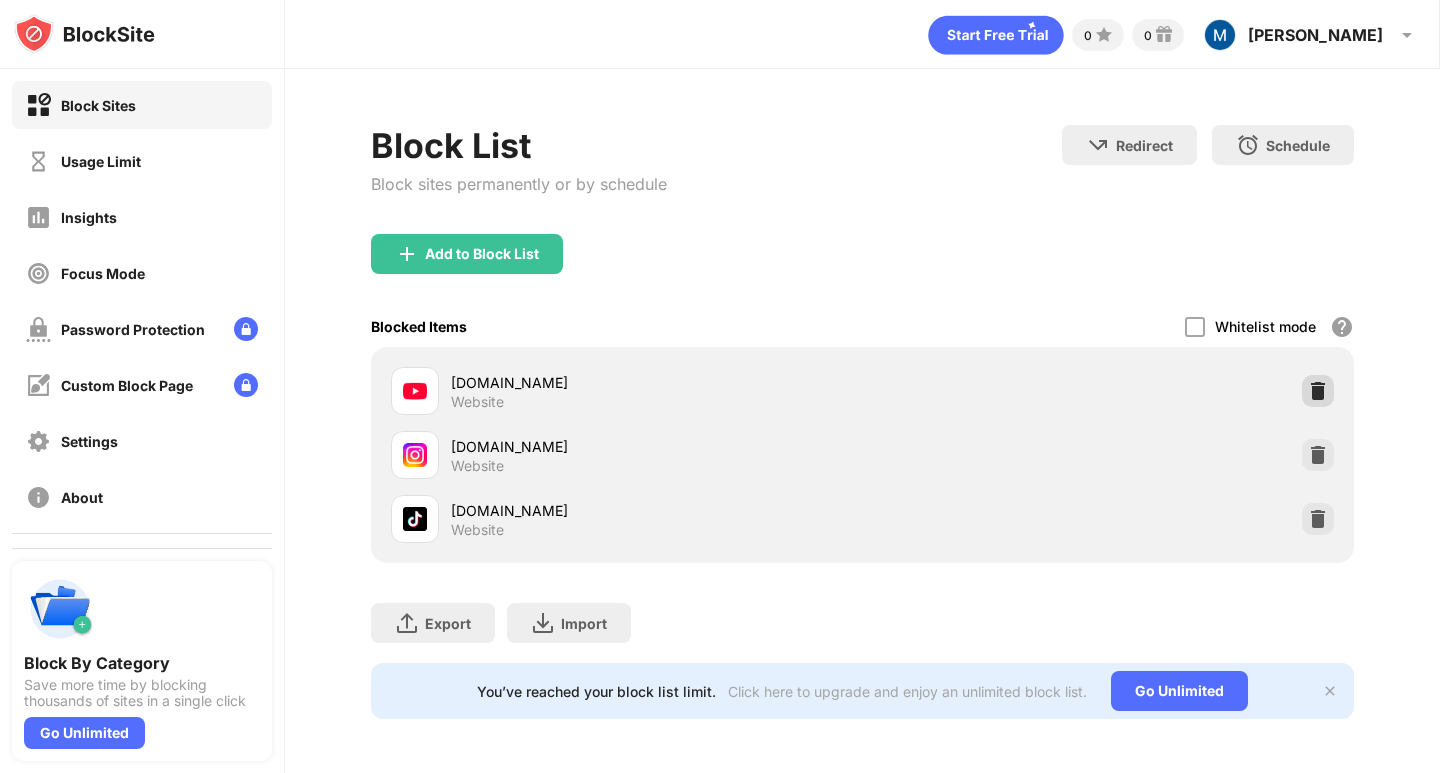 click at bounding box center (1318, 391) 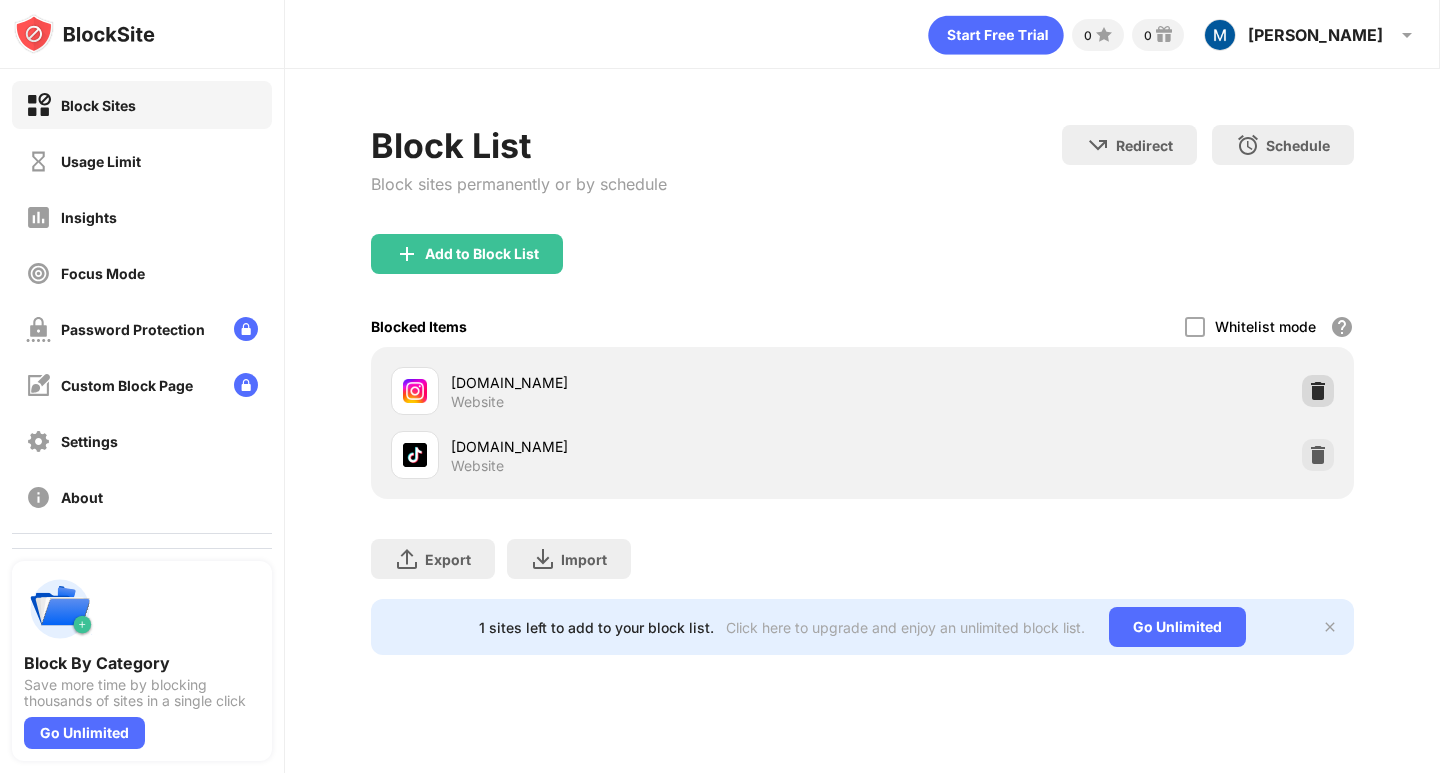 click at bounding box center [1318, 391] 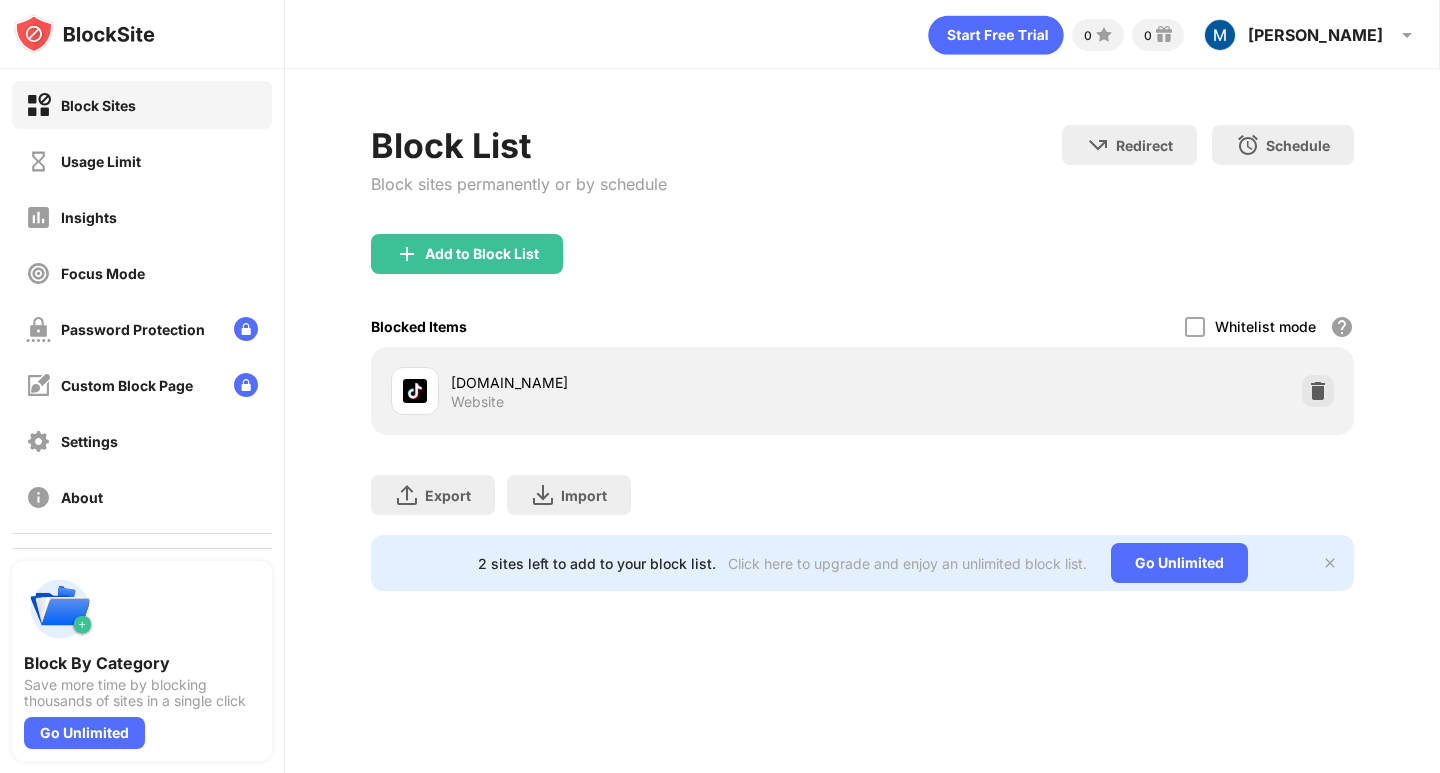 click at bounding box center (1318, 391) 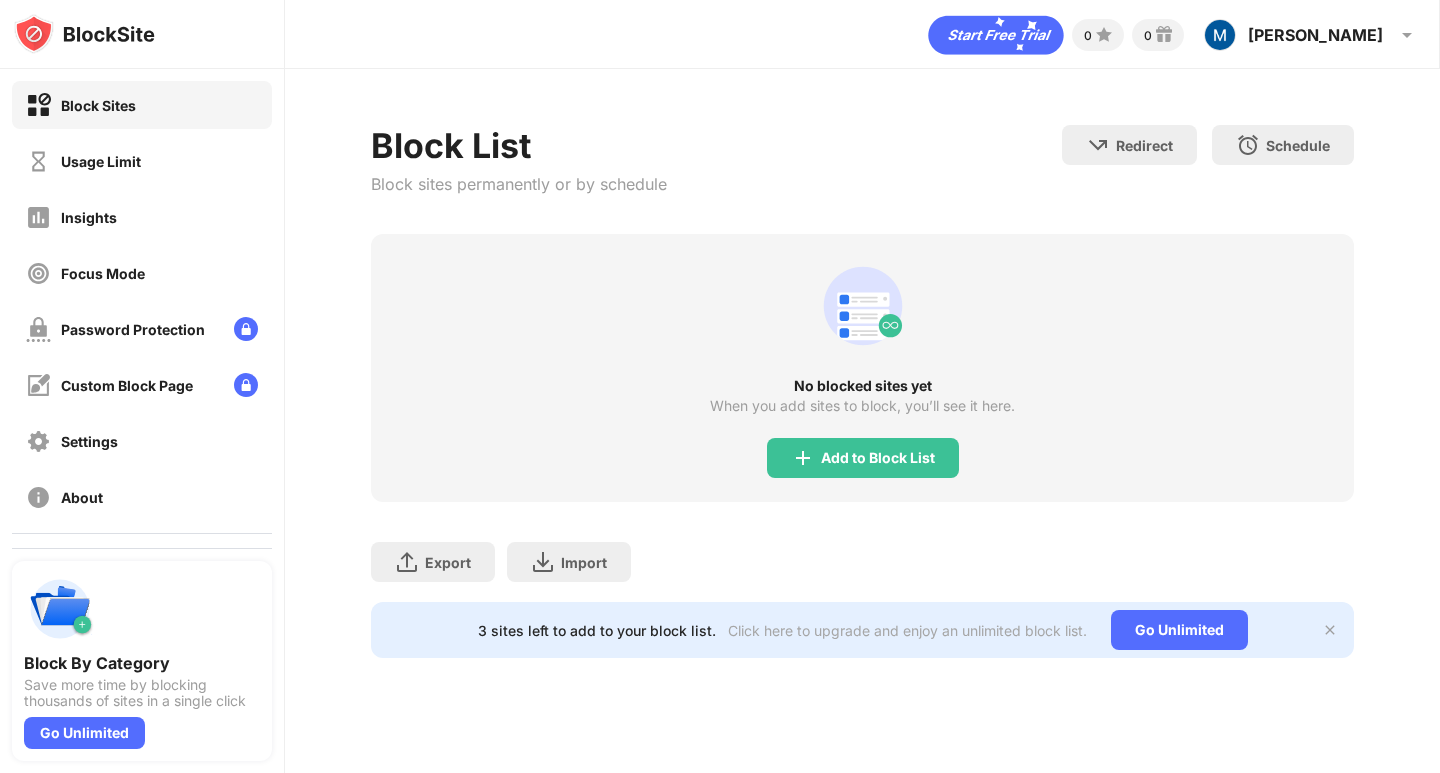 click on "Block Sites" at bounding box center [142, 105] 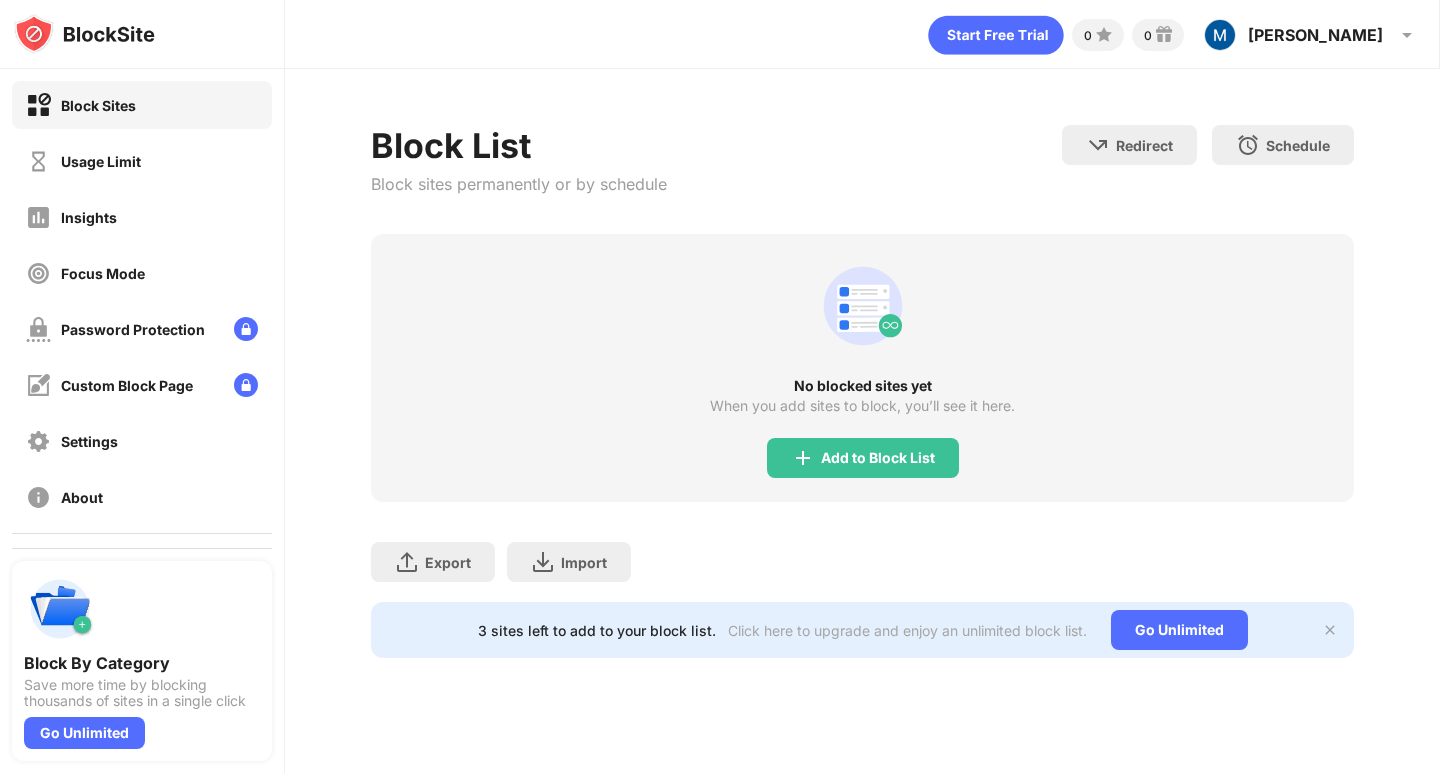 click on "Focus Mode" at bounding box center (142, 273) 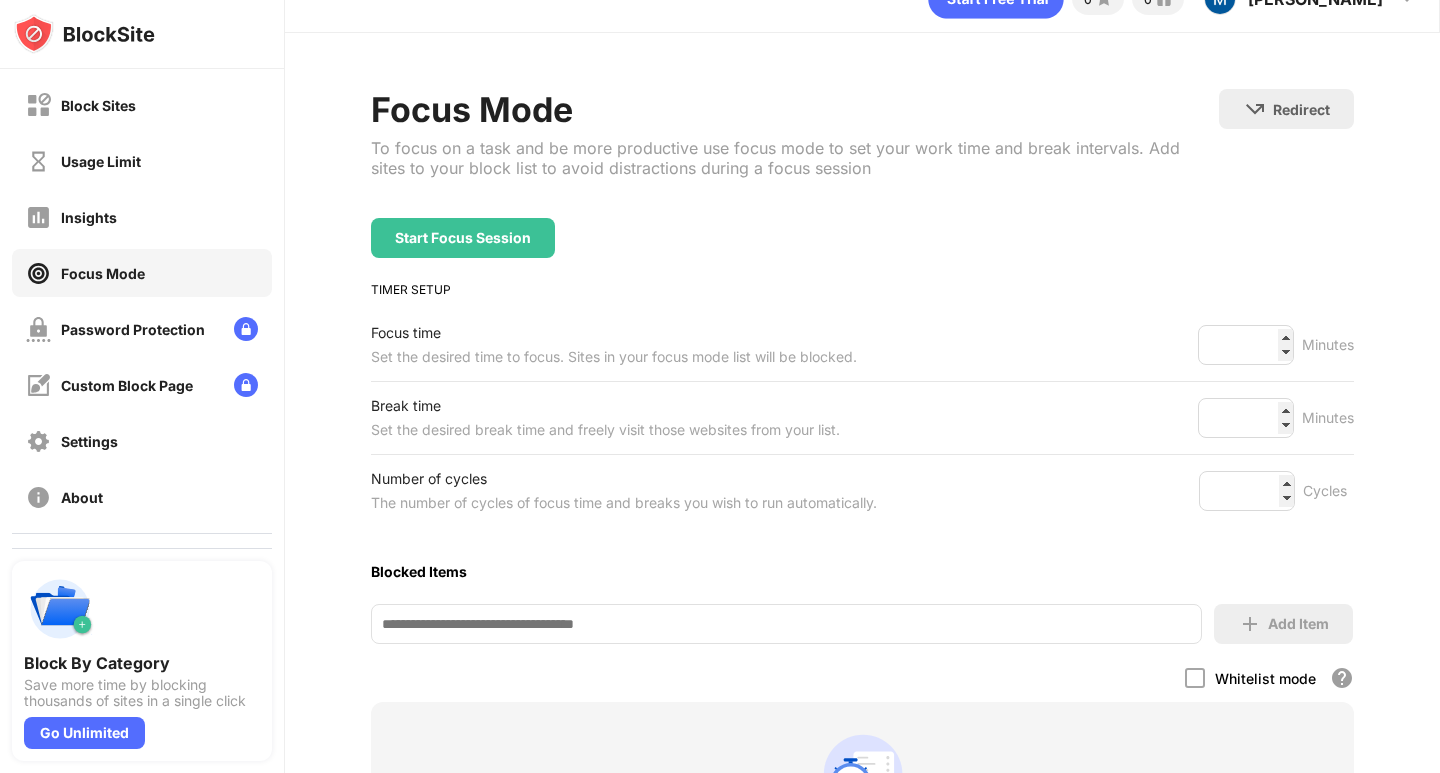 scroll, scrollTop: 100, scrollLeft: 0, axis: vertical 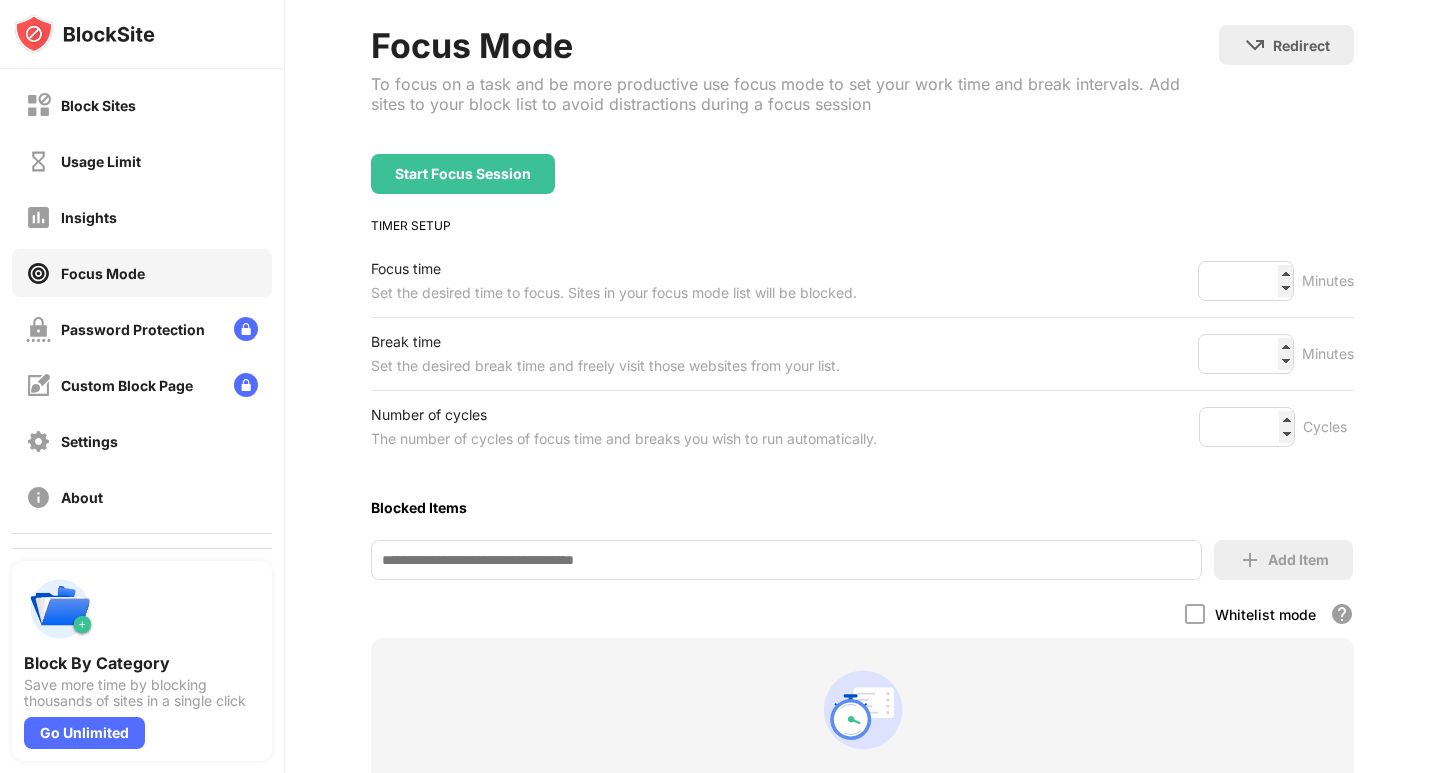 click on "Block Sites Usage Limit Insights Focus Mode Password Protection Custom Block Page Settings About" at bounding box center (142, 301) 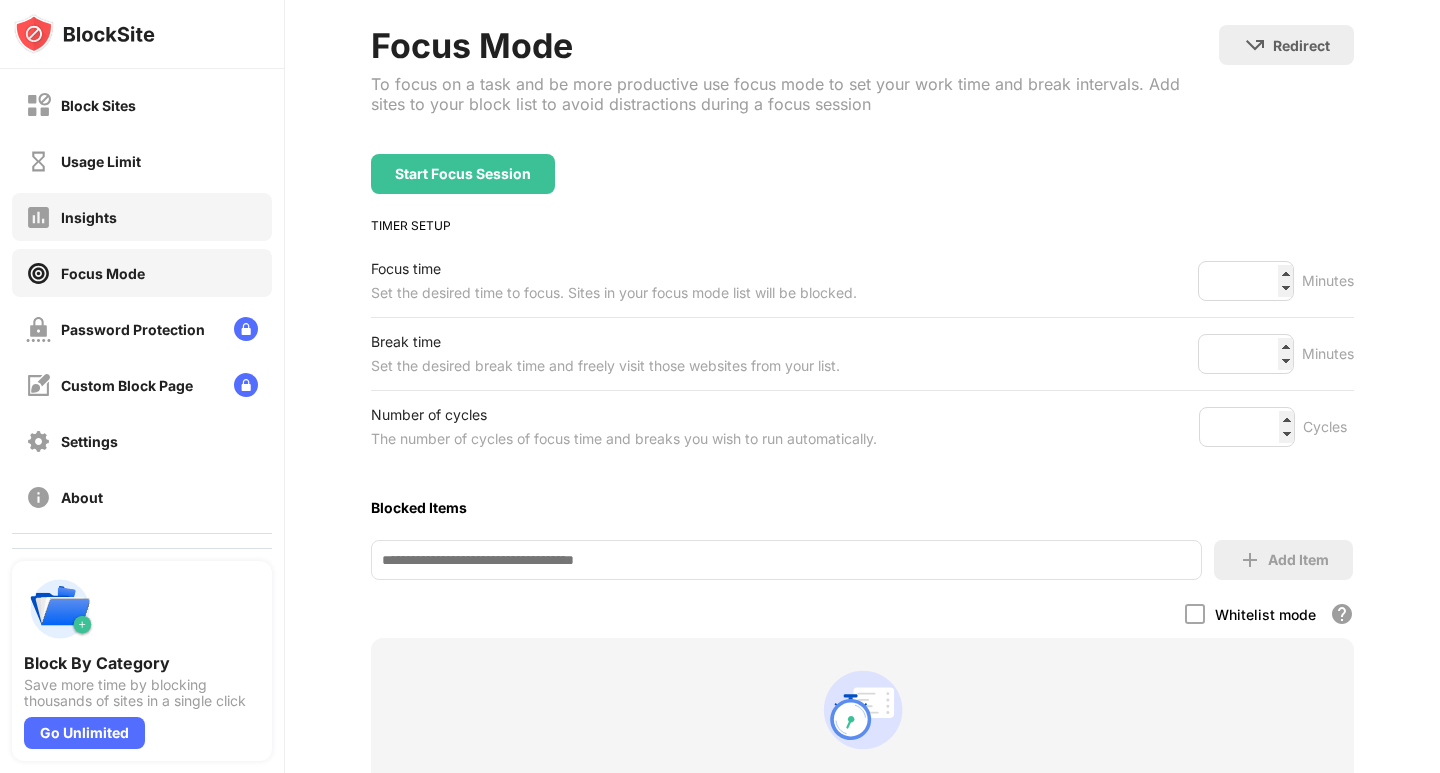 click on "Insights" at bounding box center (142, 217) 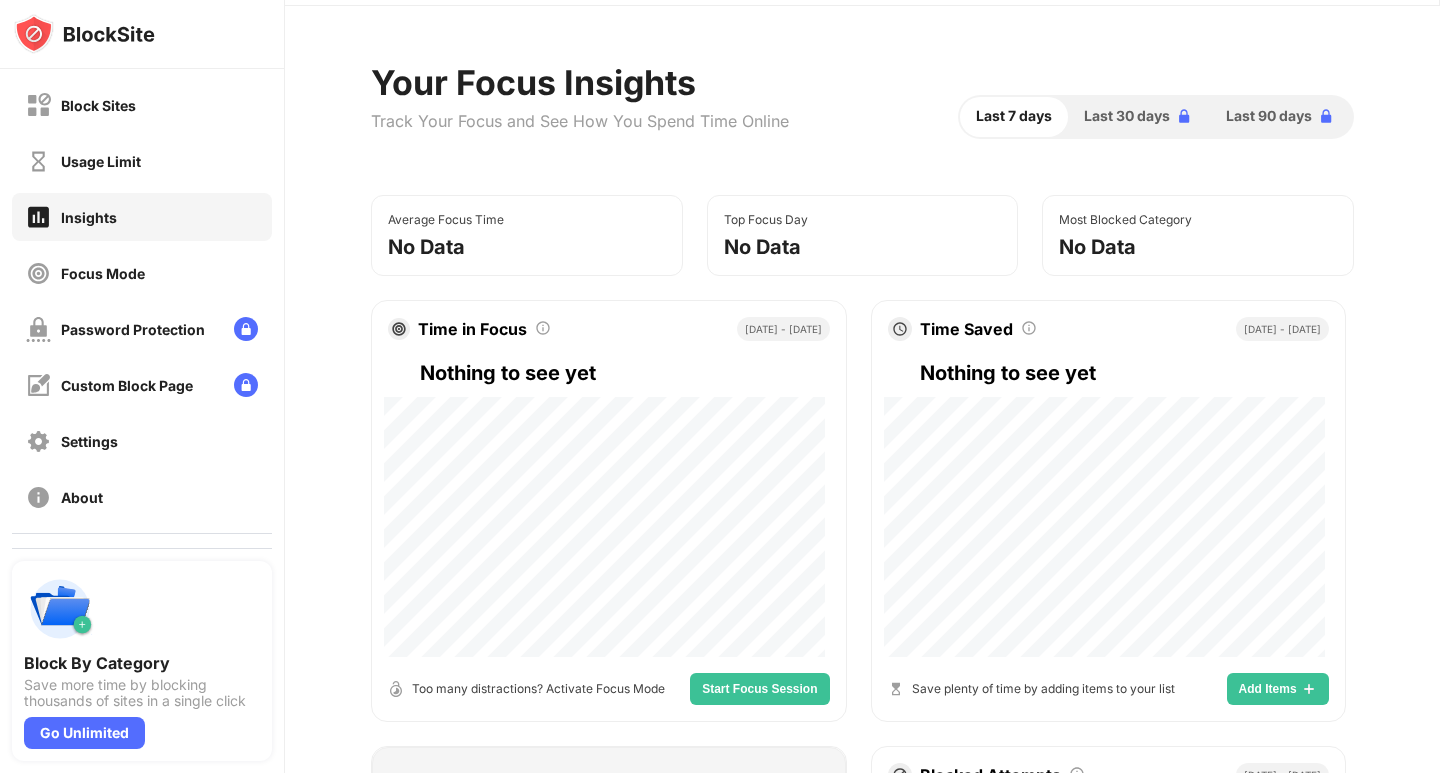 scroll, scrollTop: 200, scrollLeft: 0, axis: vertical 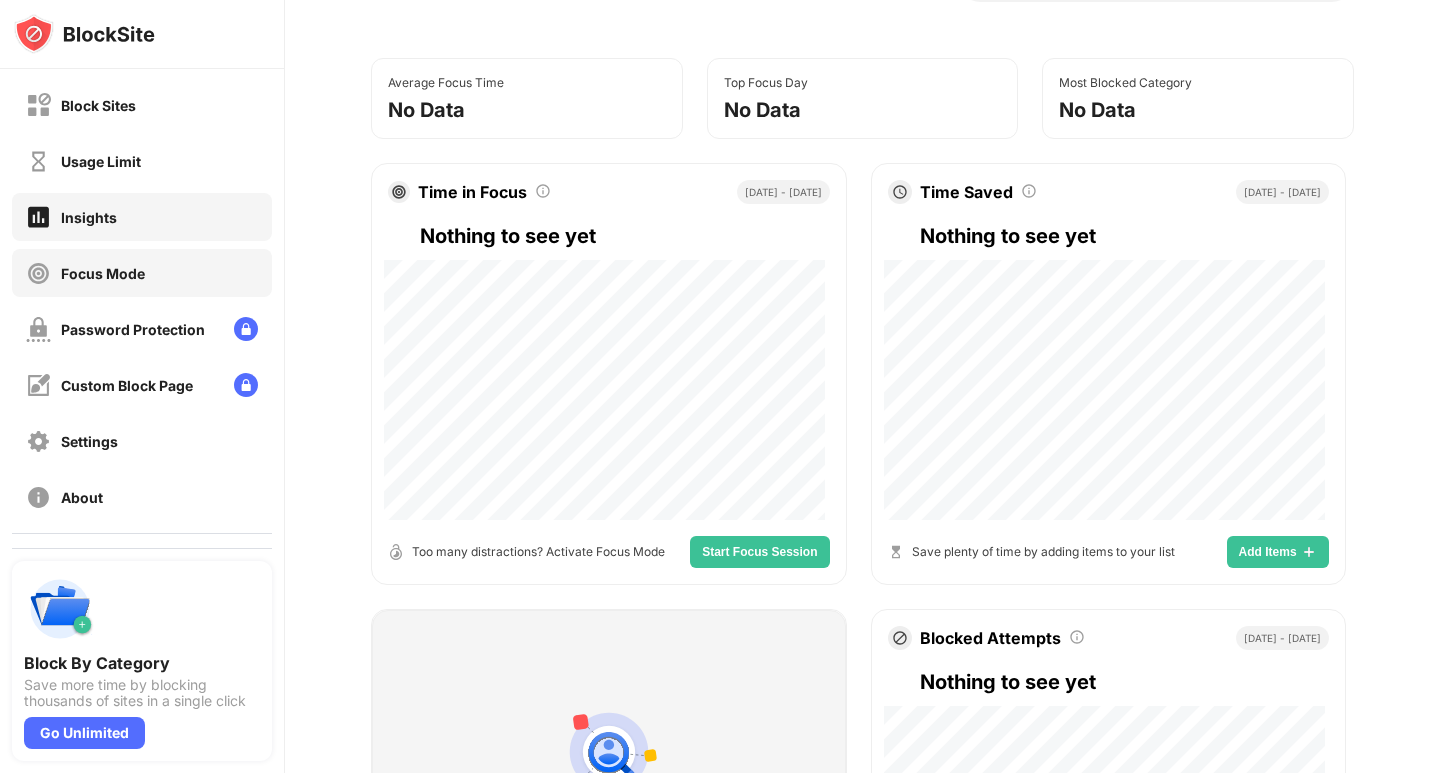 click on "Focus Mode" at bounding box center [142, 273] 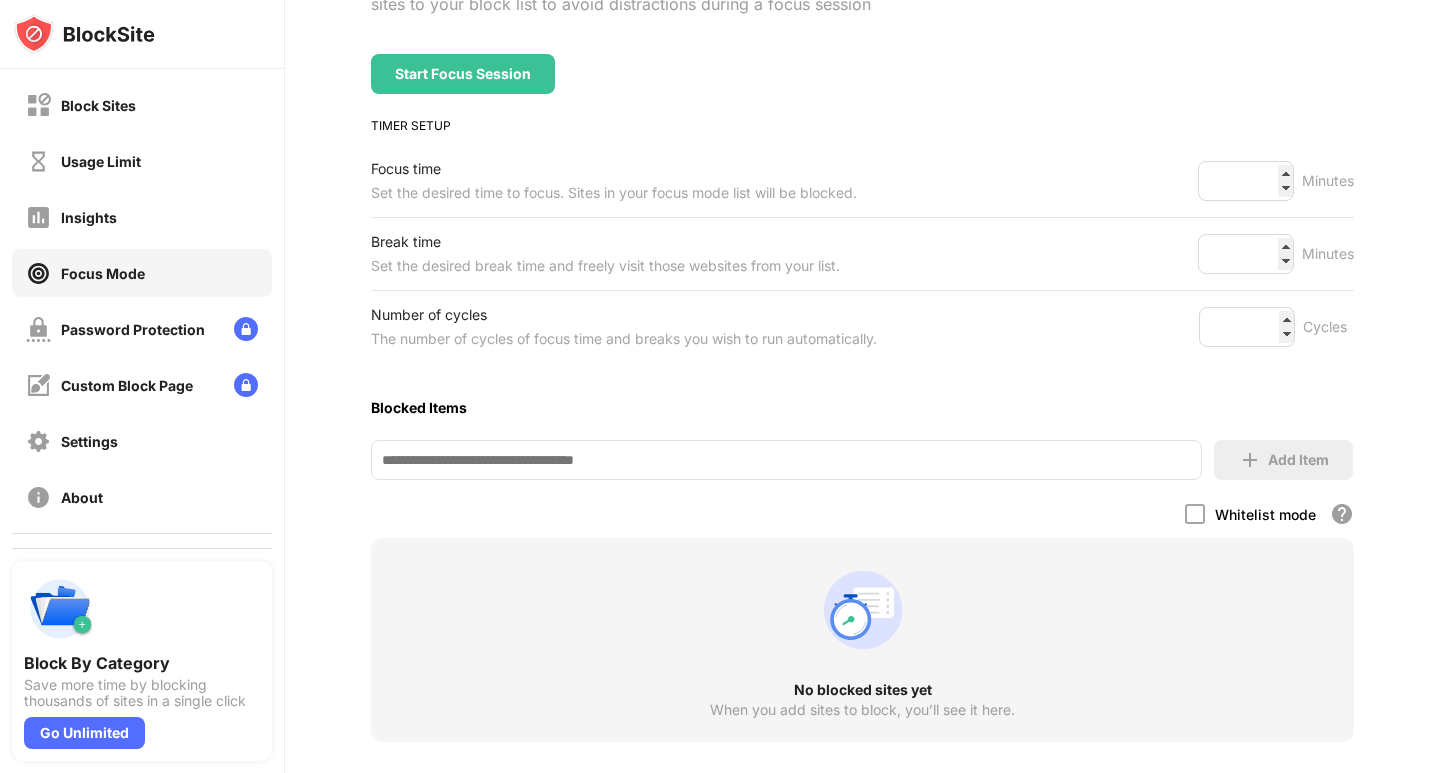 click at bounding box center (786, 460) 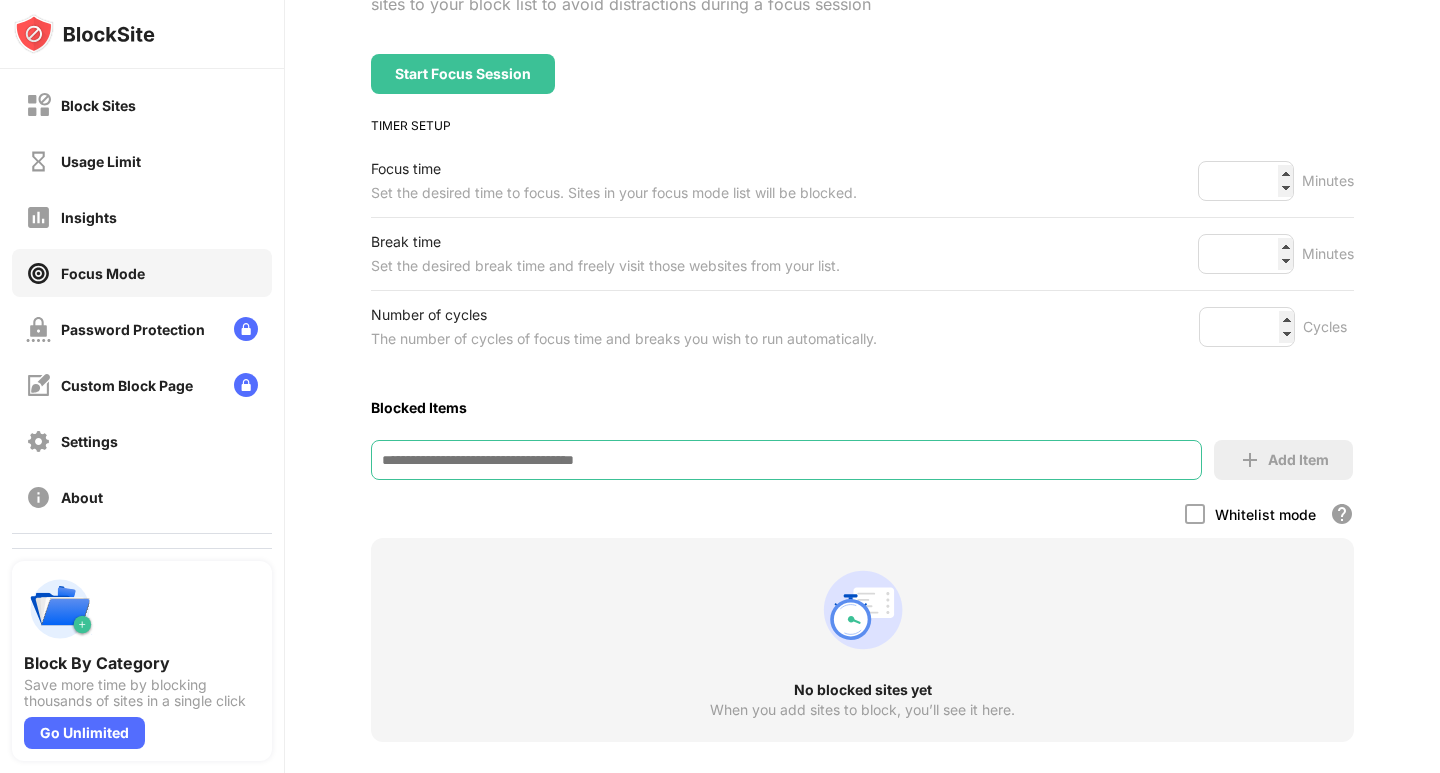 paste on "**********" 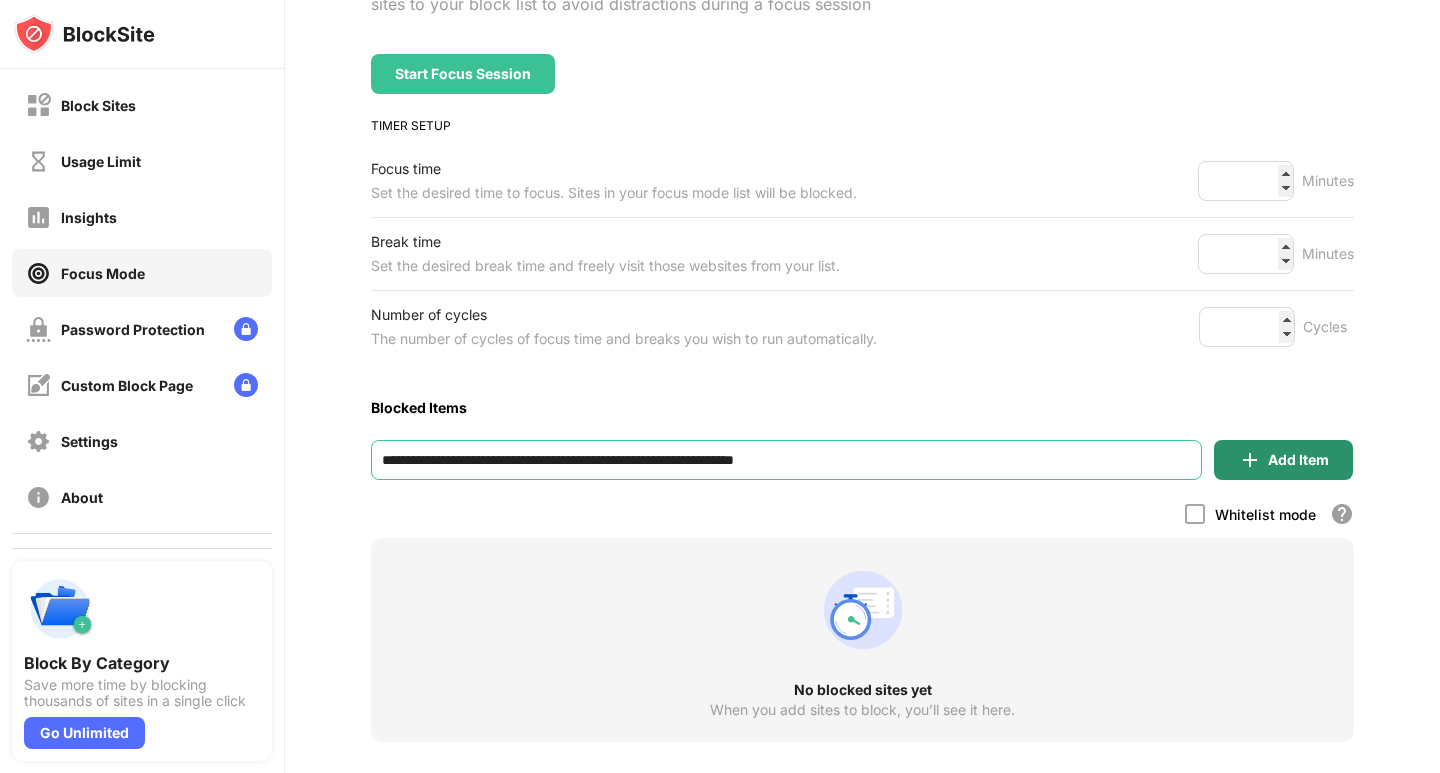 type on "**********" 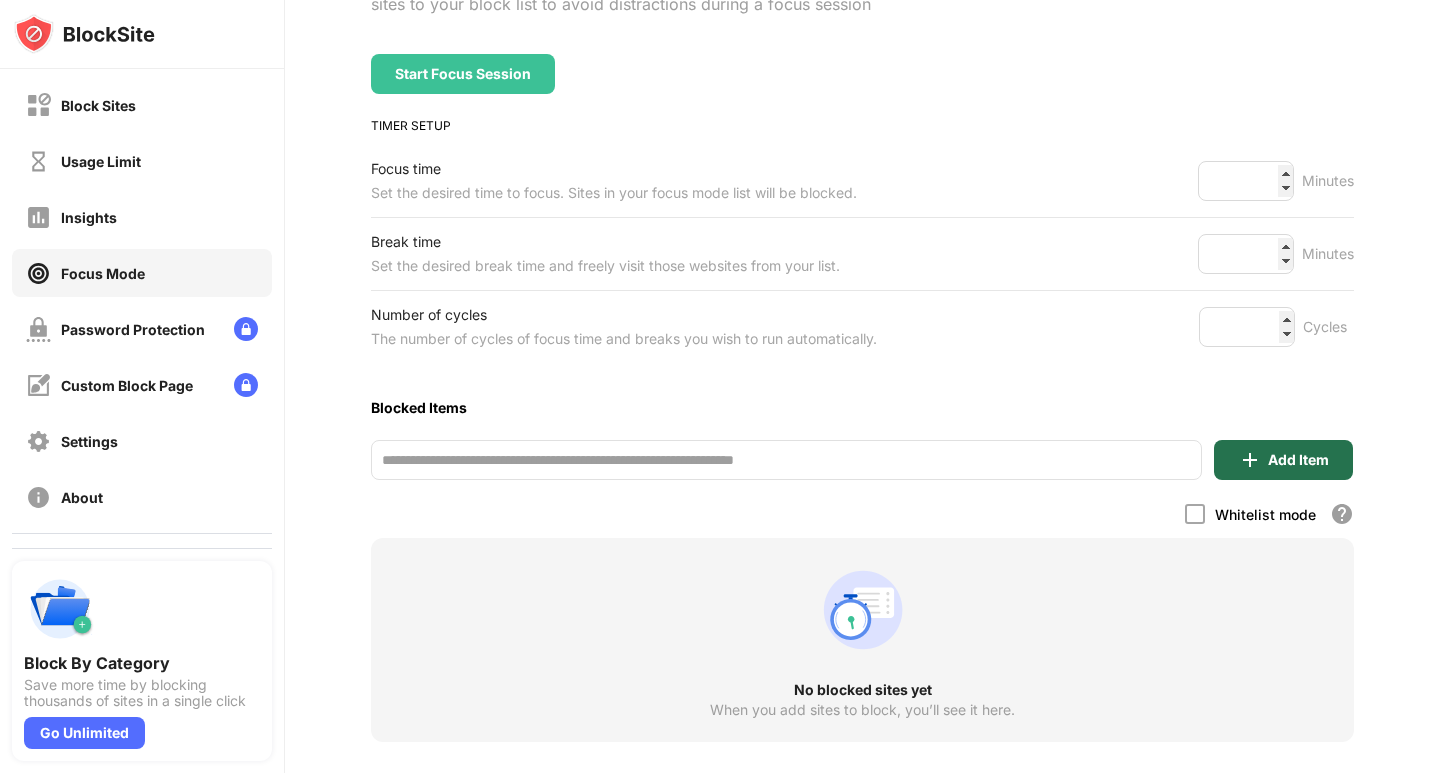 click on "Add Item" at bounding box center (1298, 460) 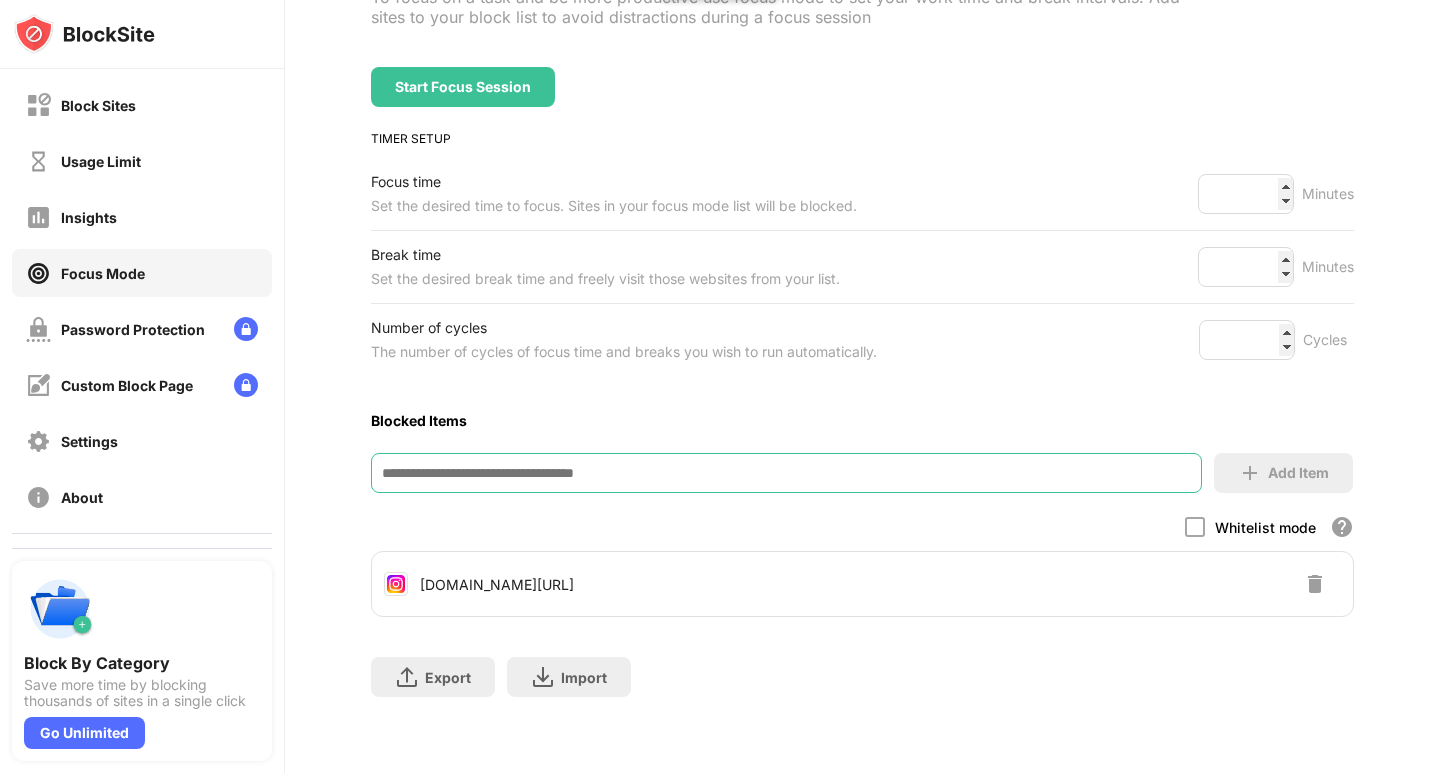 click at bounding box center (786, 473) 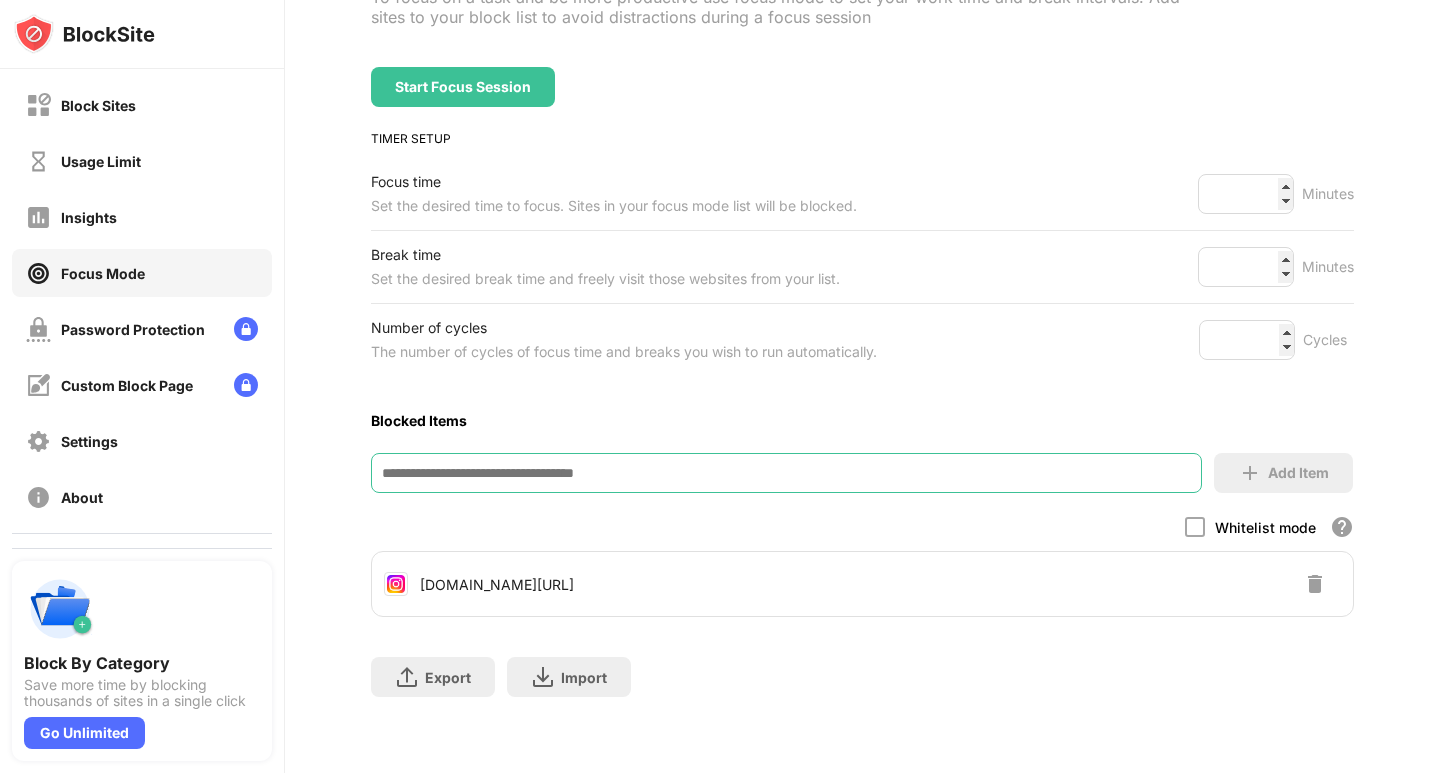 paste on "**********" 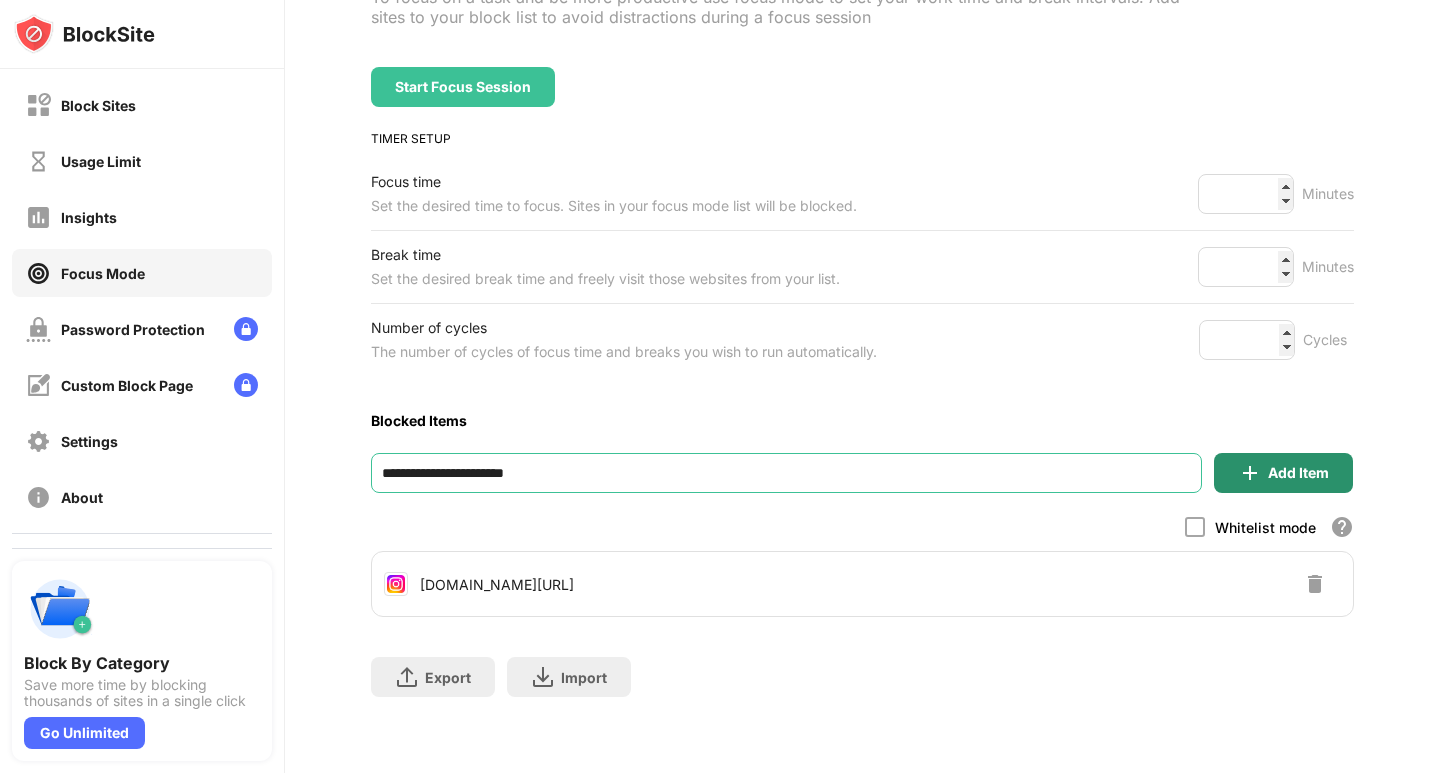 type on "**********" 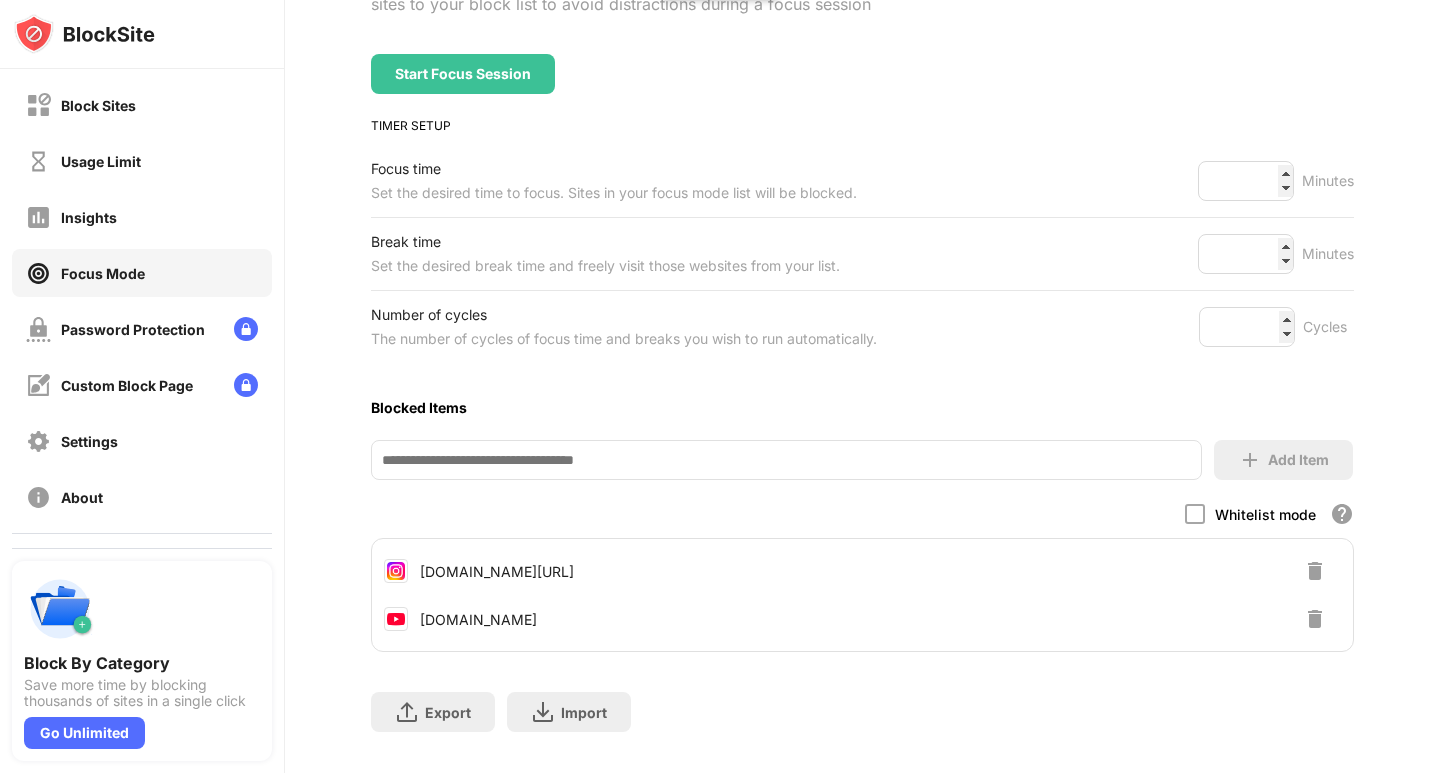 click at bounding box center [786, 460] 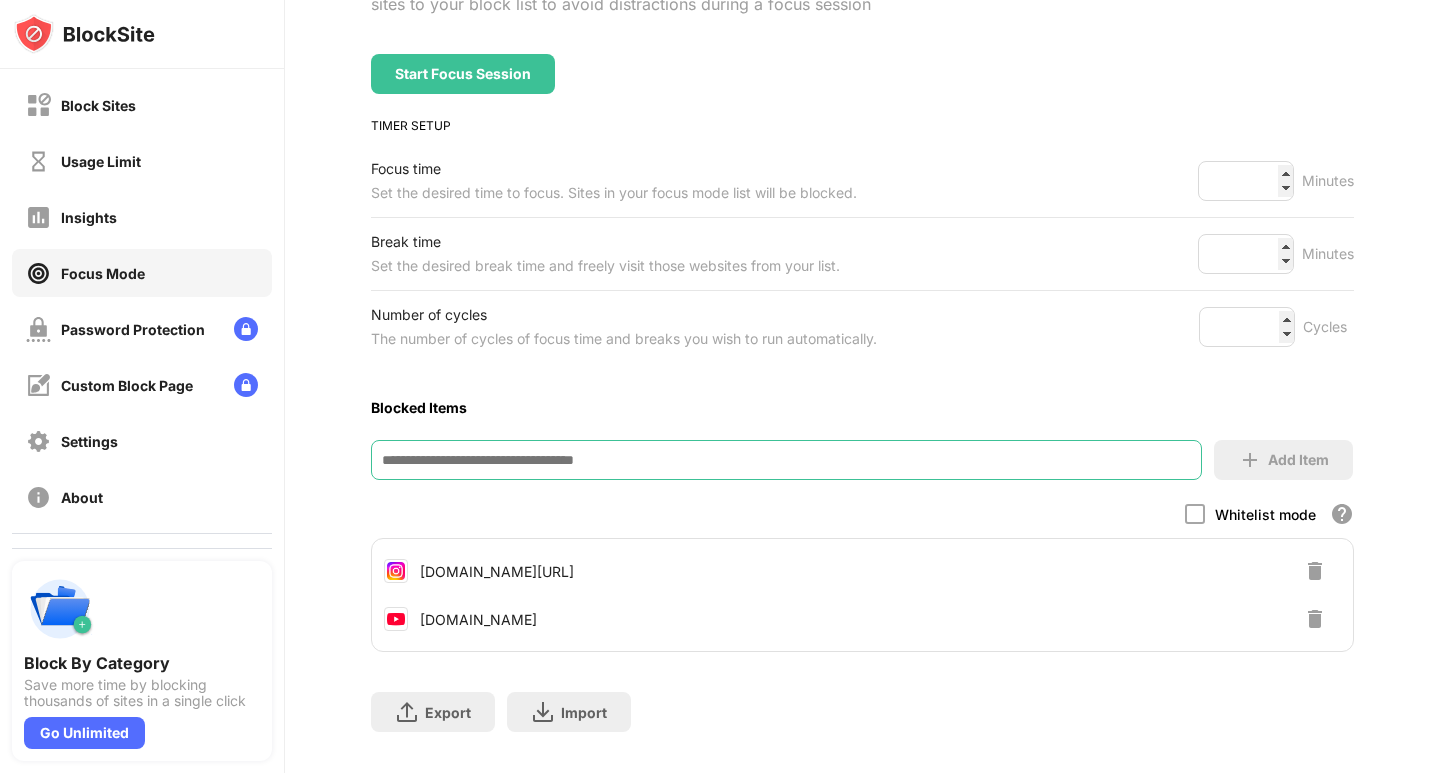 paste on "**********" 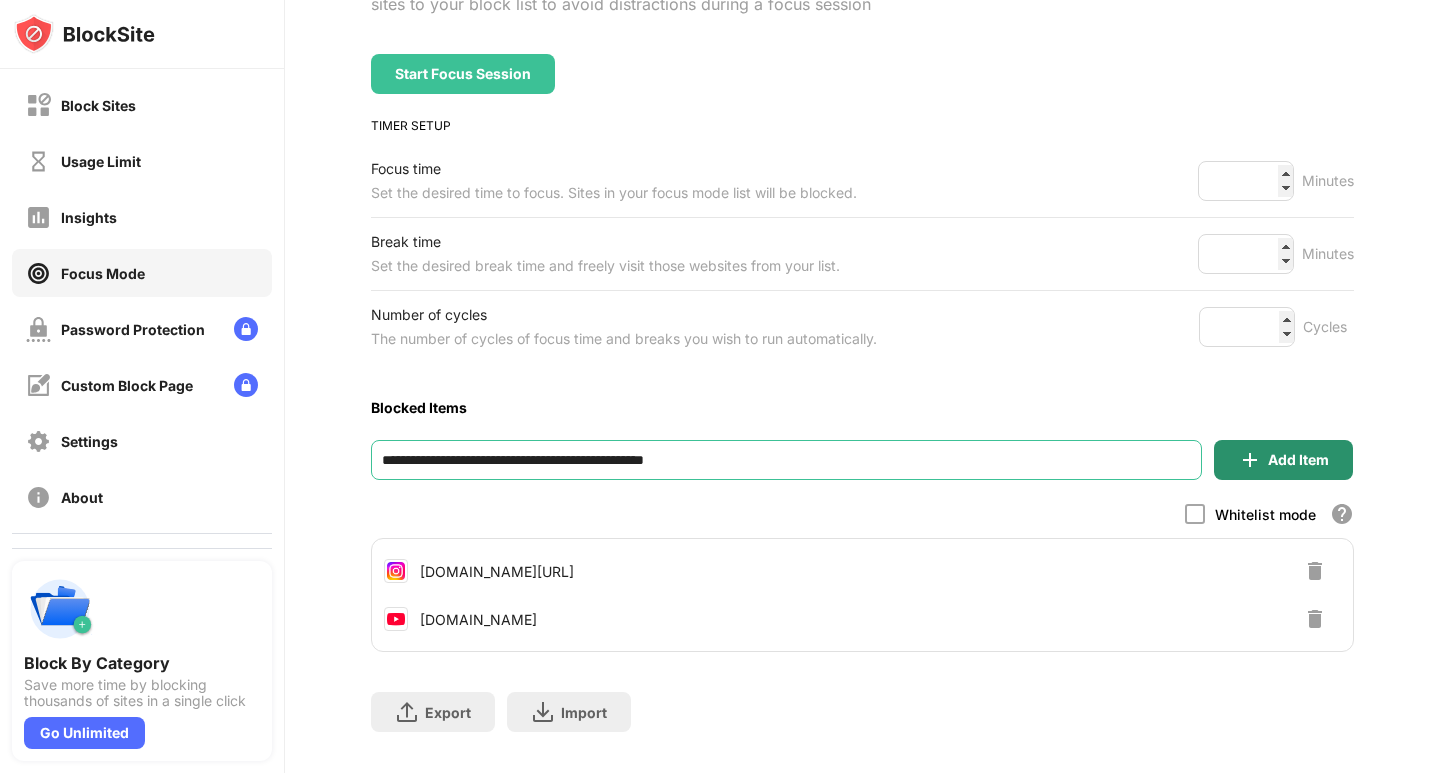 type on "**********" 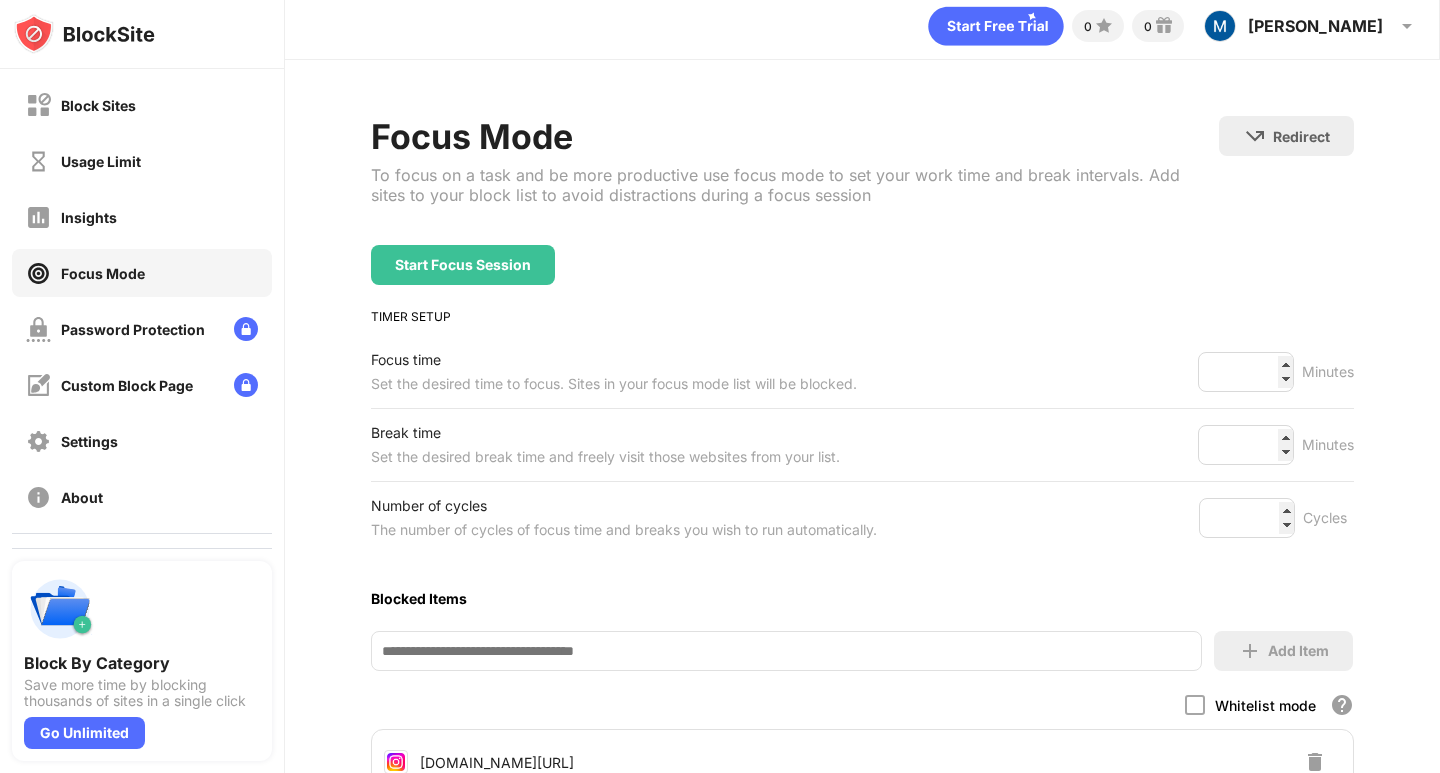 scroll, scrollTop: 0, scrollLeft: 0, axis: both 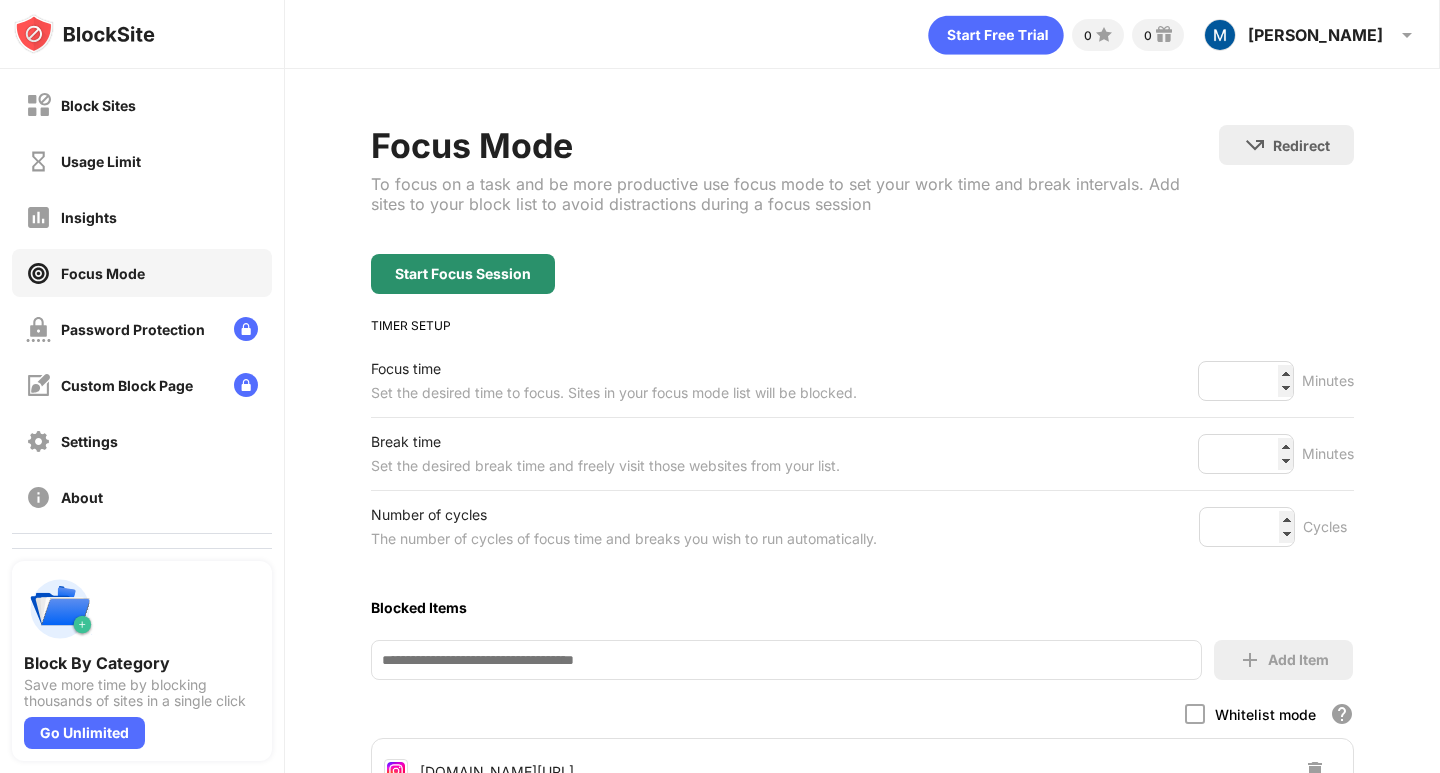 click on "Start Focus Session" at bounding box center [463, 274] 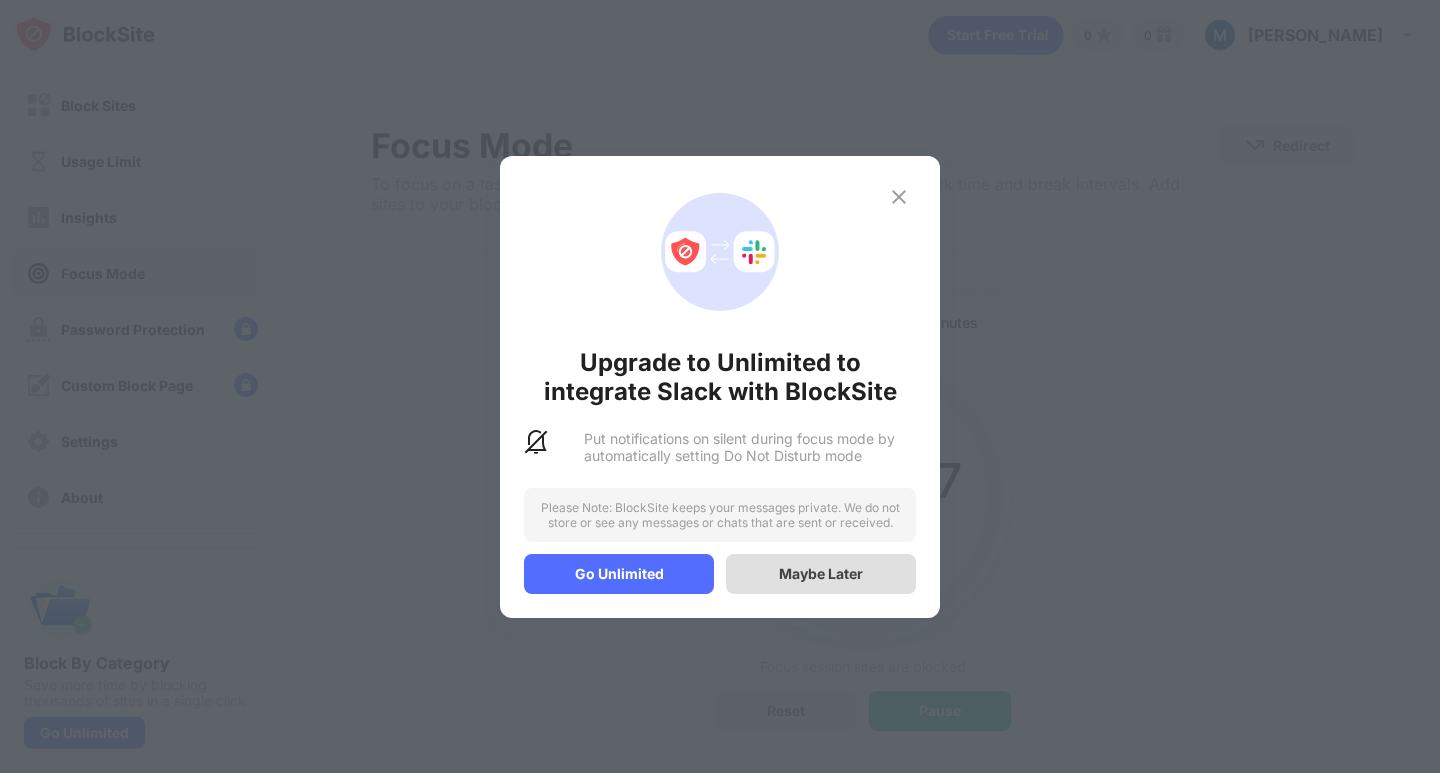 click on "Maybe Later" at bounding box center [821, 573] 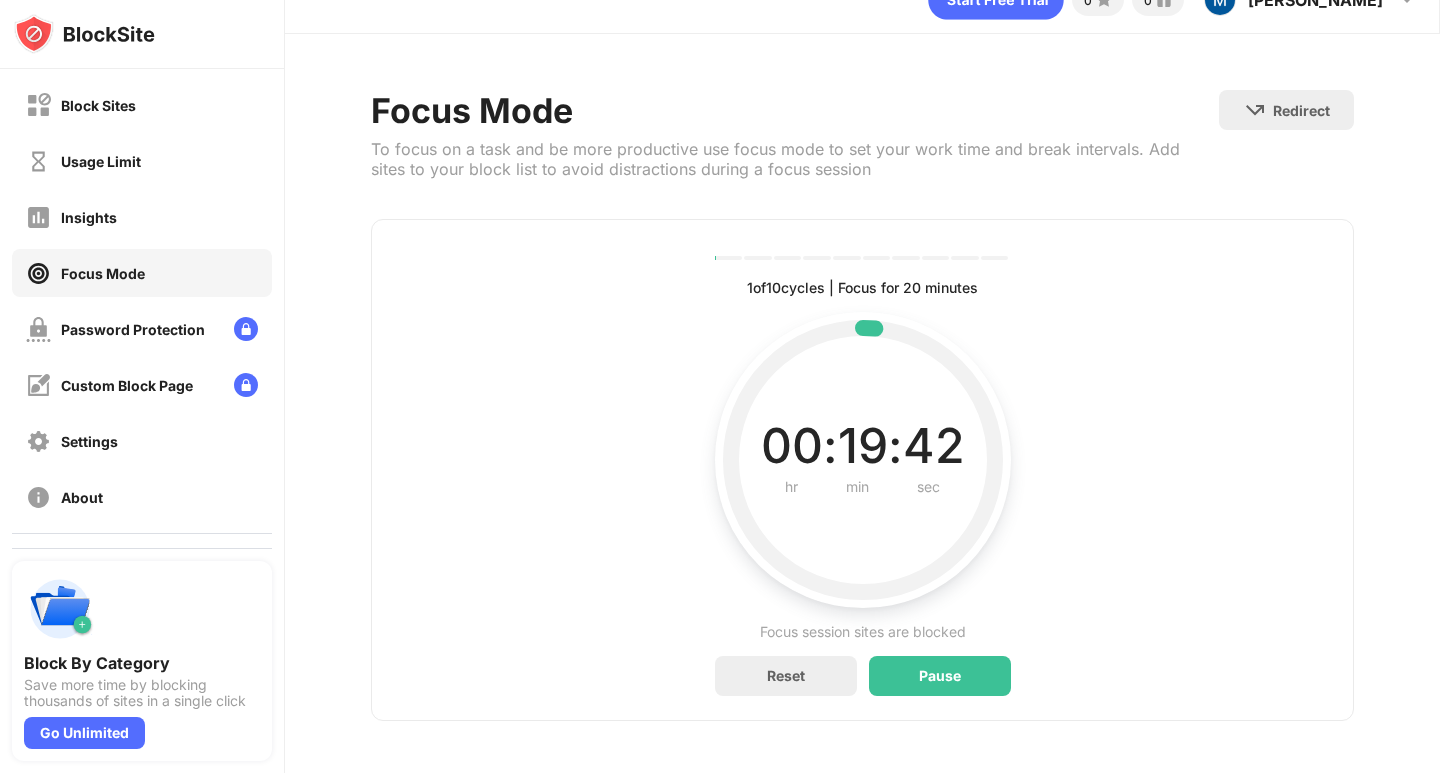 scroll, scrollTop: 54, scrollLeft: 0, axis: vertical 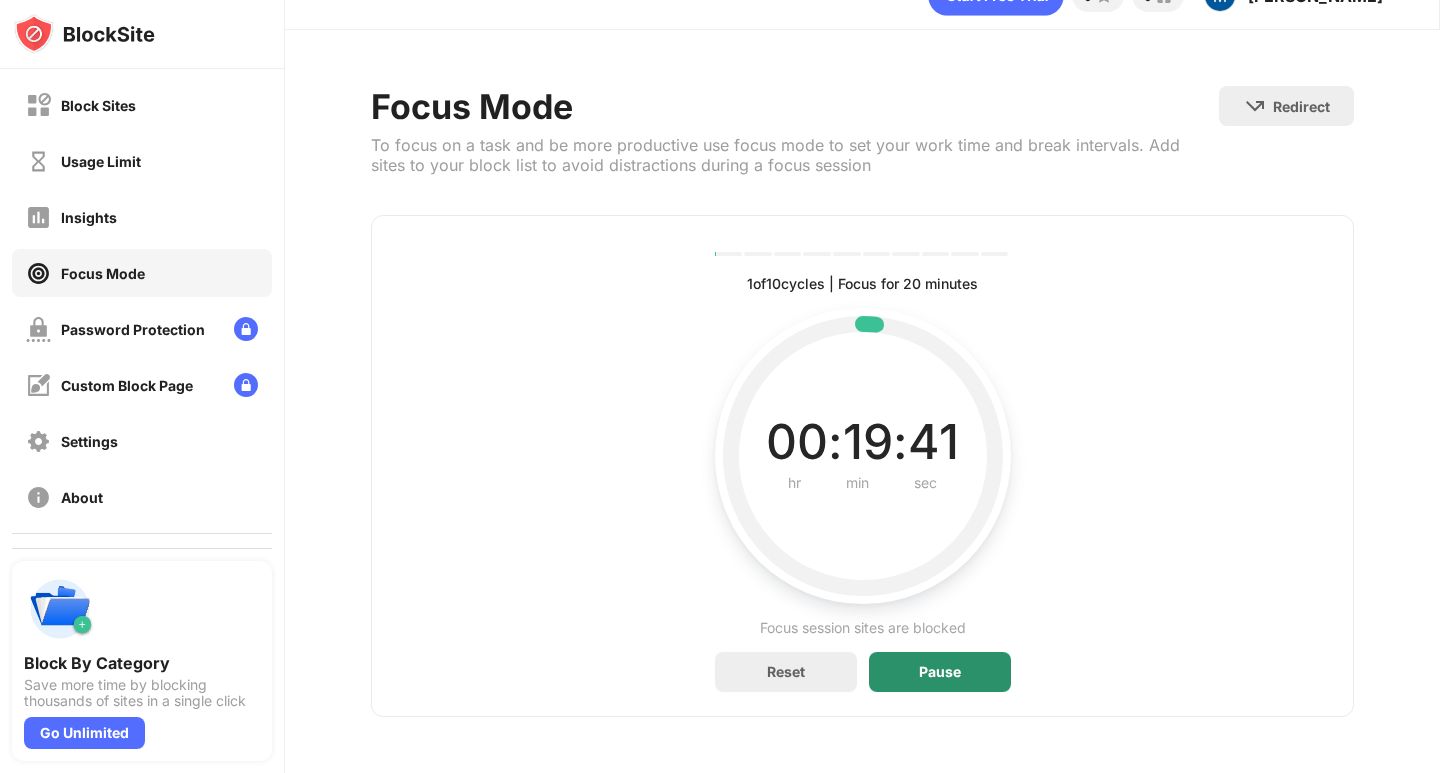 click on "Pause" at bounding box center [940, 672] 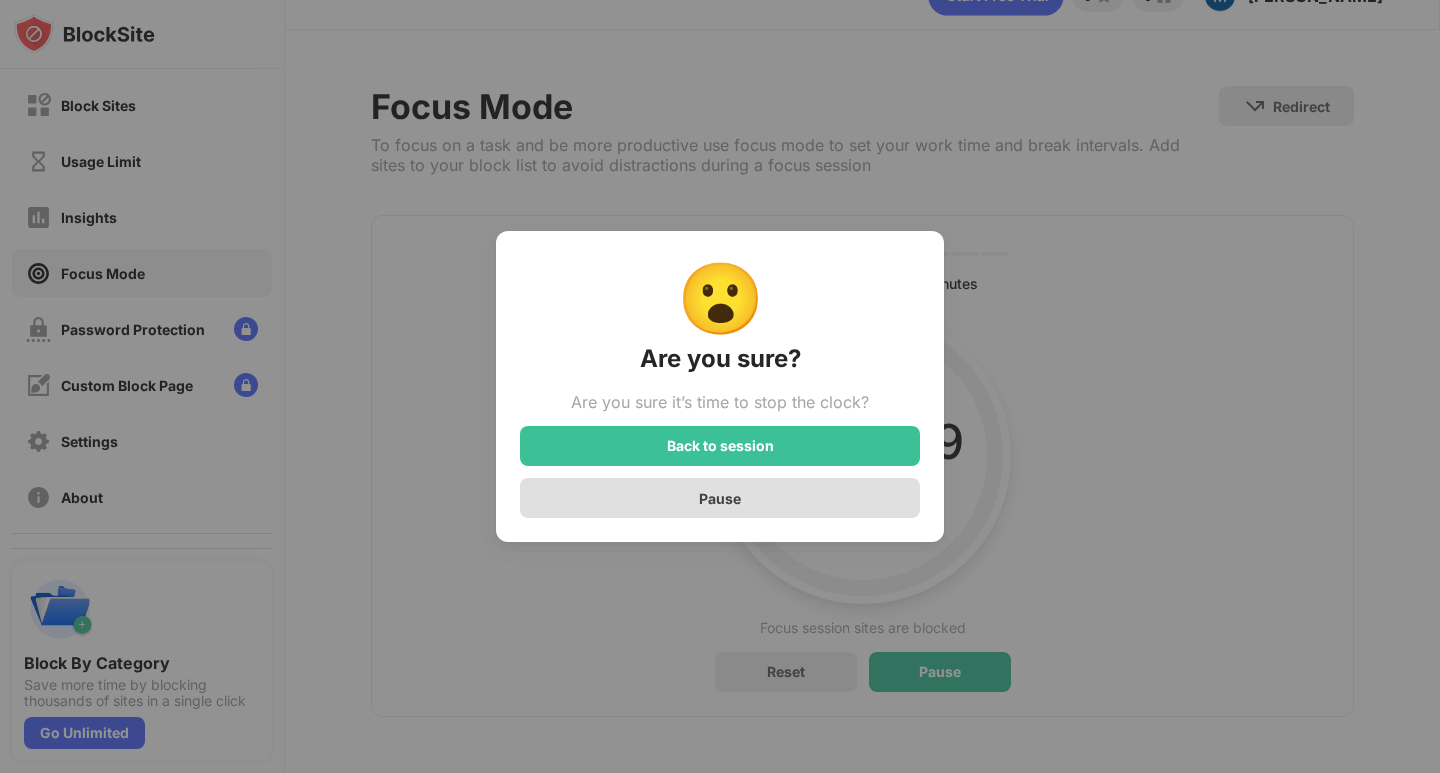 click on "Pause" at bounding box center [720, 498] 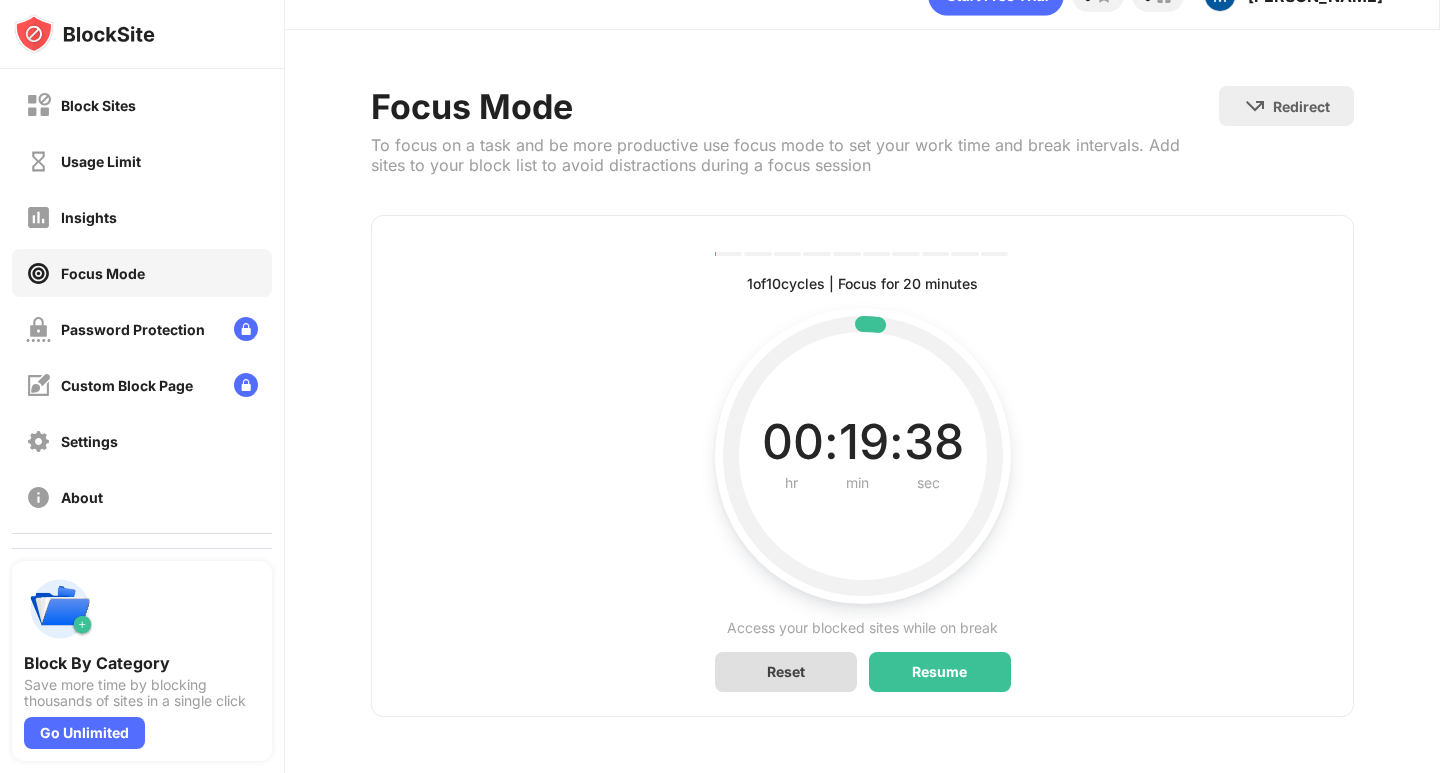 click on "Reset" at bounding box center [786, 672] 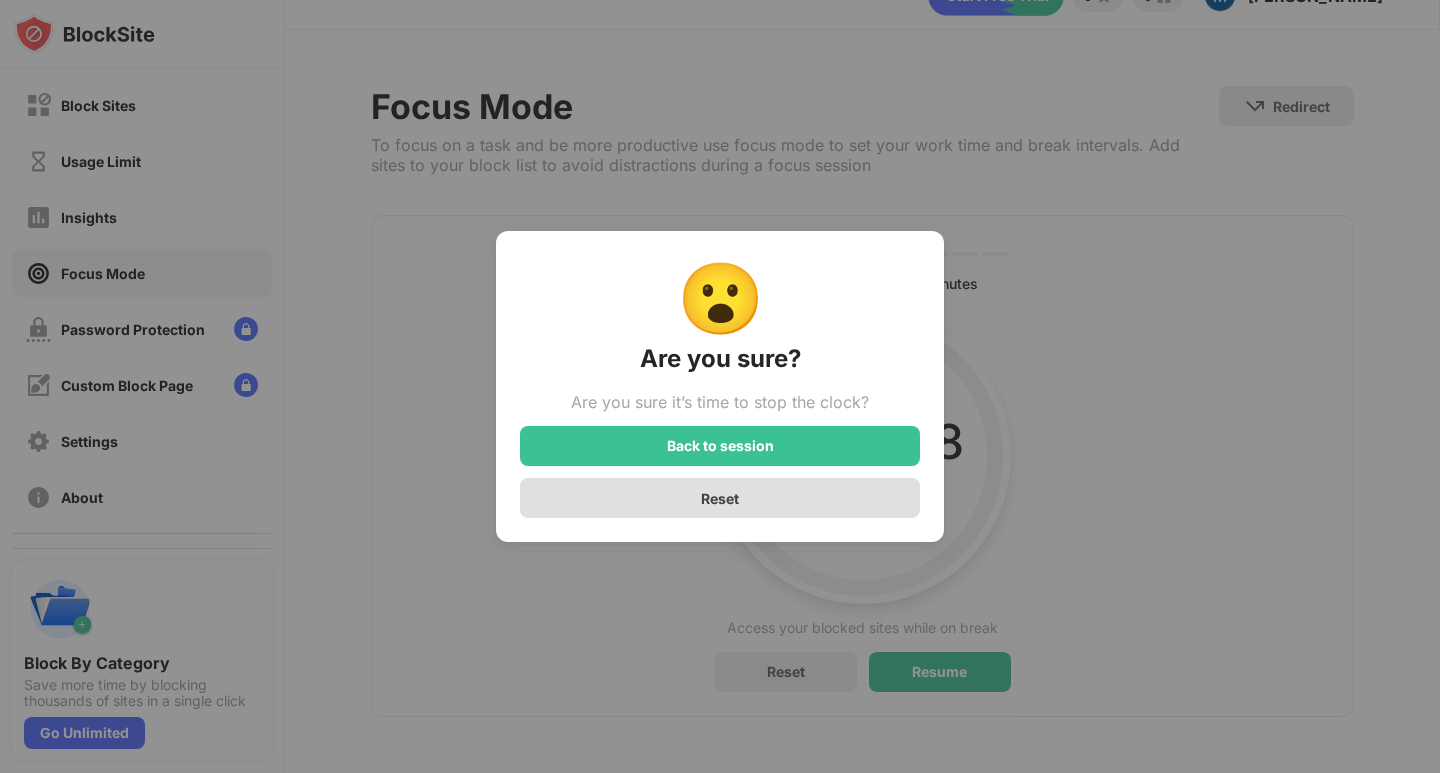 click on "Reset" at bounding box center [720, 498] 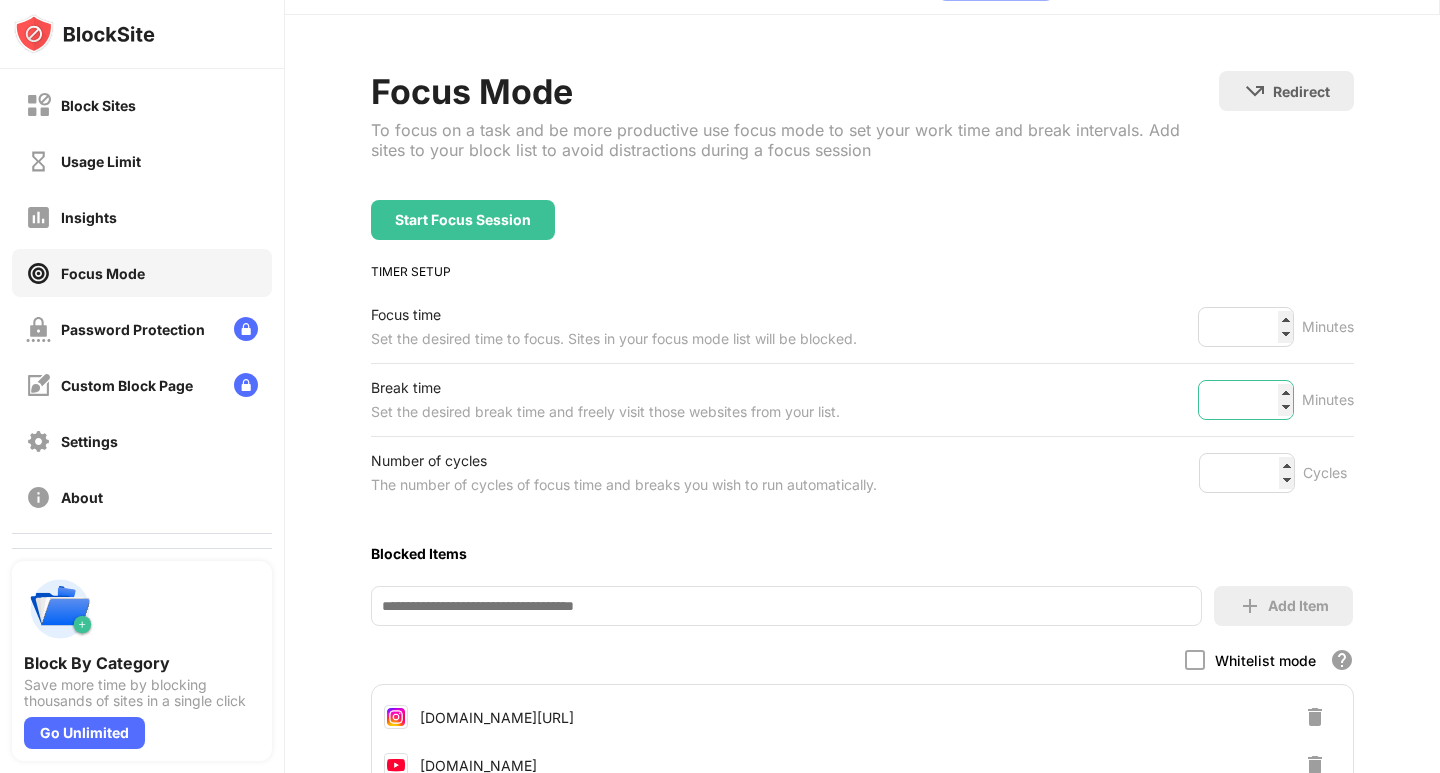 click on "*" at bounding box center (1246, 400) 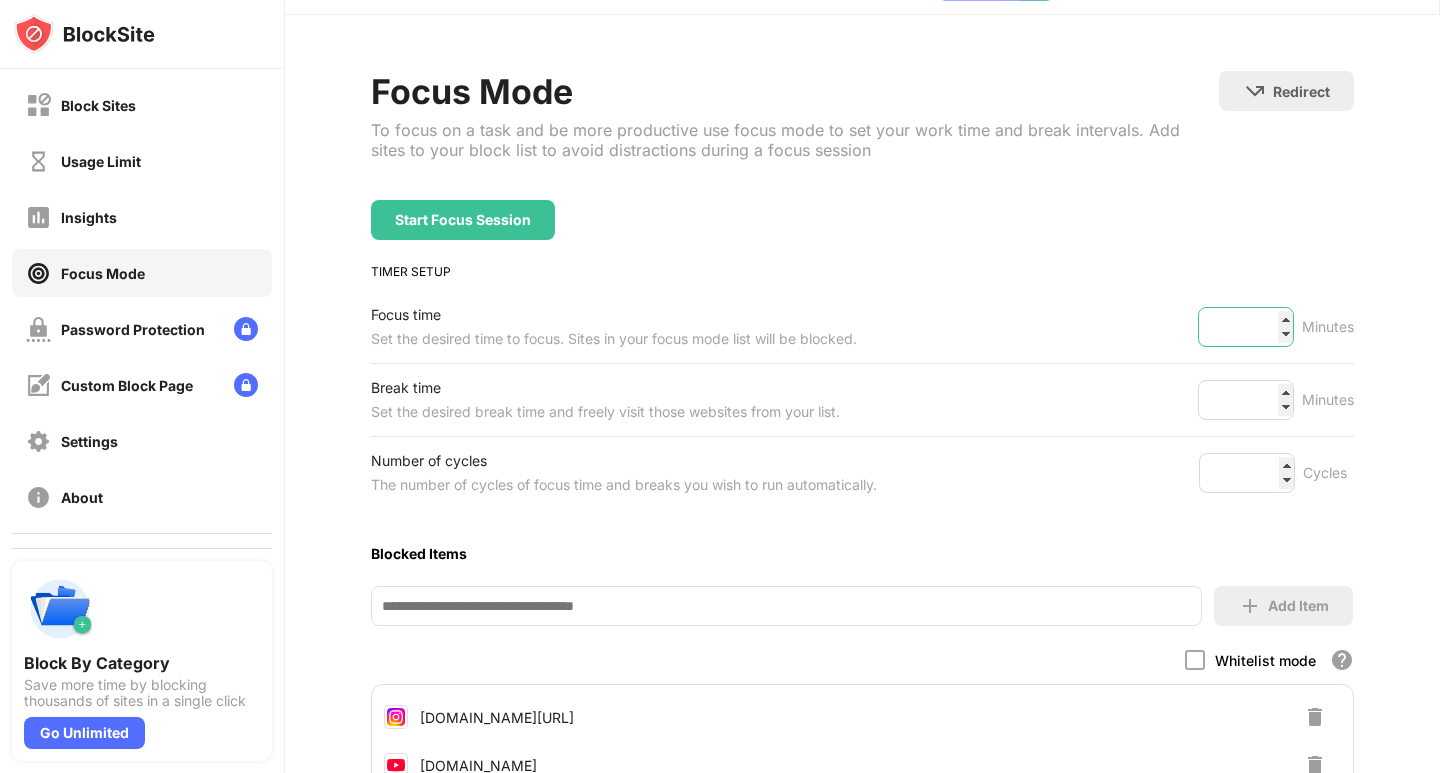 click on "**" at bounding box center [1246, 327] 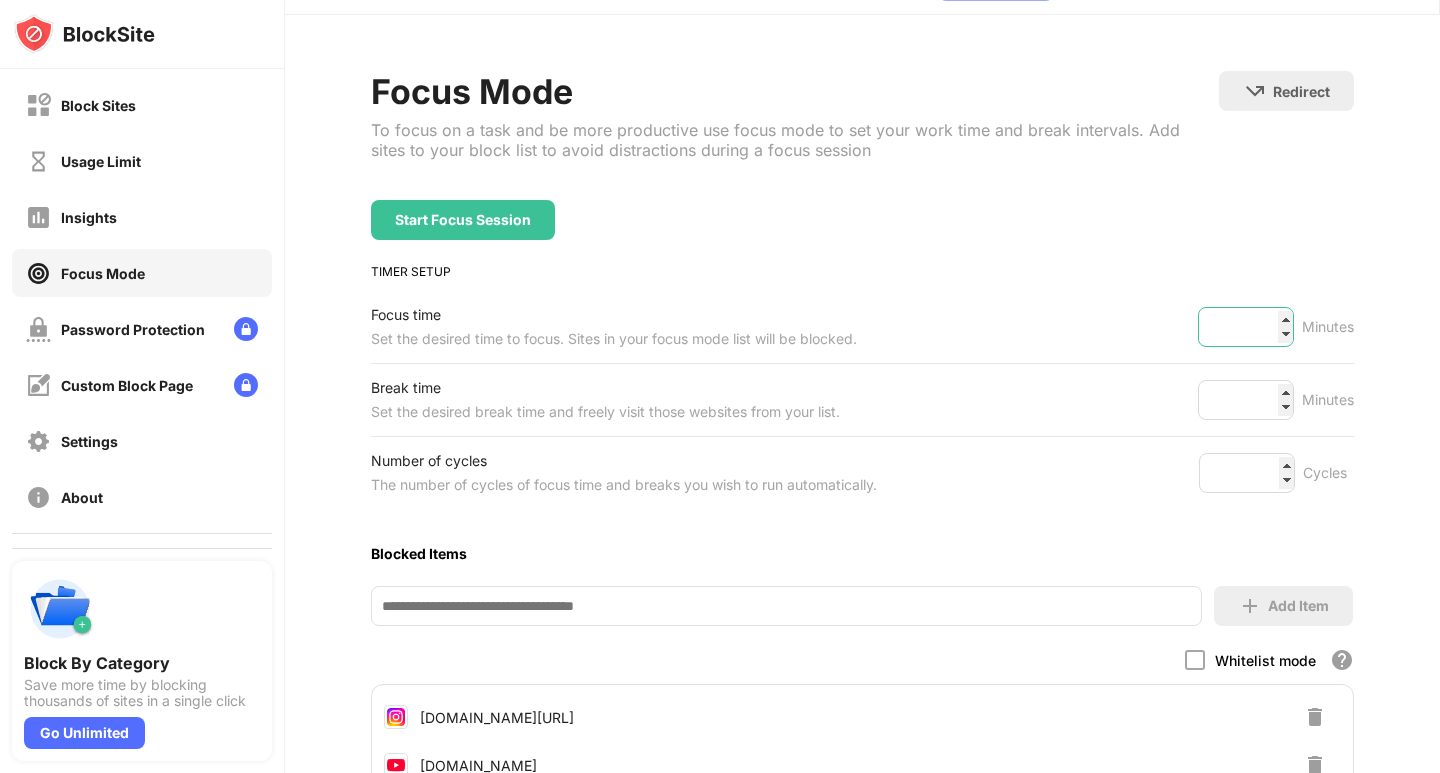 click on "**" at bounding box center (1246, 327) 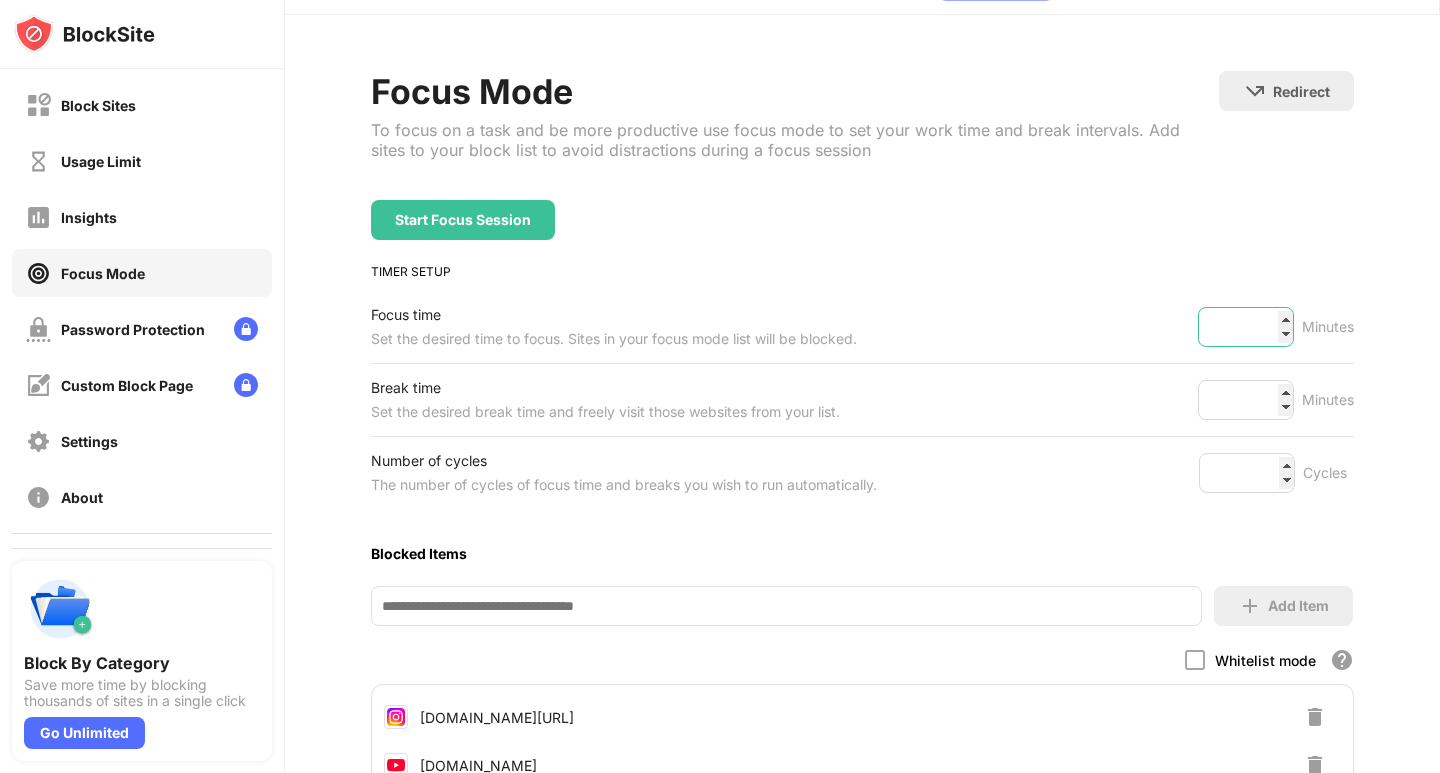 click on "**" at bounding box center (1246, 327) 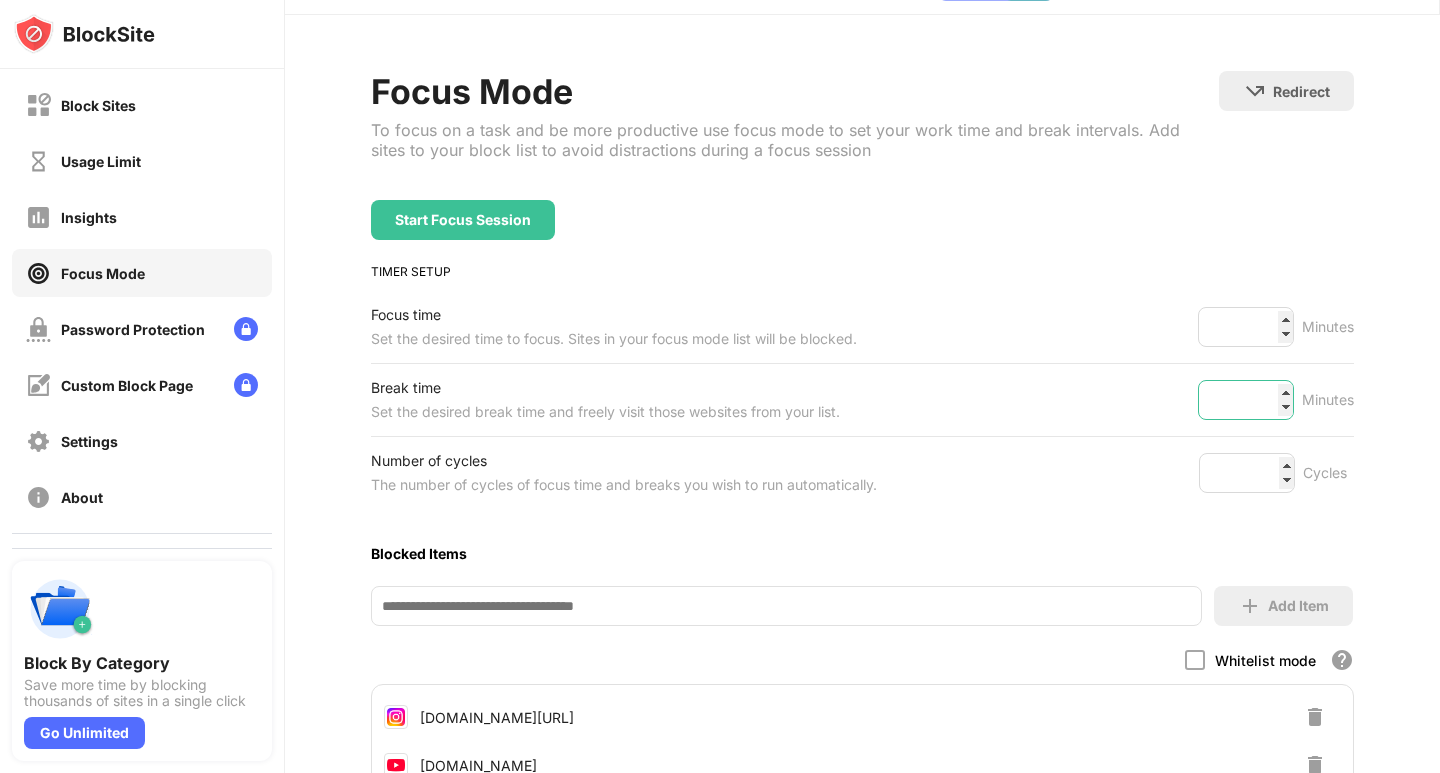 type on "*" 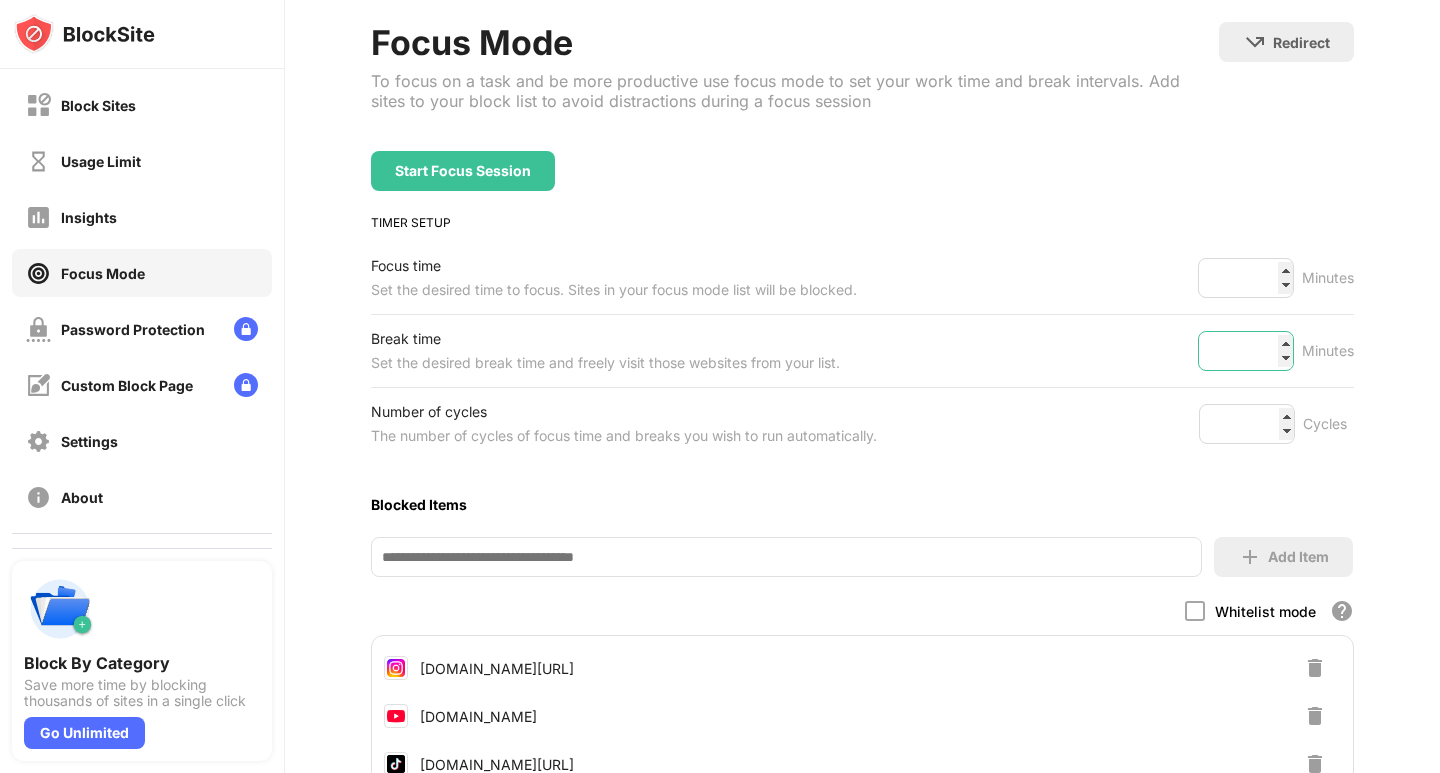 scroll, scrollTop: 0, scrollLeft: 0, axis: both 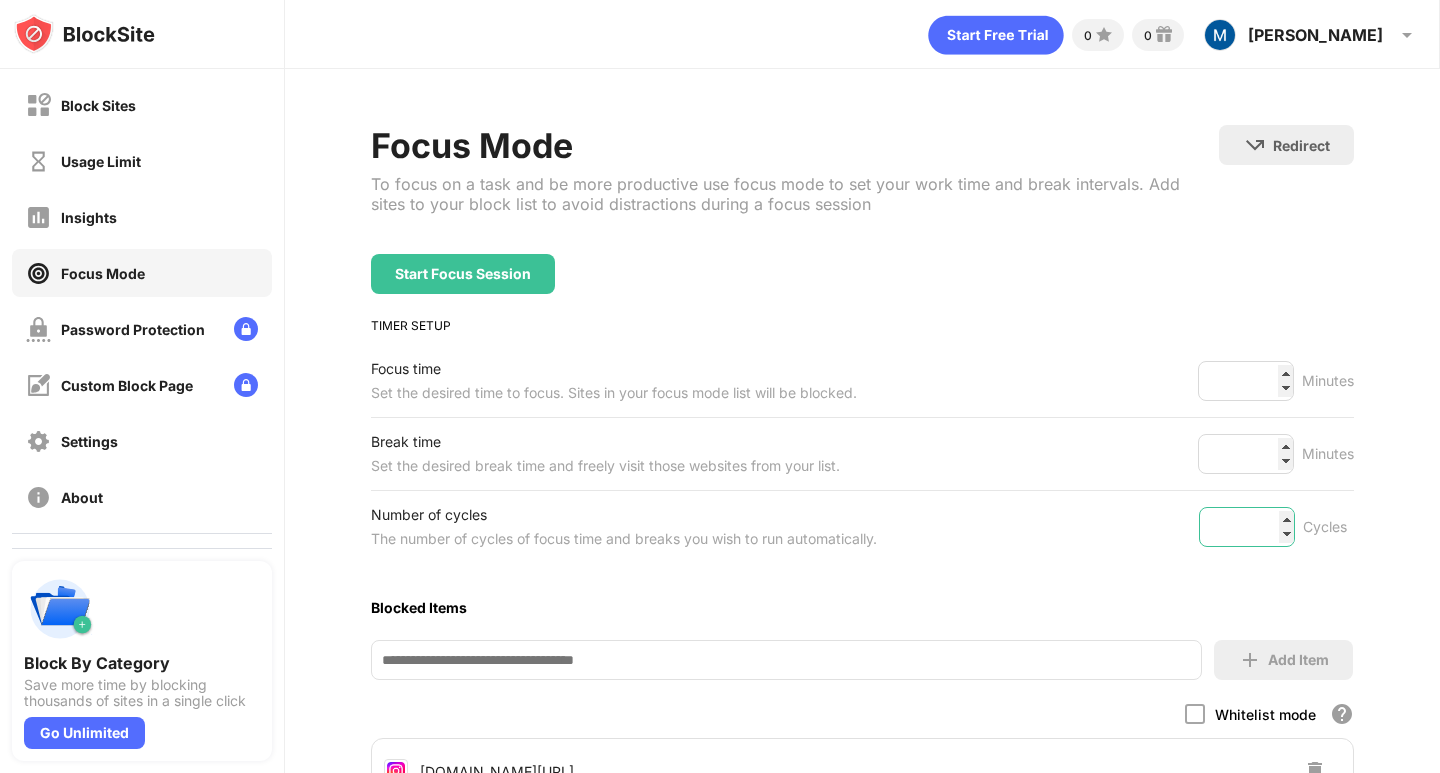 click on "**" at bounding box center (1247, 527) 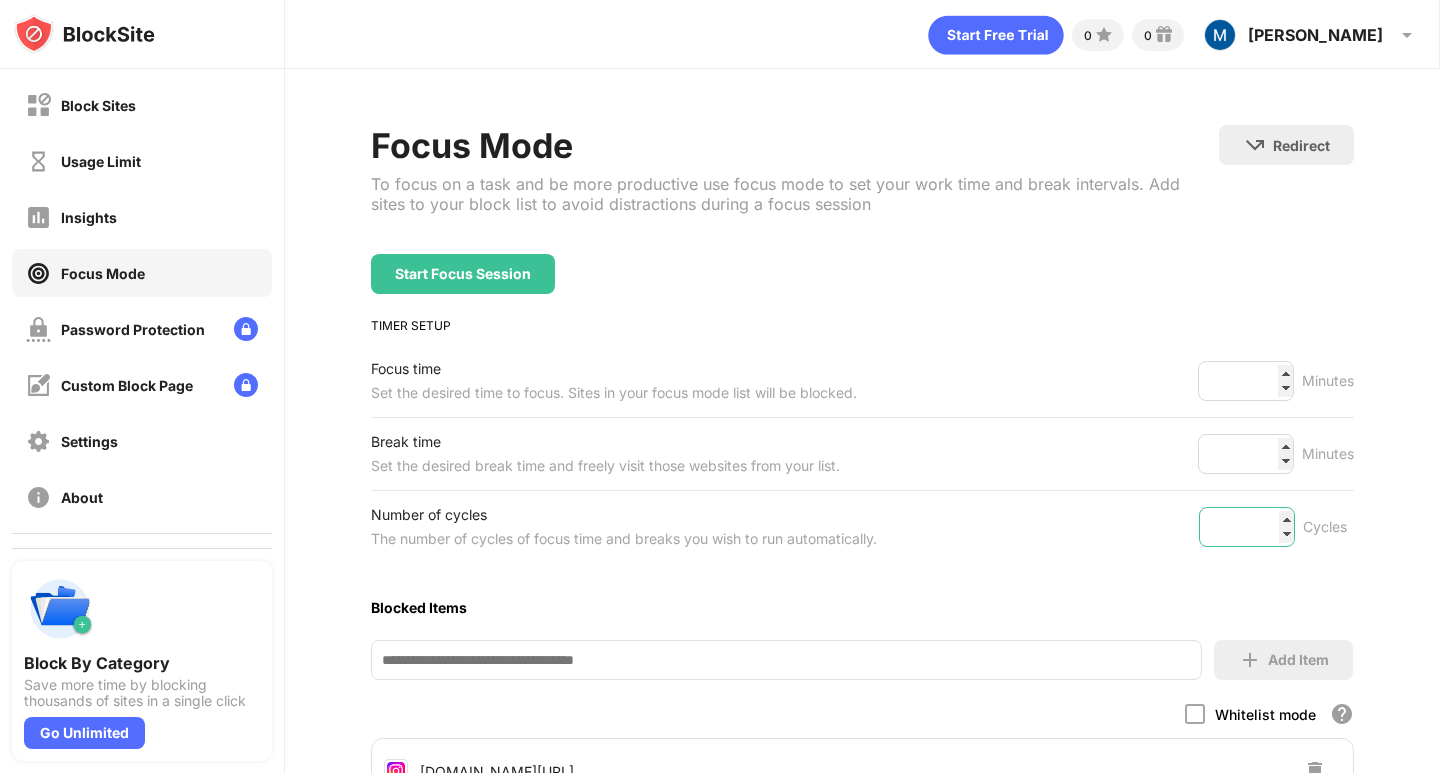 type on "**" 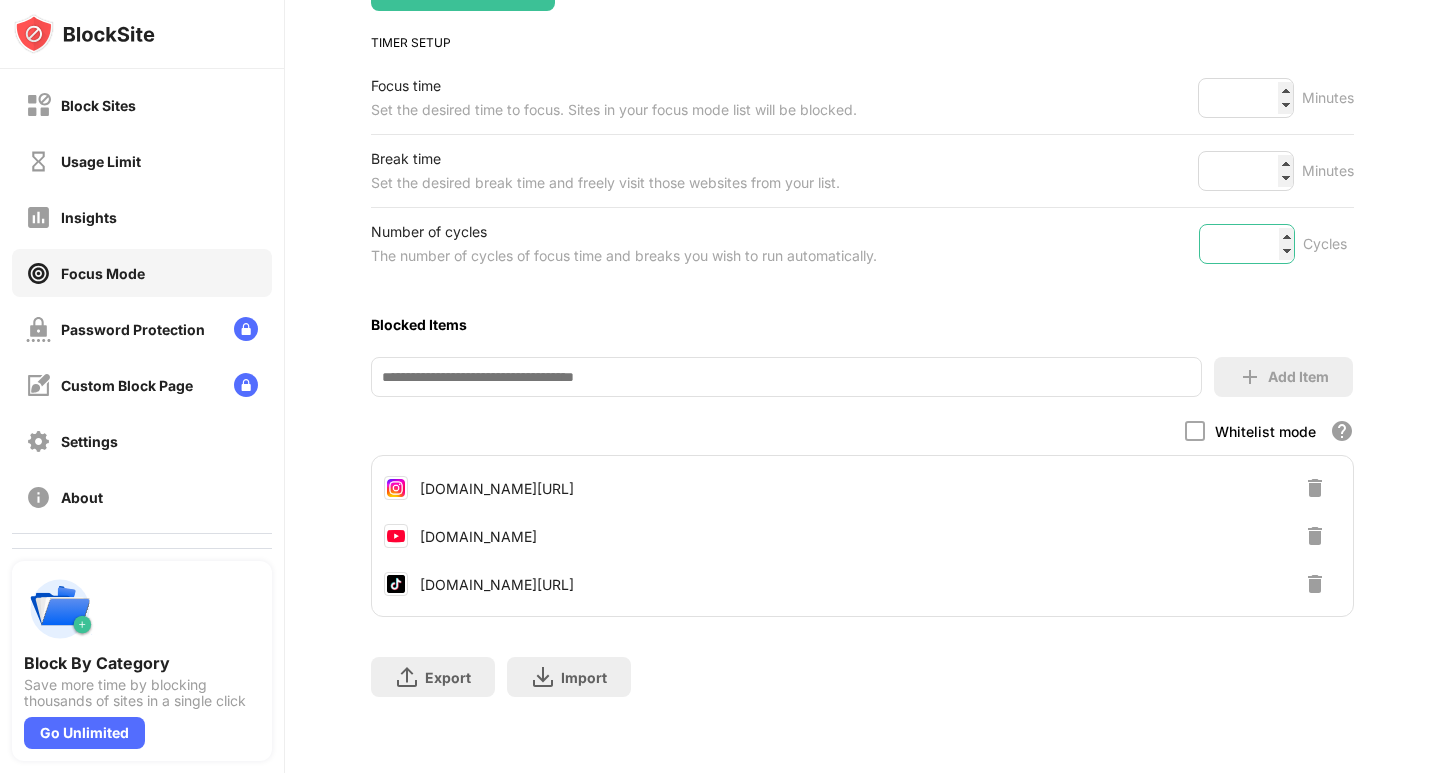 scroll, scrollTop: 0, scrollLeft: 0, axis: both 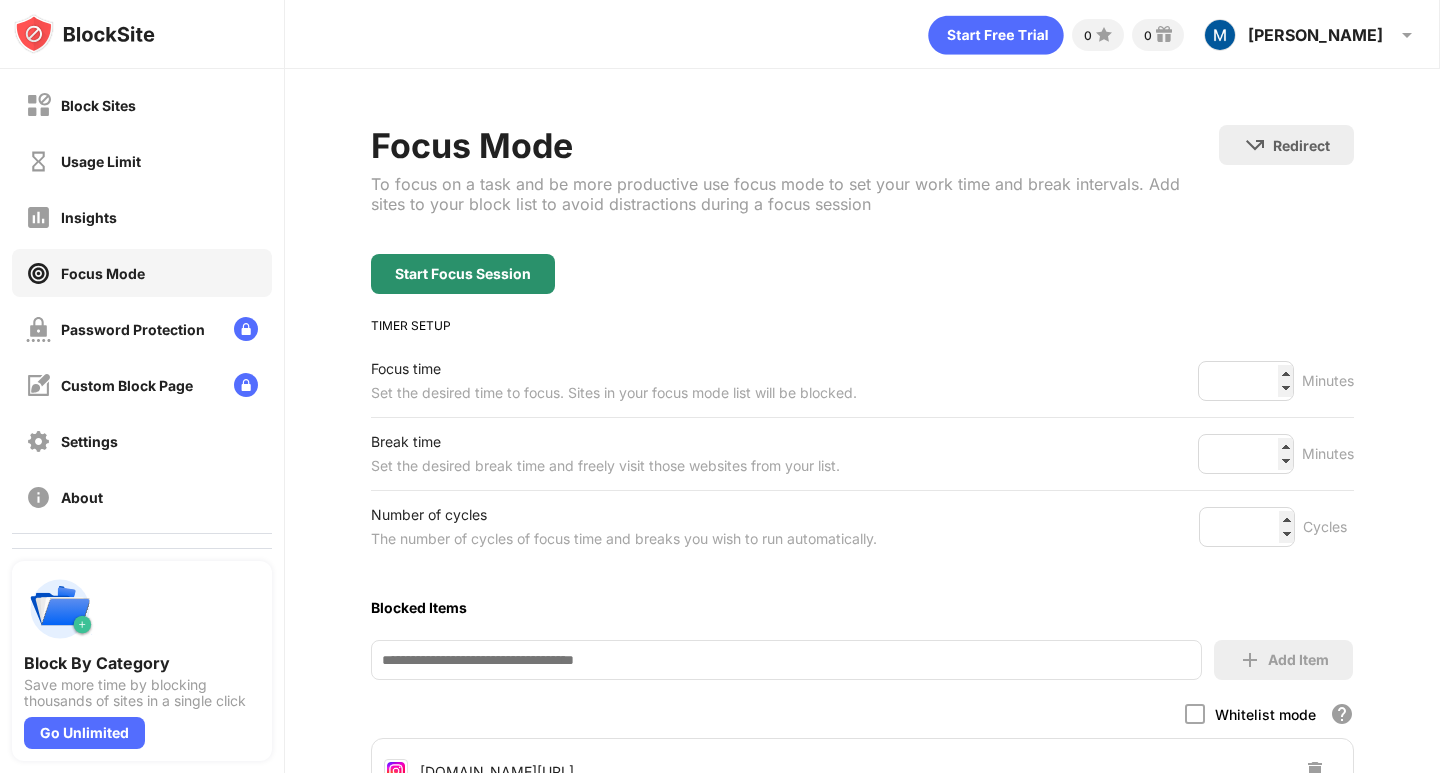 click on "Start Focus Session" at bounding box center [463, 274] 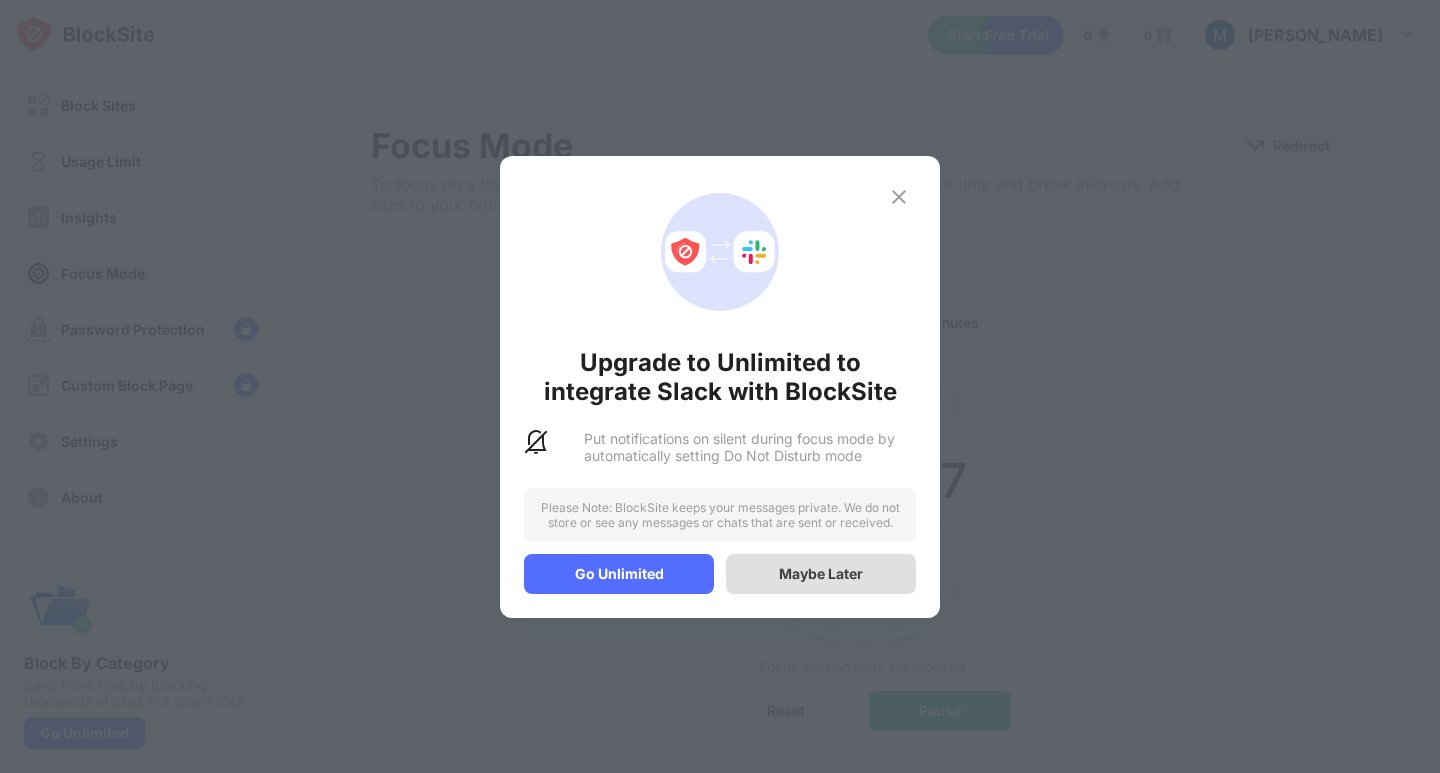 click on "Maybe Later" at bounding box center (821, 573) 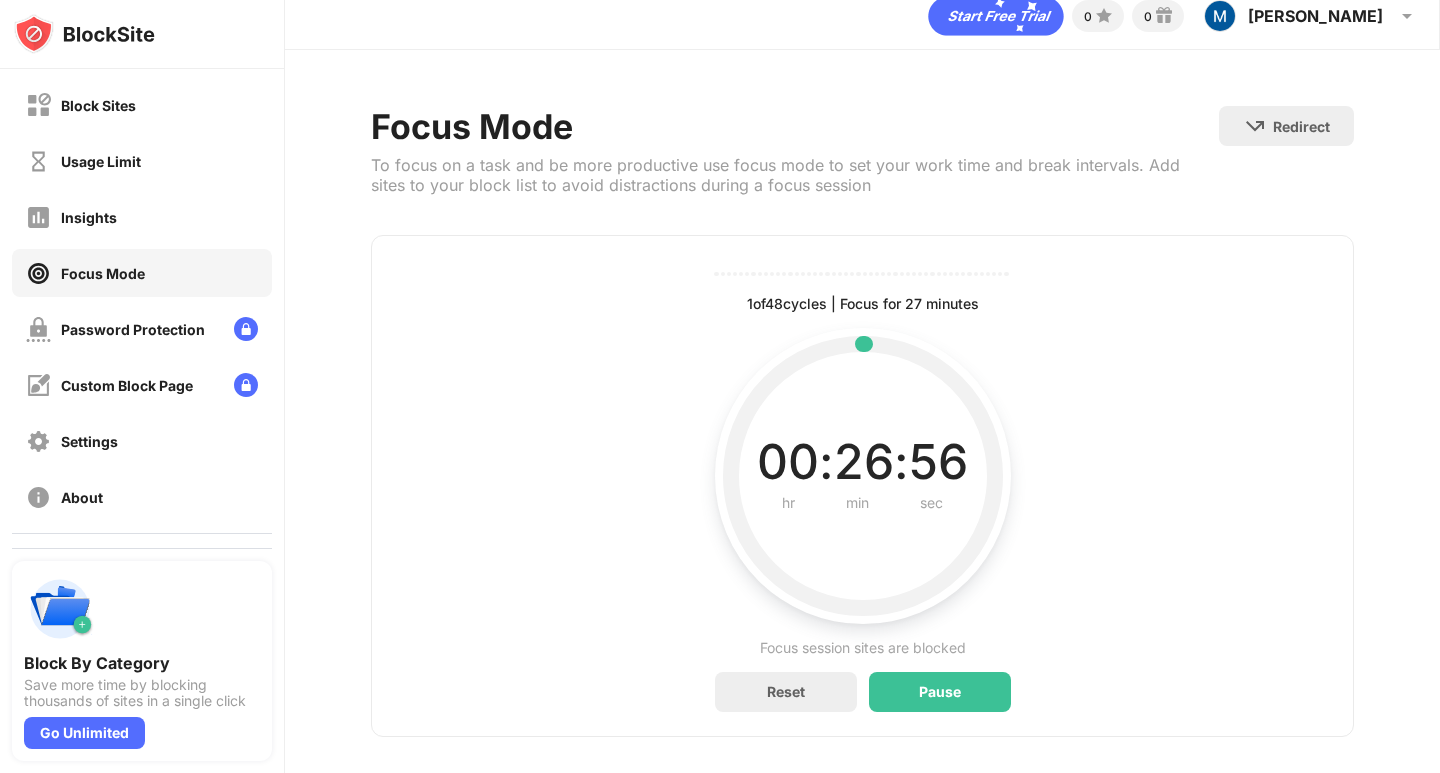 scroll, scrollTop: 54, scrollLeft: 0, axis: vertical 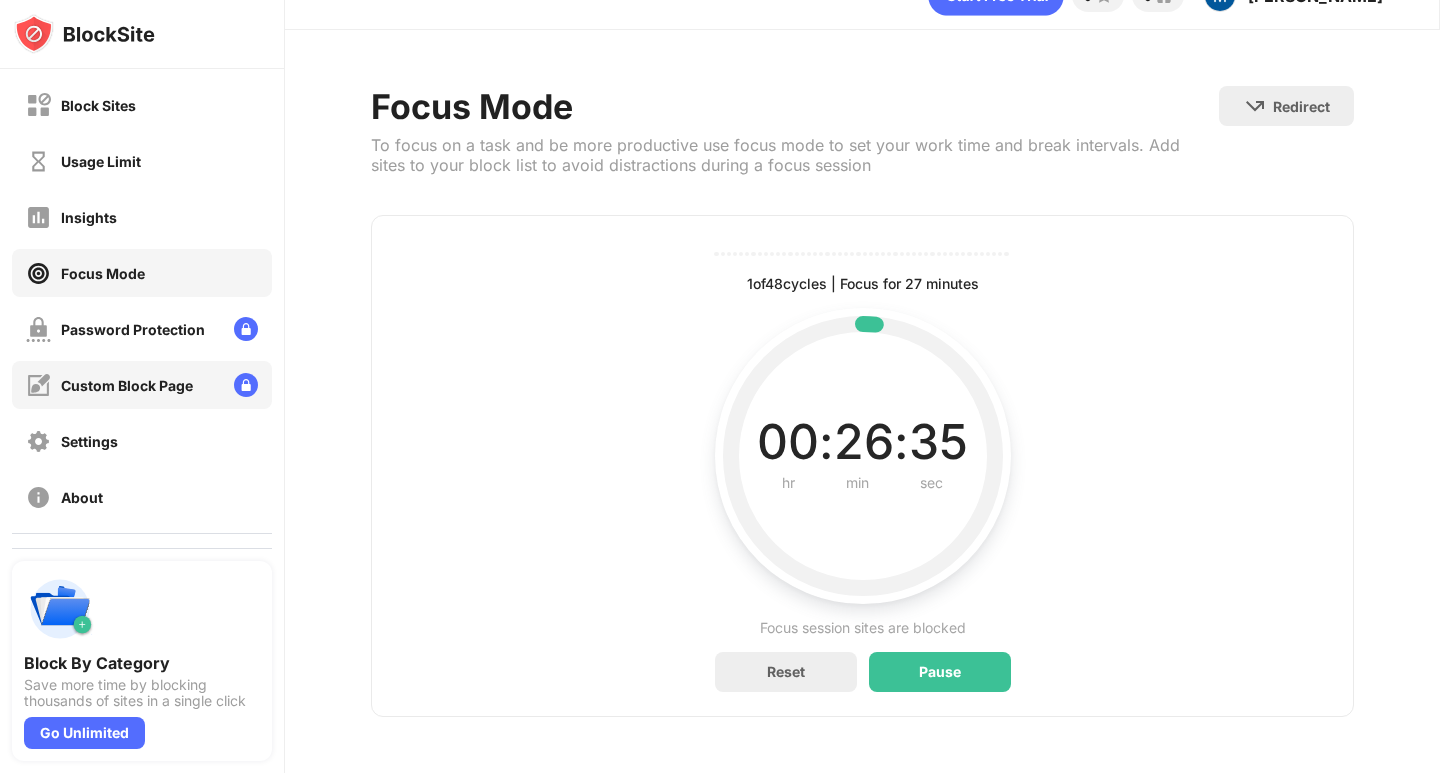 click on "Custom Block Page" at bounding box center [142, 385] 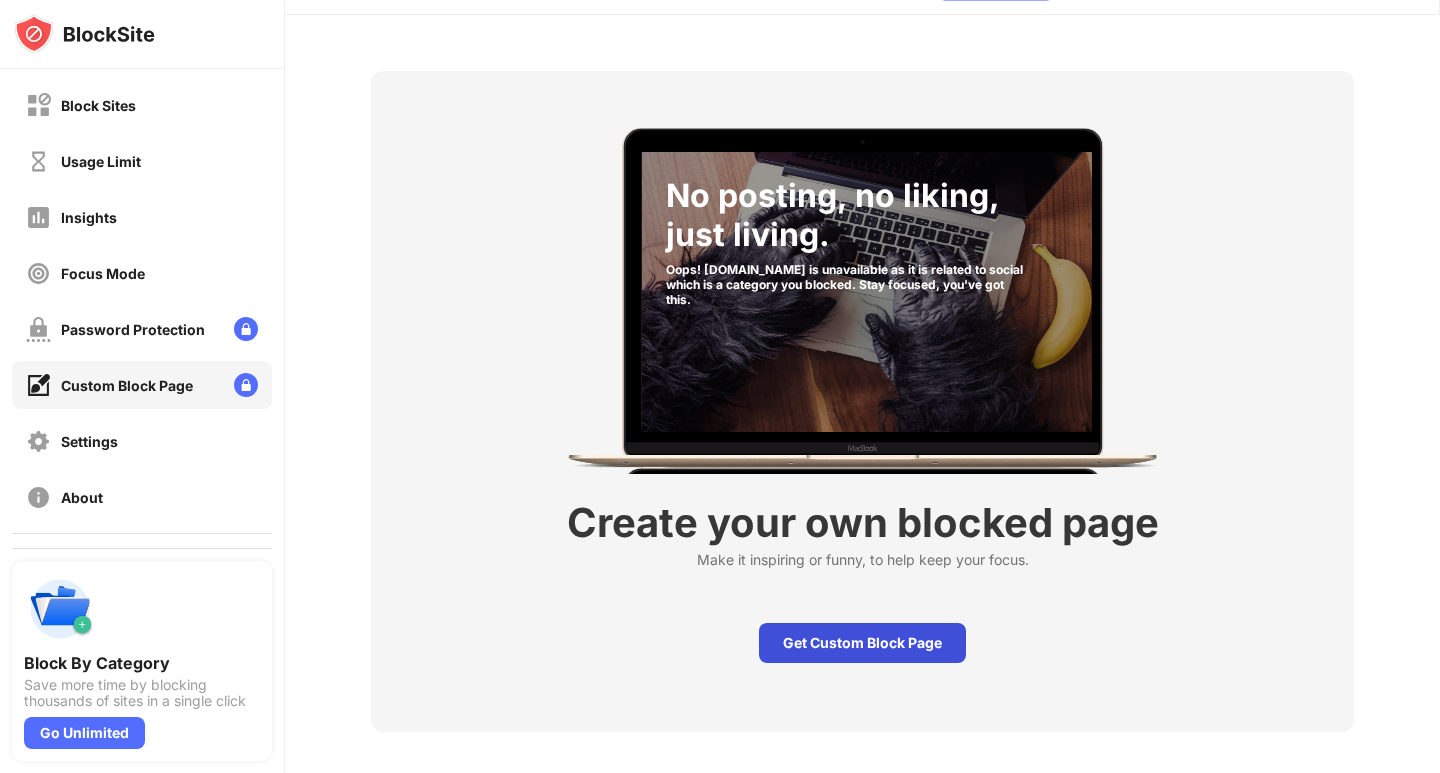 click on "Get Custom Block Page" at bounding box center [862, 643] 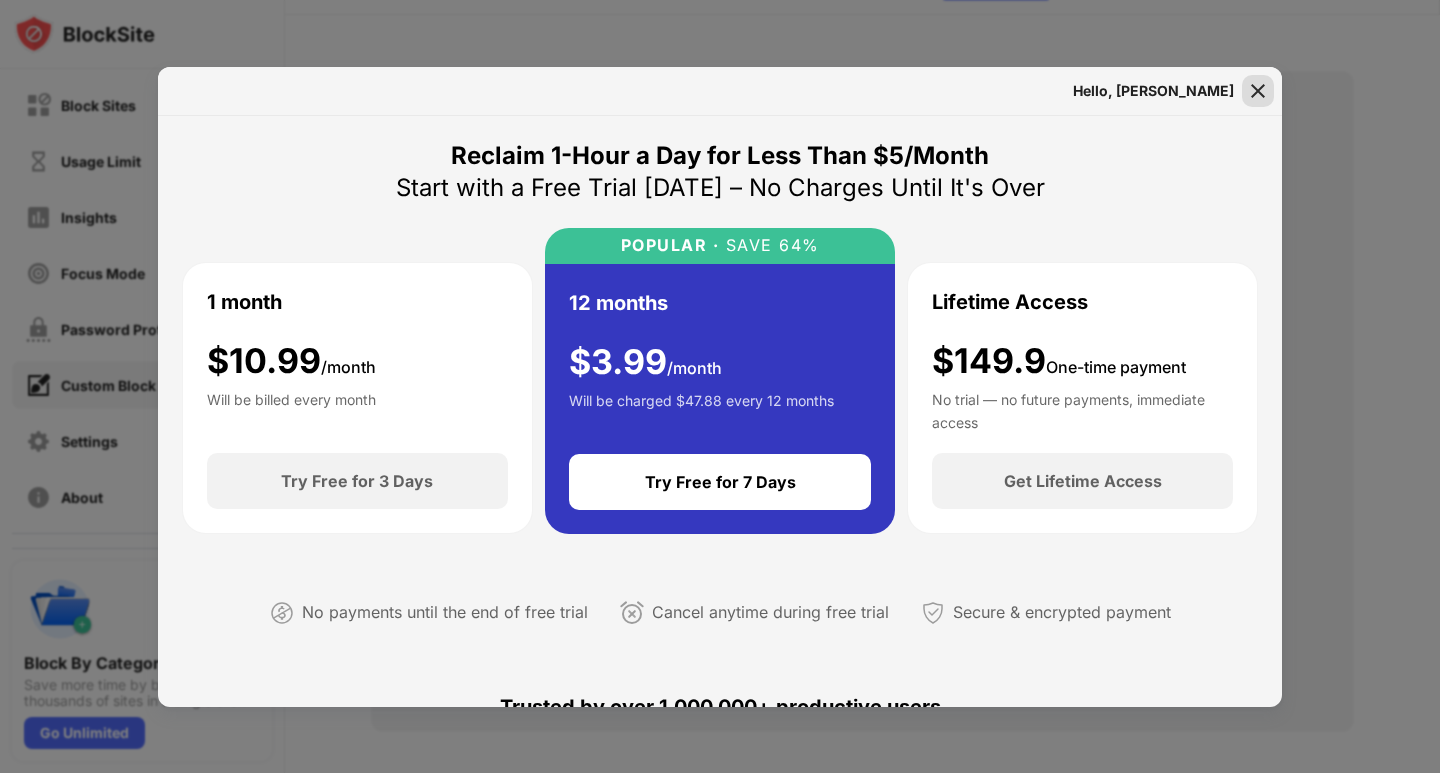 click at bounding box center (1258, 91) 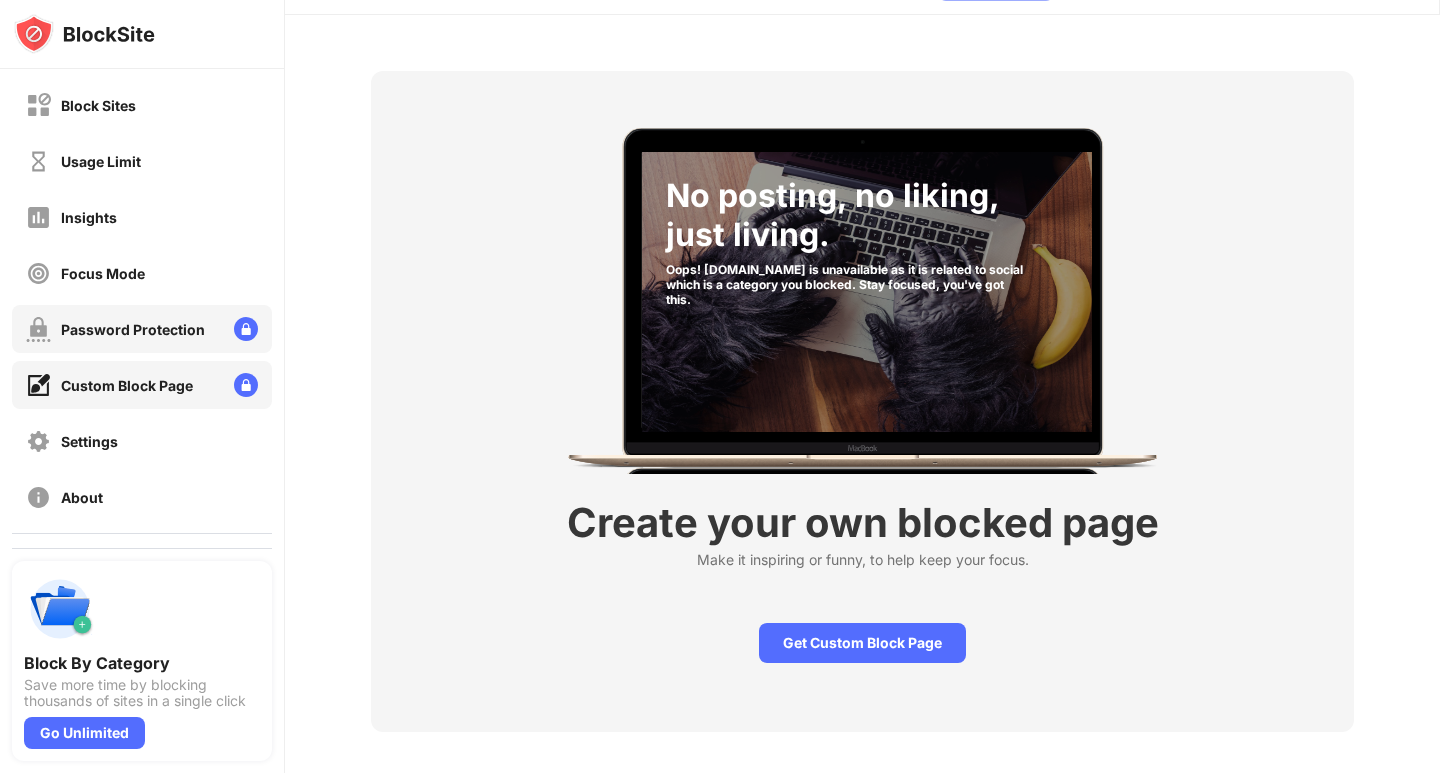 click on "Focus Mode" at bounding box center (85, 273) 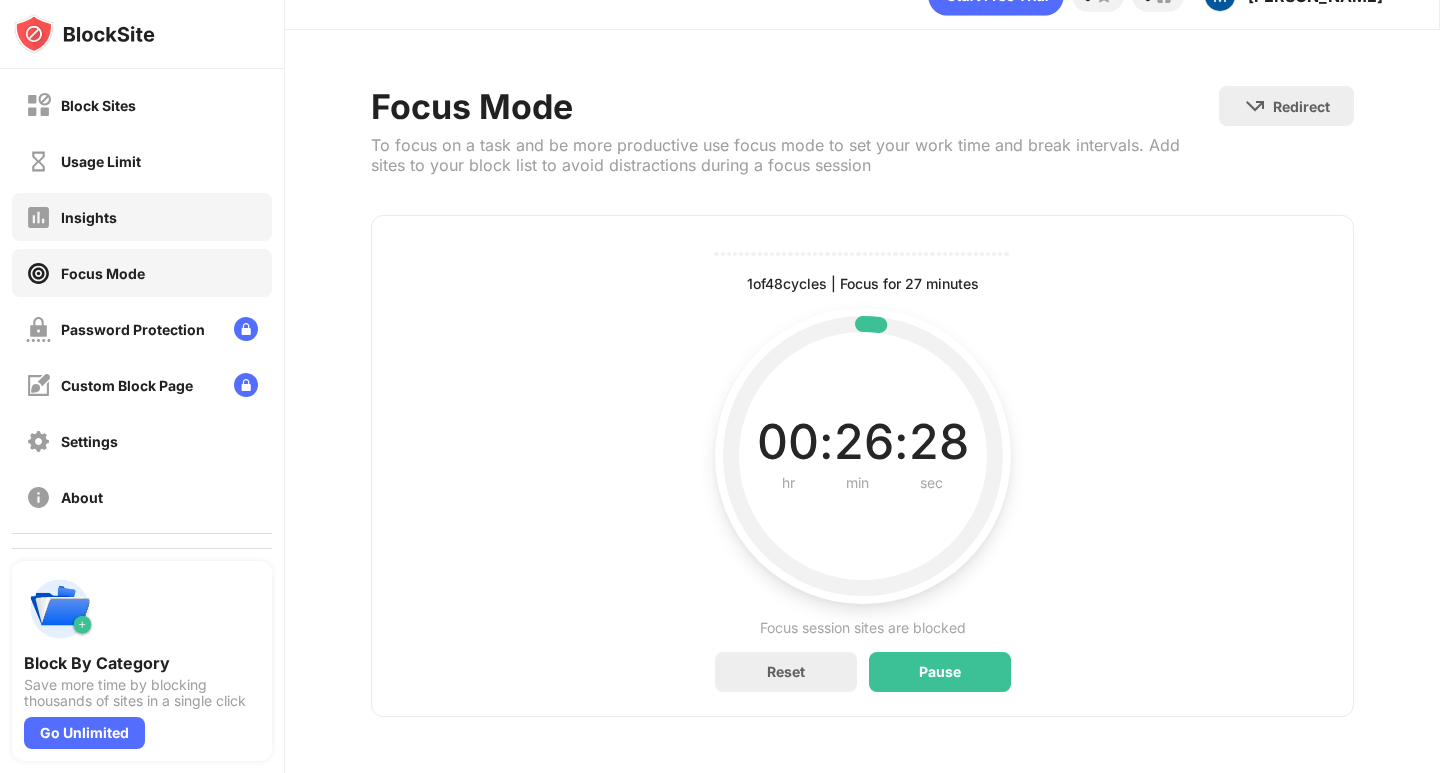 click on "Insights" at bounding box center (142, 217) 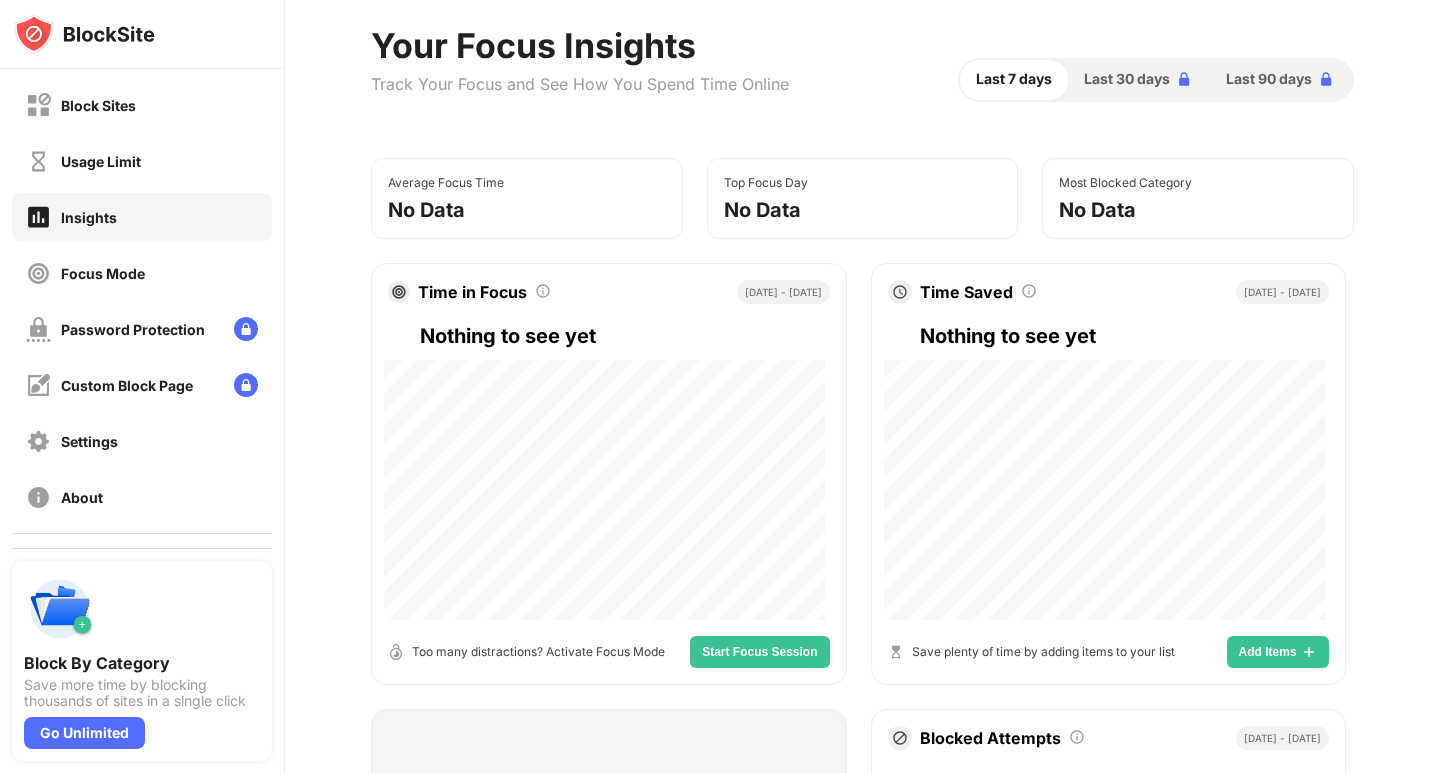 click on "Start Focus Session" at bounding box center (759, 652) 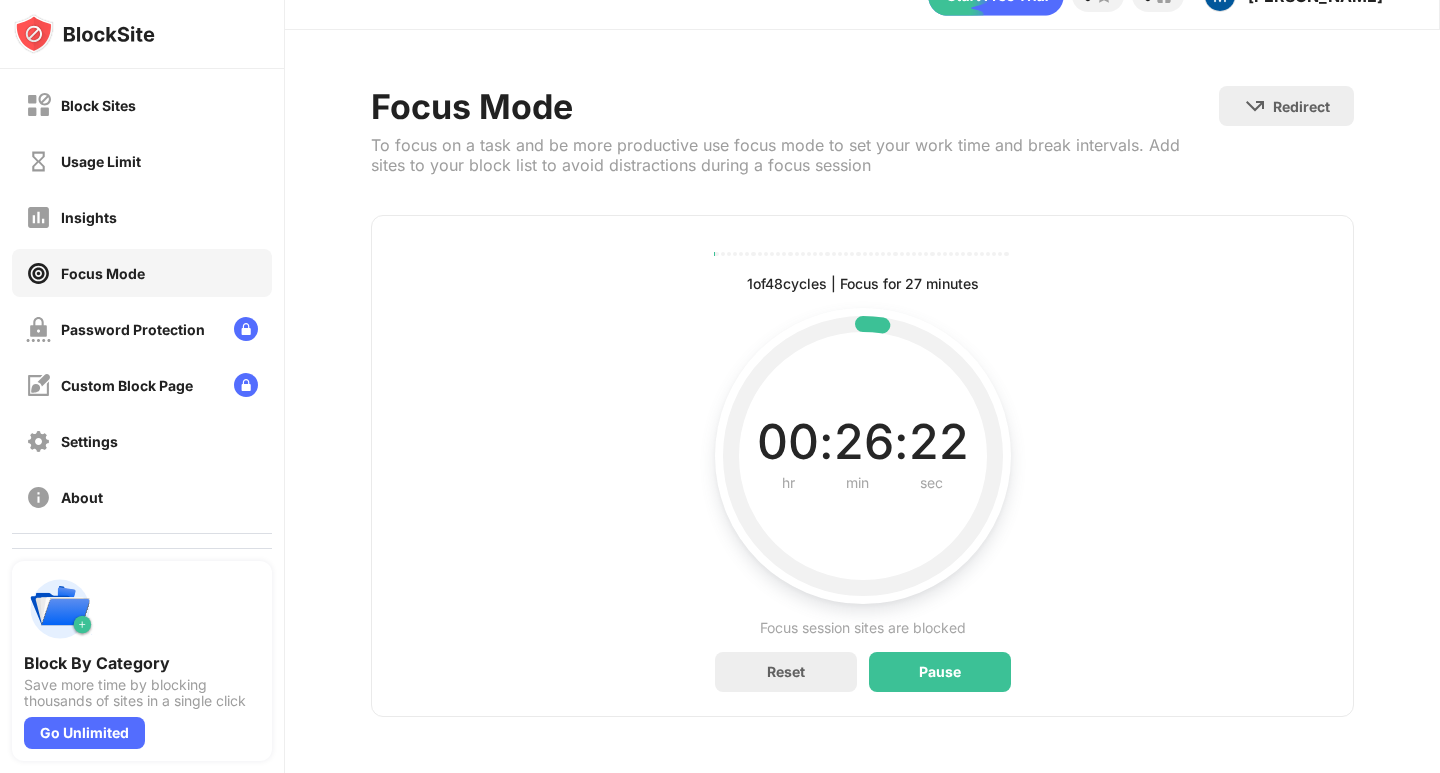 click on "Insights" at bounding box center (142, 217) 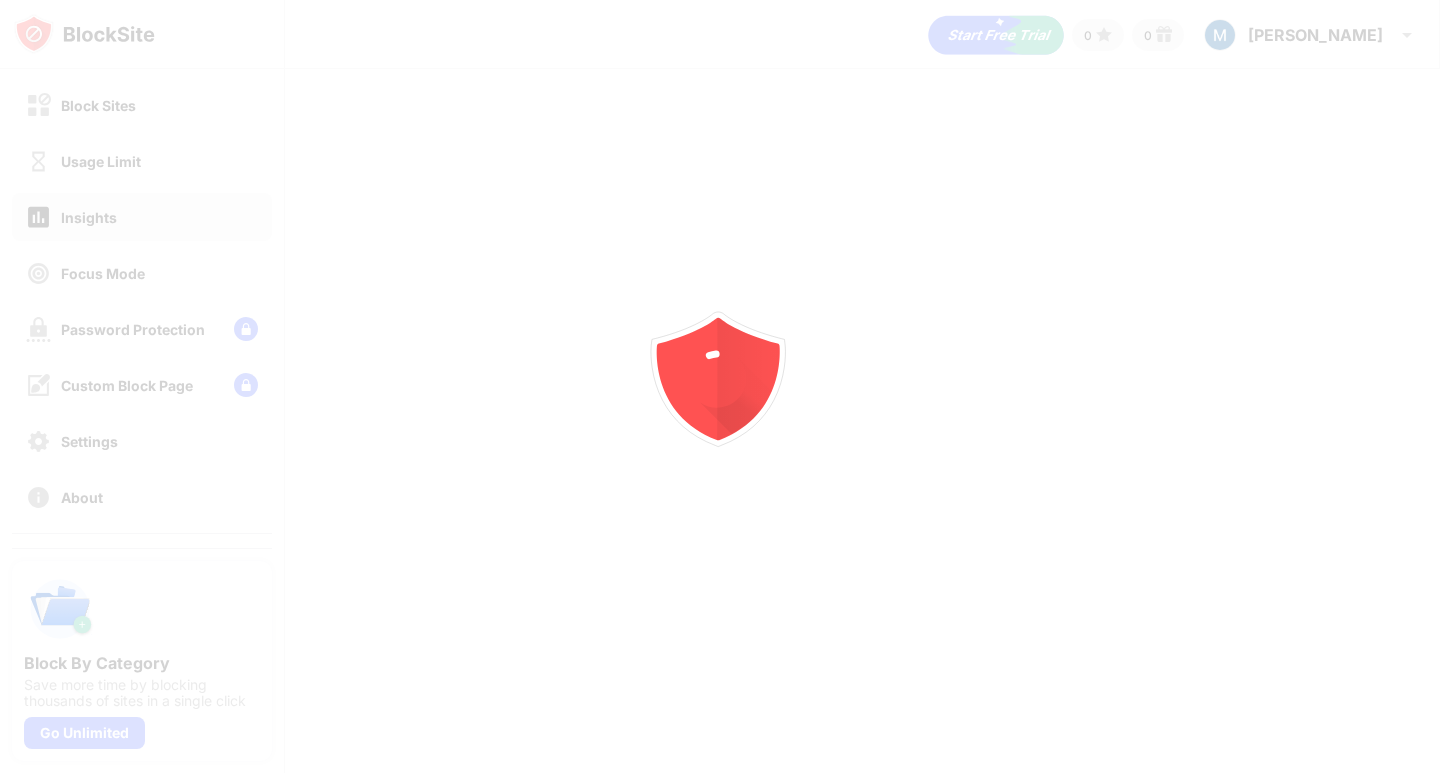 scroll, scrollTop: 0, scrollLeft: 0, axis: both 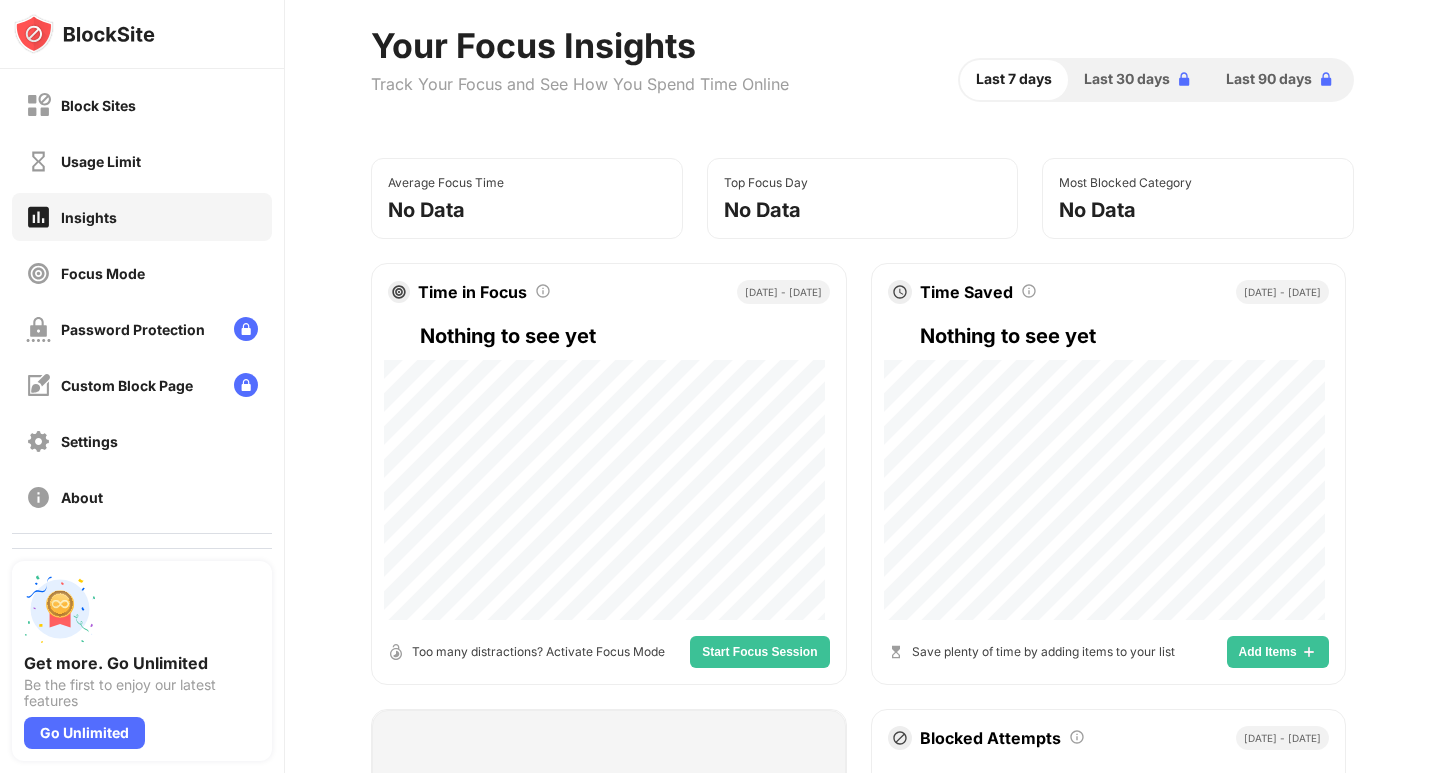 click on "Add Items" at bounding box center (1278, 652) 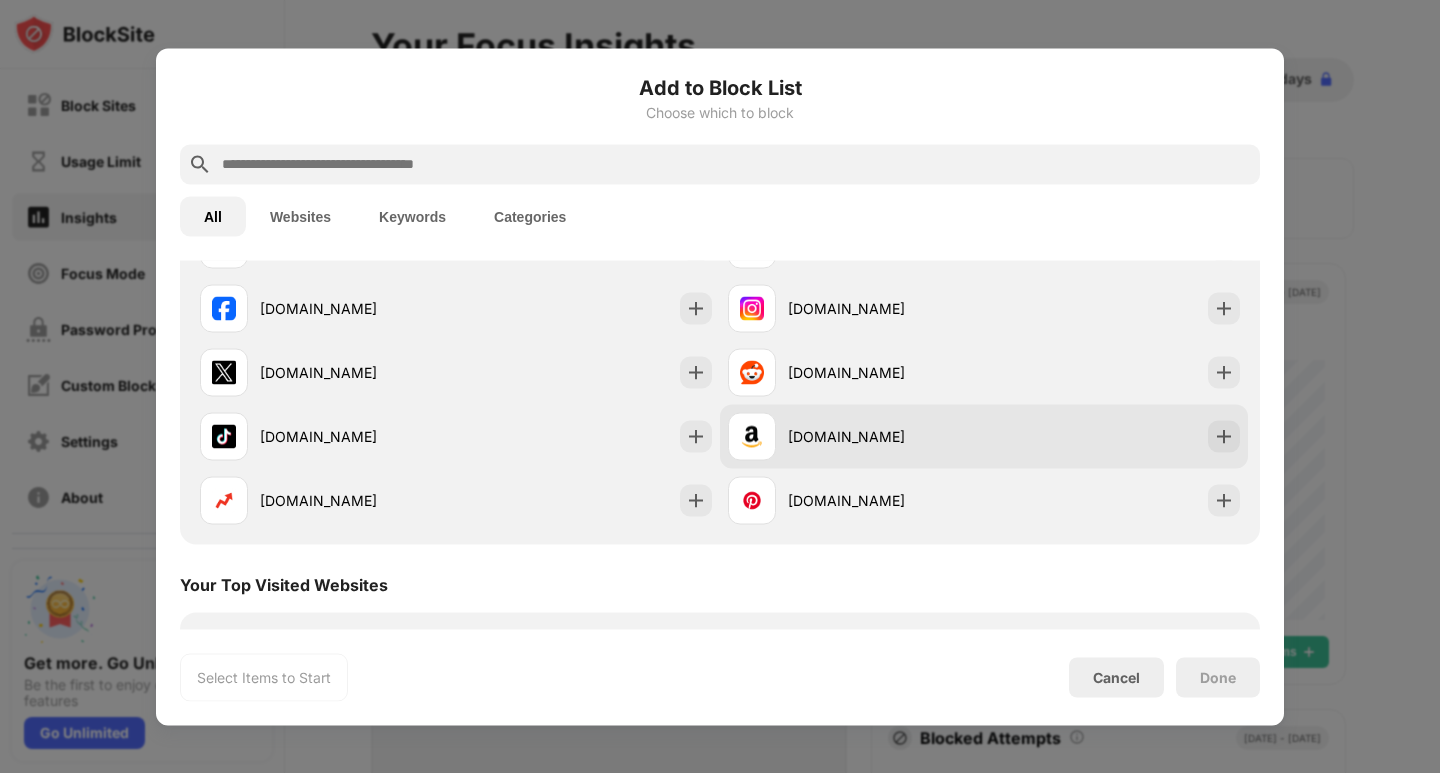 scroll, scrollTop: 300, scrollLeft: 0, axis: vertical 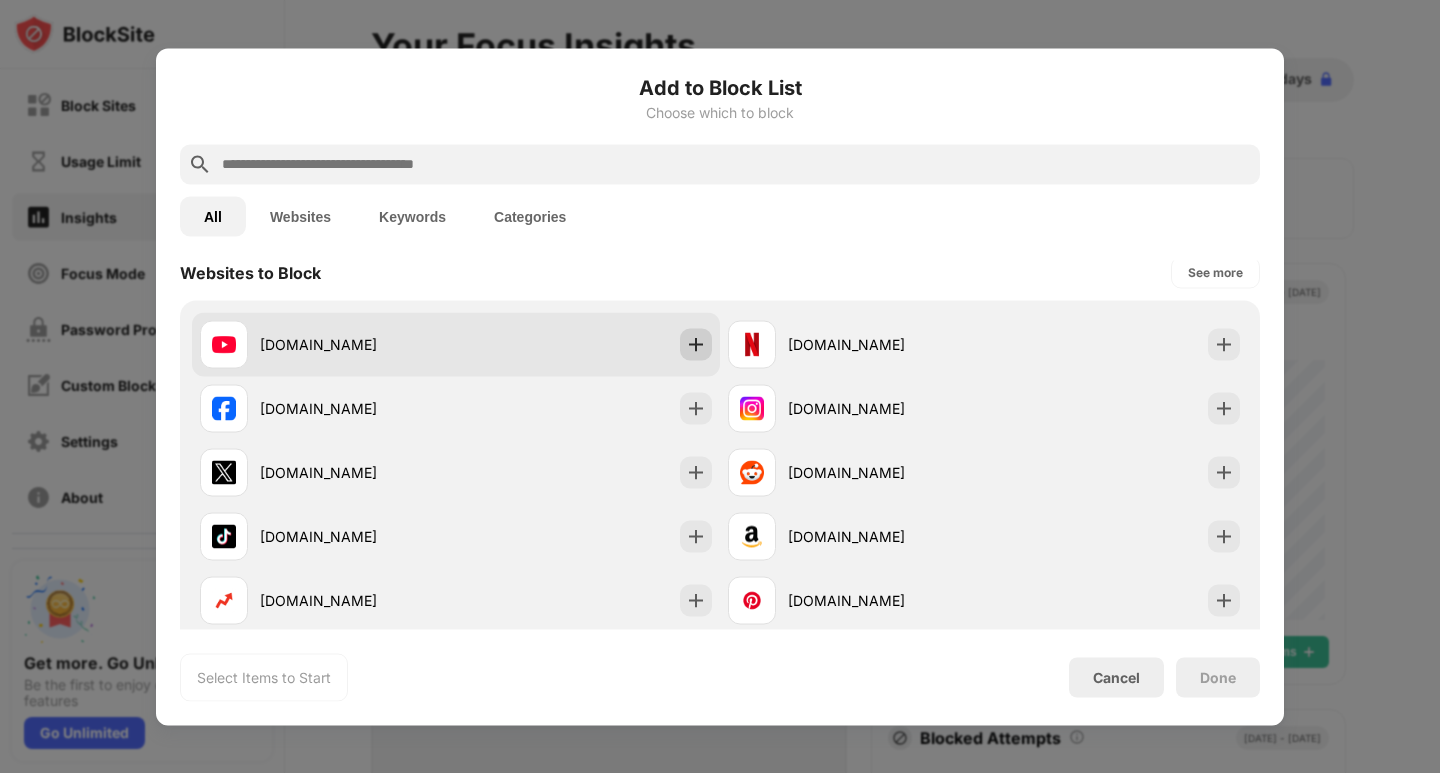 click at bounding box center (696, 344) 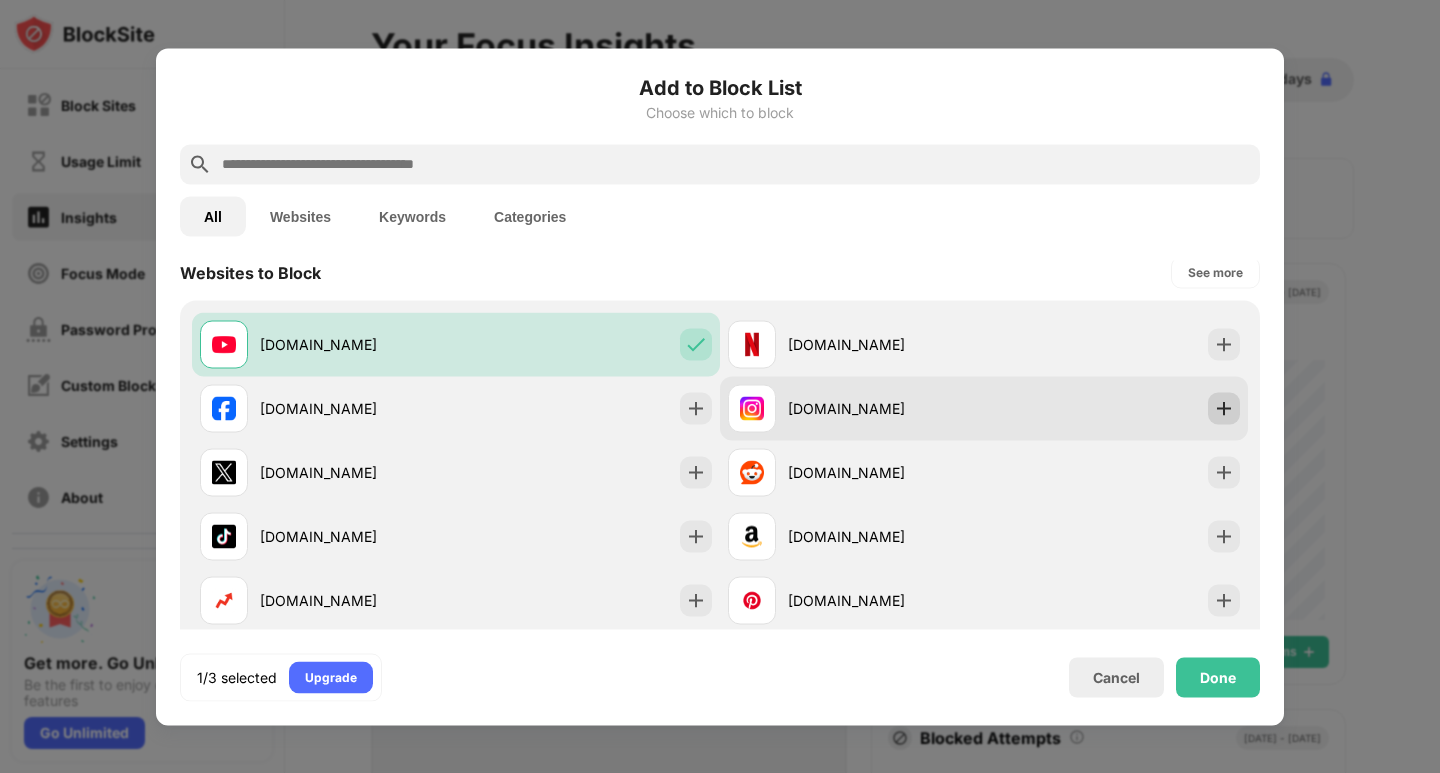 click at bounding box center (1224, 408) 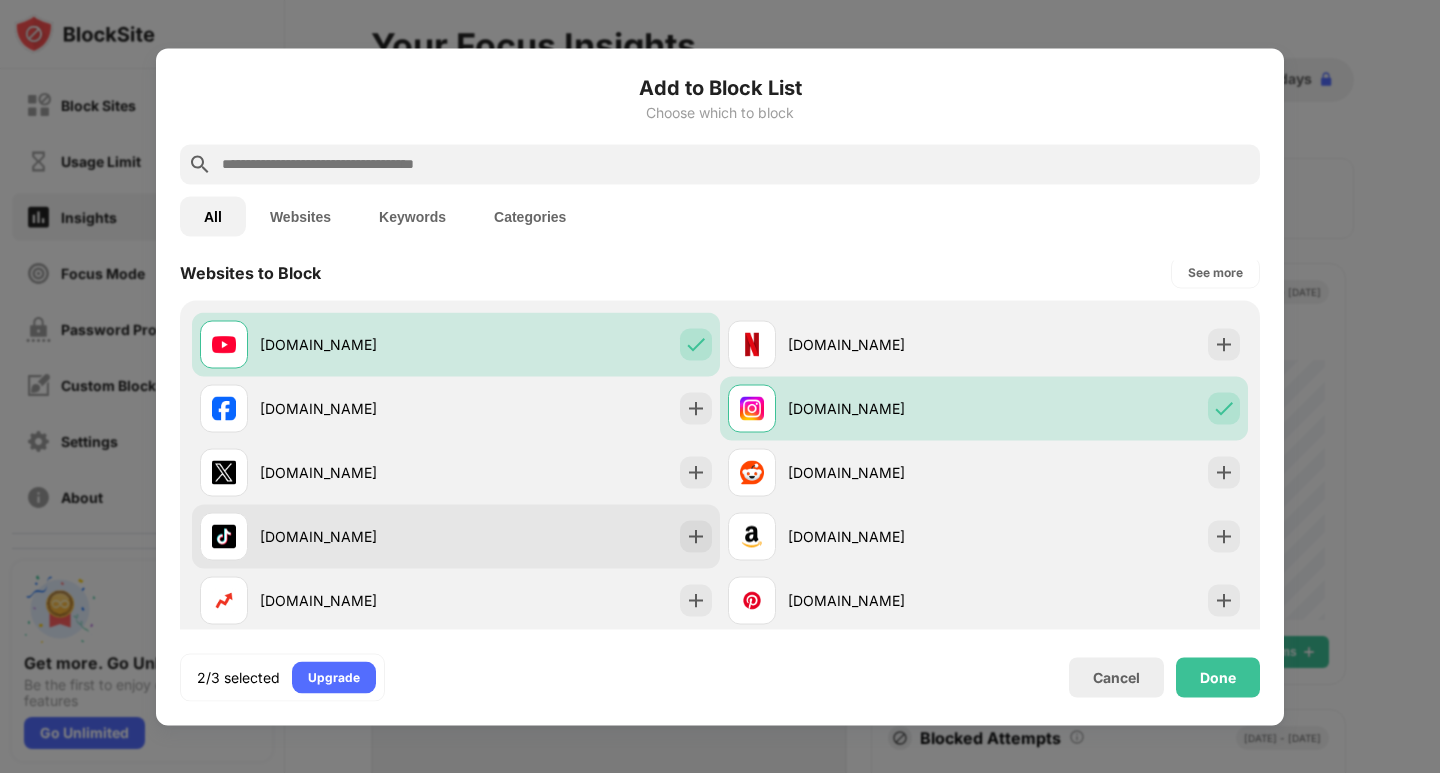 click at bounding box center [696, 536] 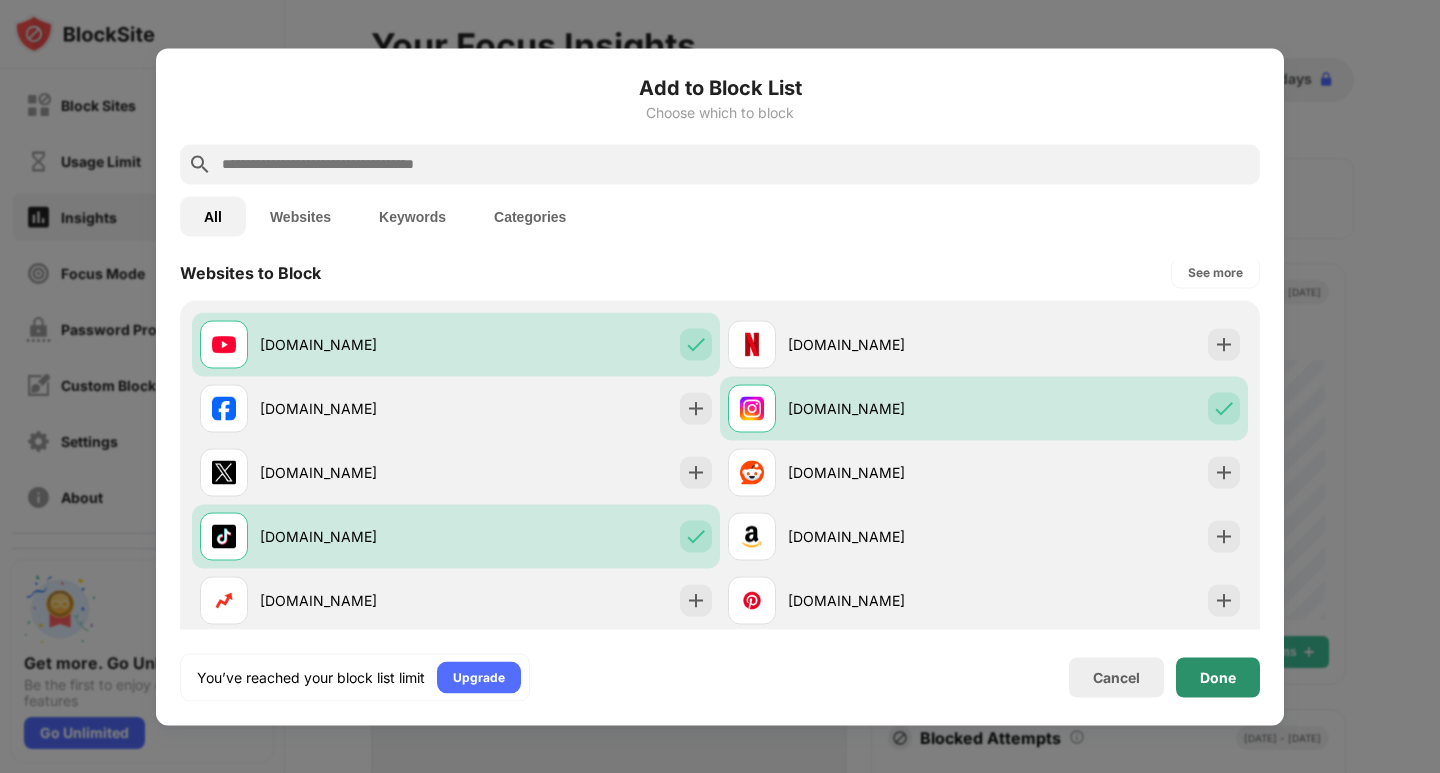 click on "Done" at bounding box center (1218, 677) 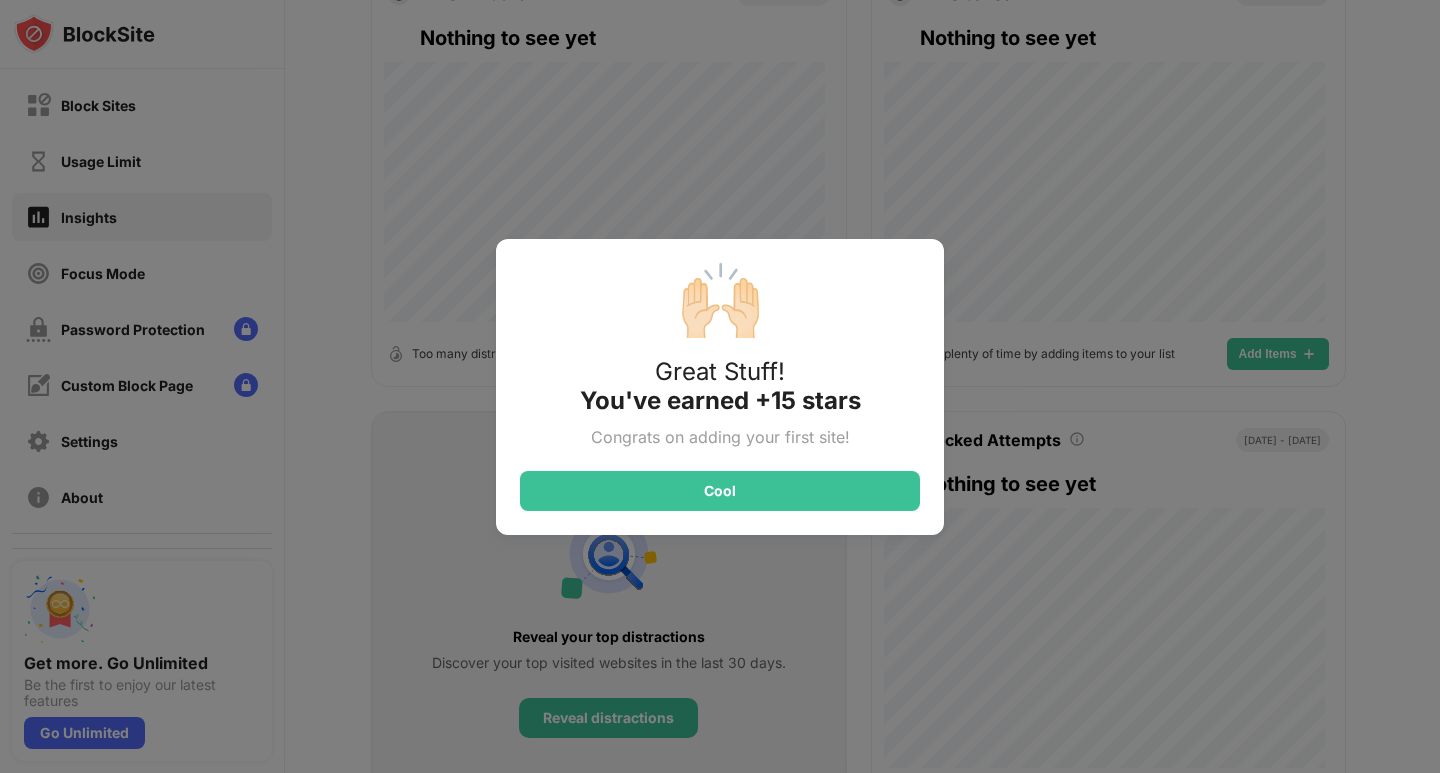 scroll, scrollTop: 400, scrollLeft: 0, axis: vertical 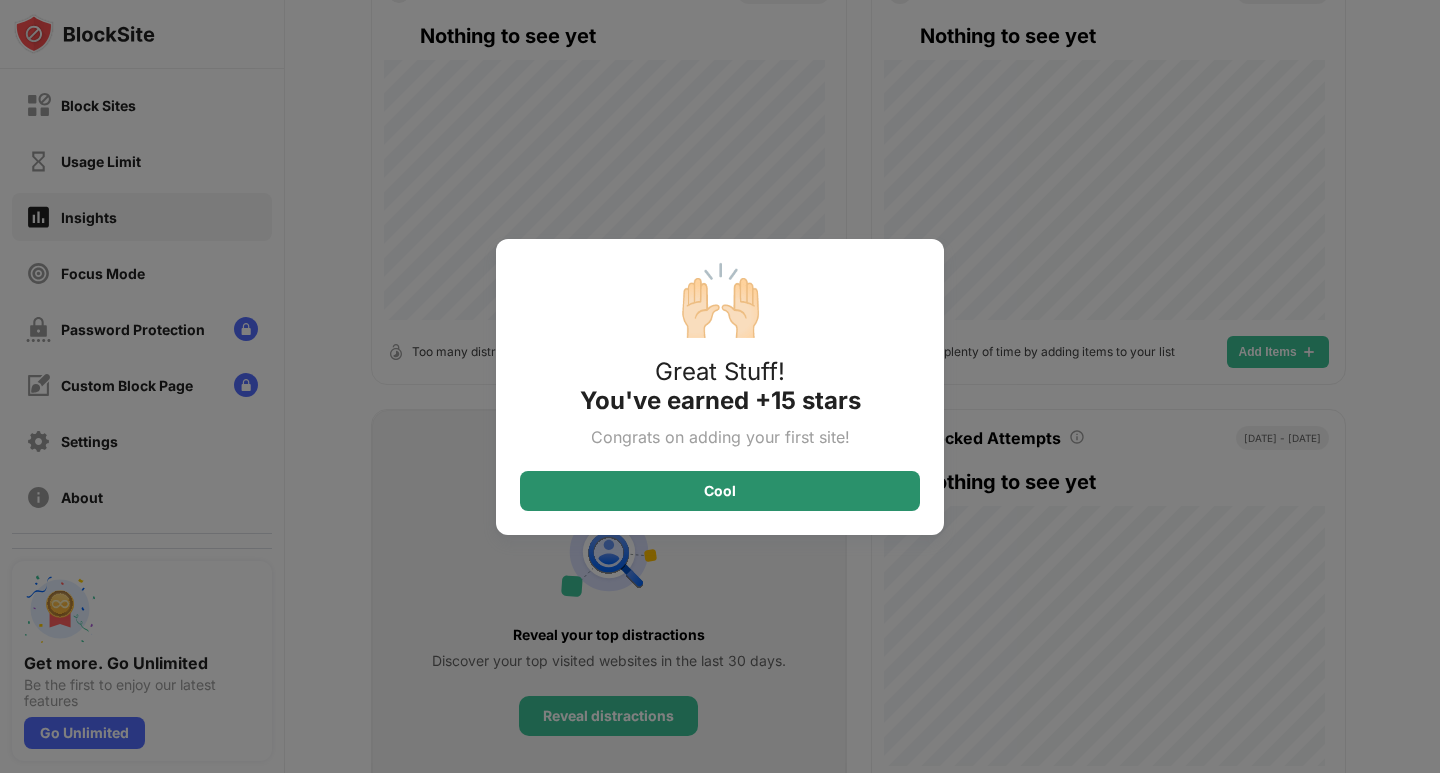 click on "Cool" at bounding box center (720, 491) 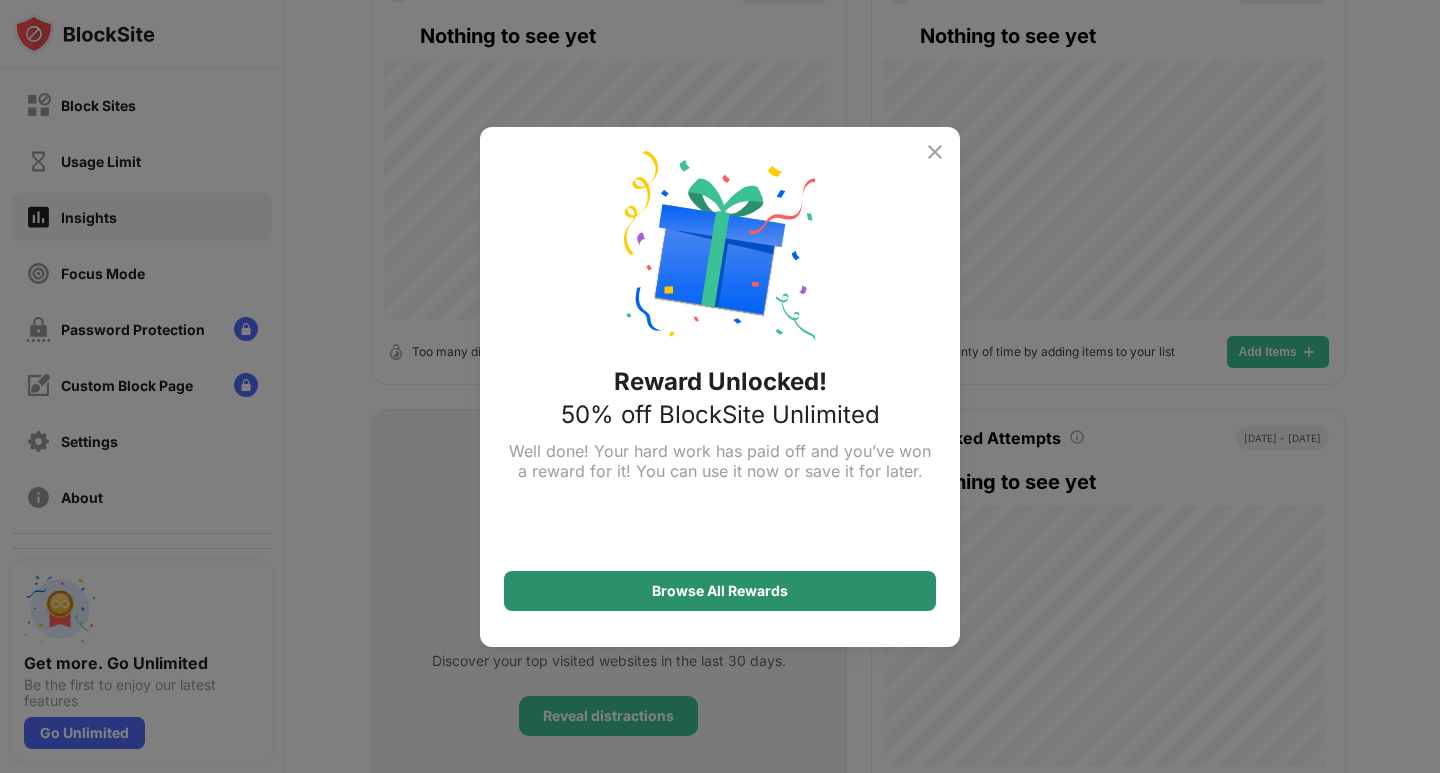 click on "Browse All Rewards" at bounding box center (720, 591) 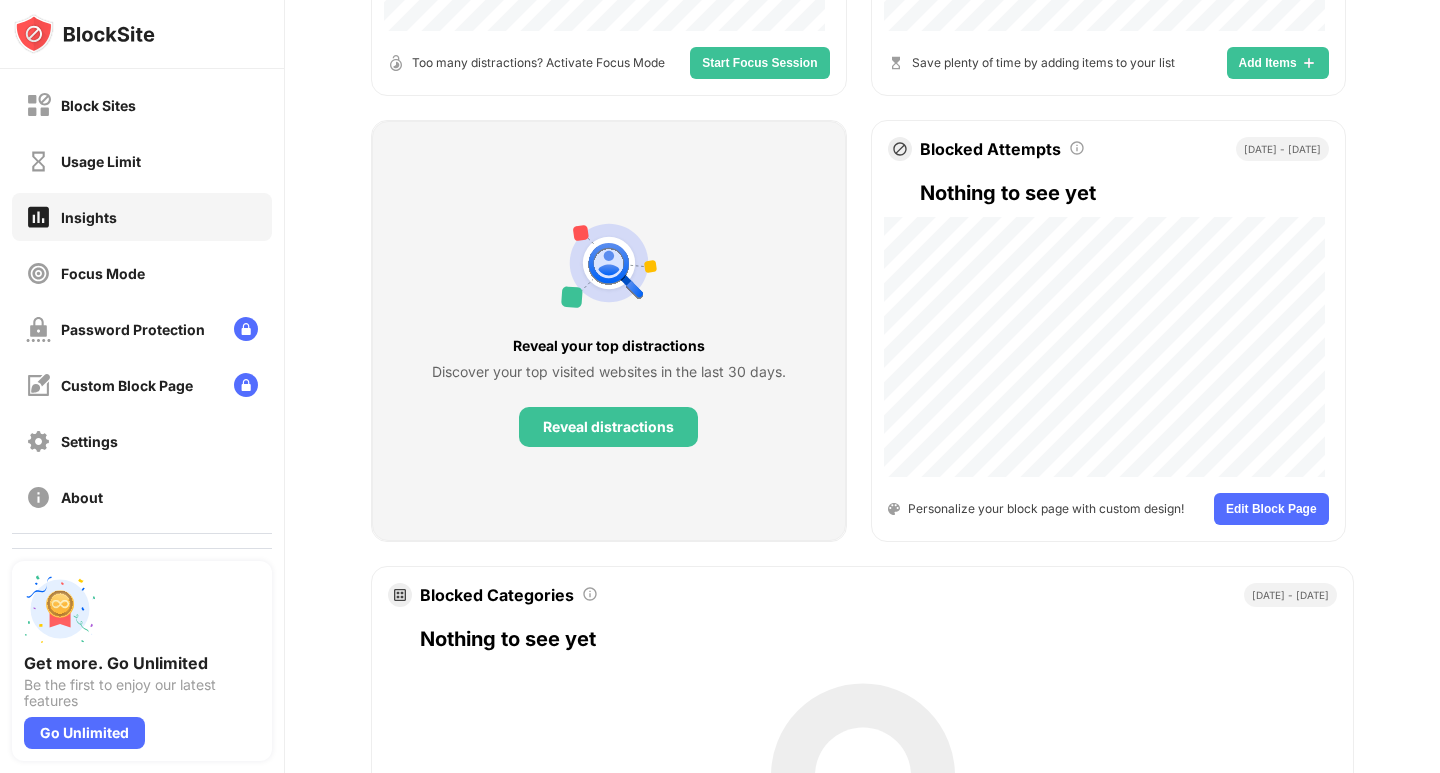 scroll, scrollTop: 700, scrollLeft: 0, axis: vertical 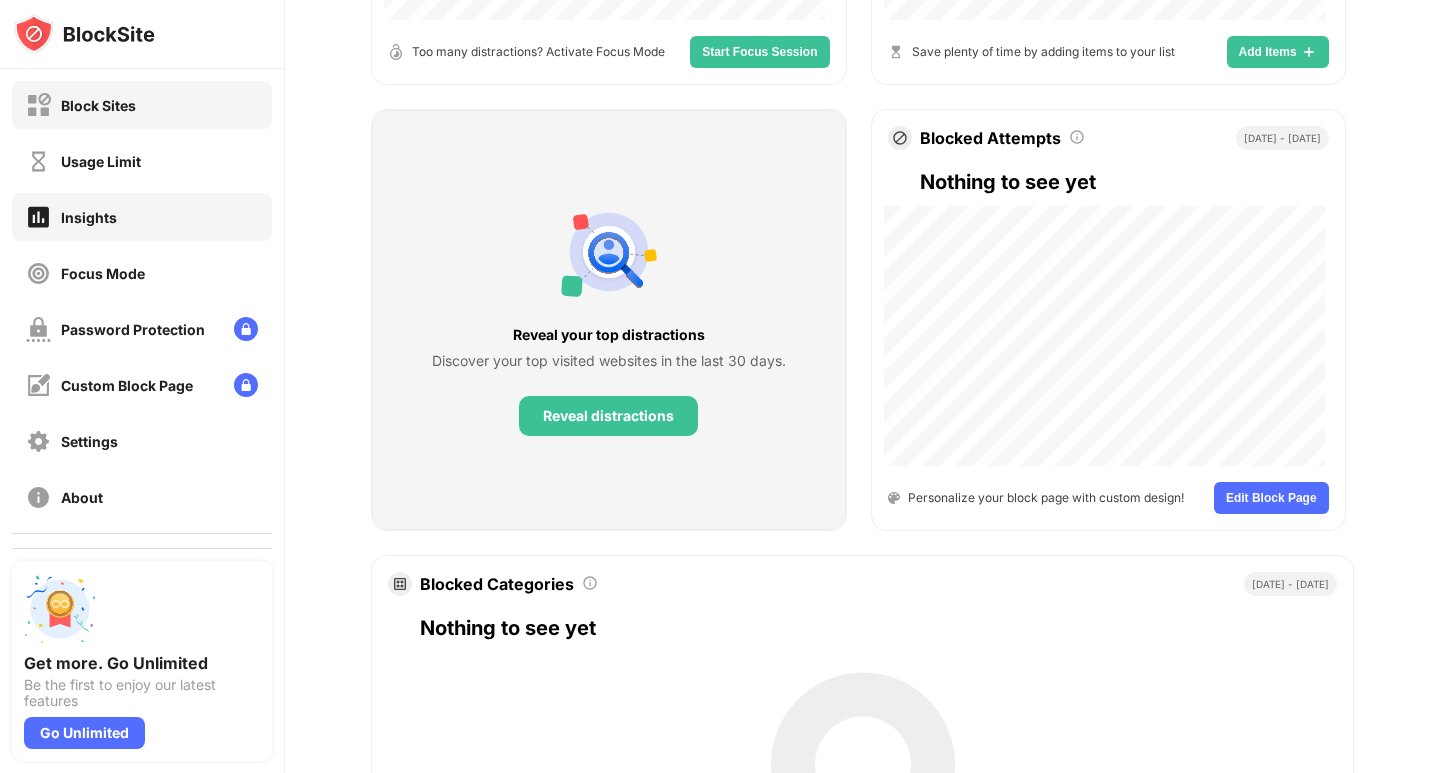 click on "Block Sites" at bounding box center (142, 105) 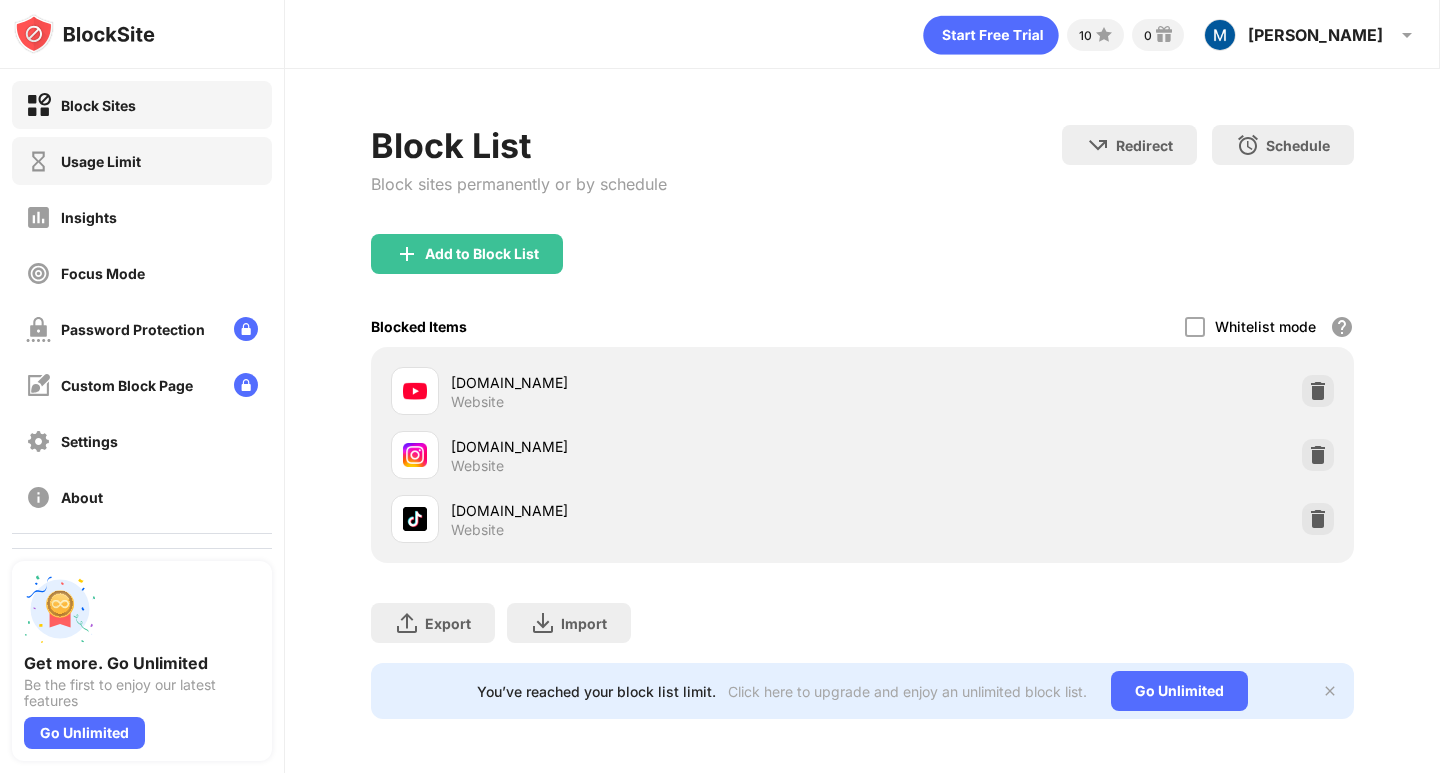 click on "Usage Limit" at bounding box center [142, 161] 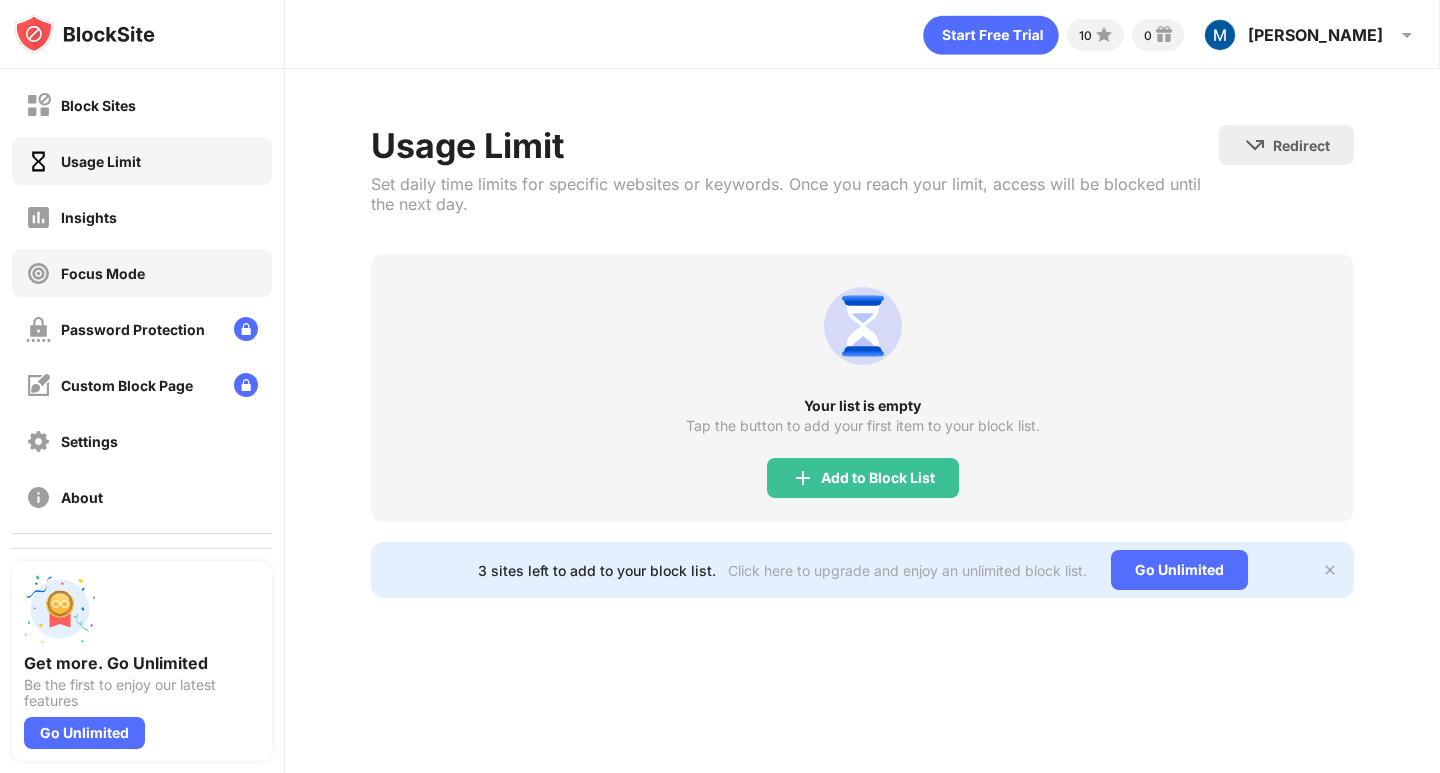 click on "Focus Mode" at bounding box center (142, 273) 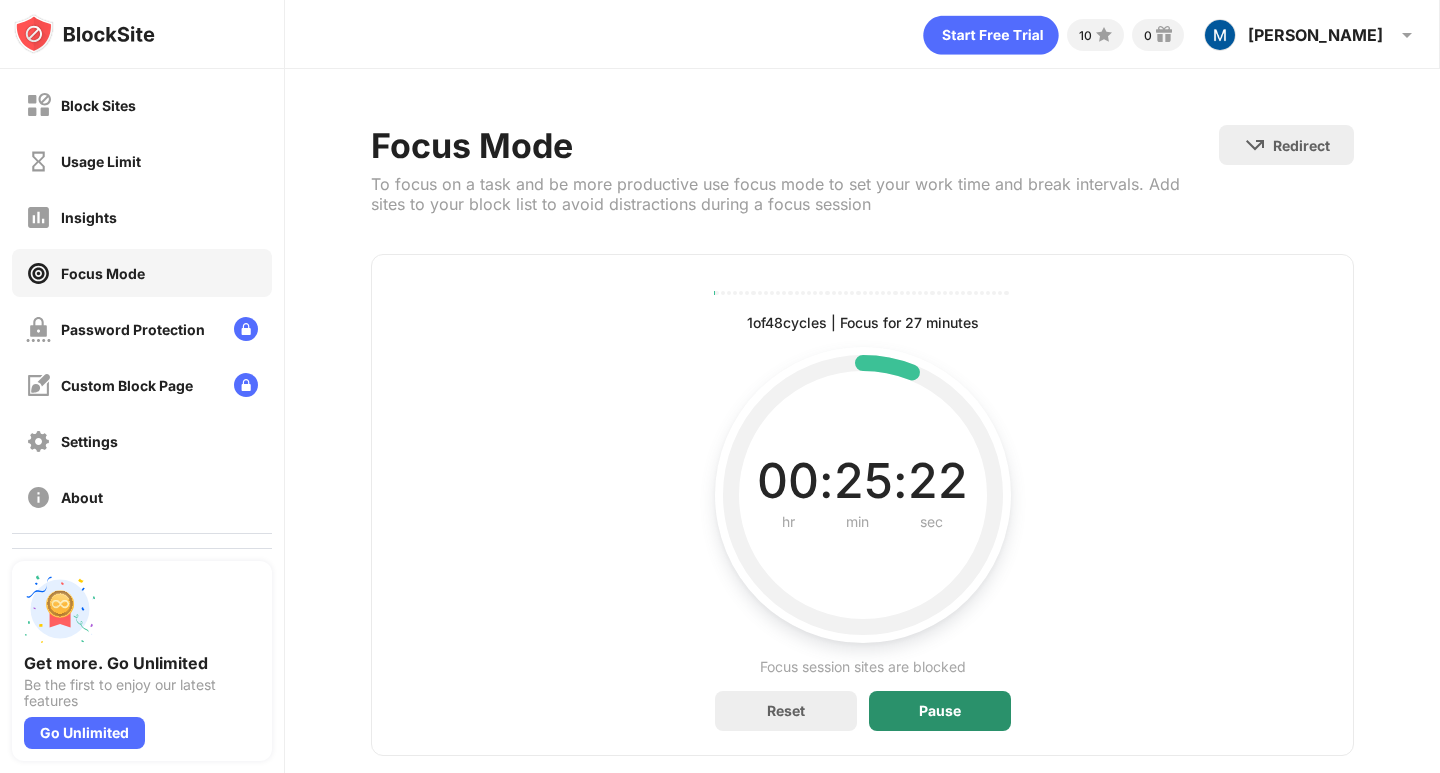 click on "Pause" at bounding box center (940, 711) 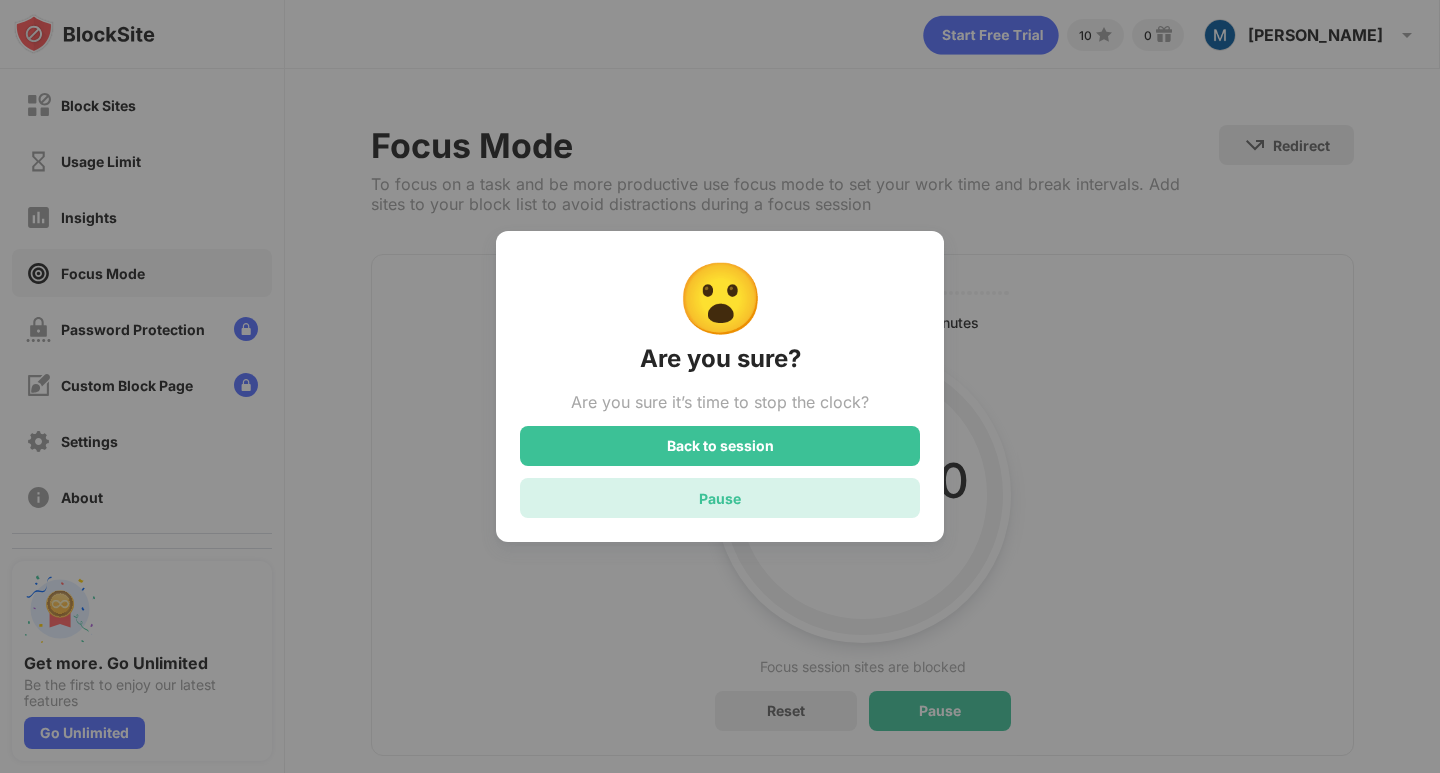 click on "Pause" at bounding box center (720, 498) 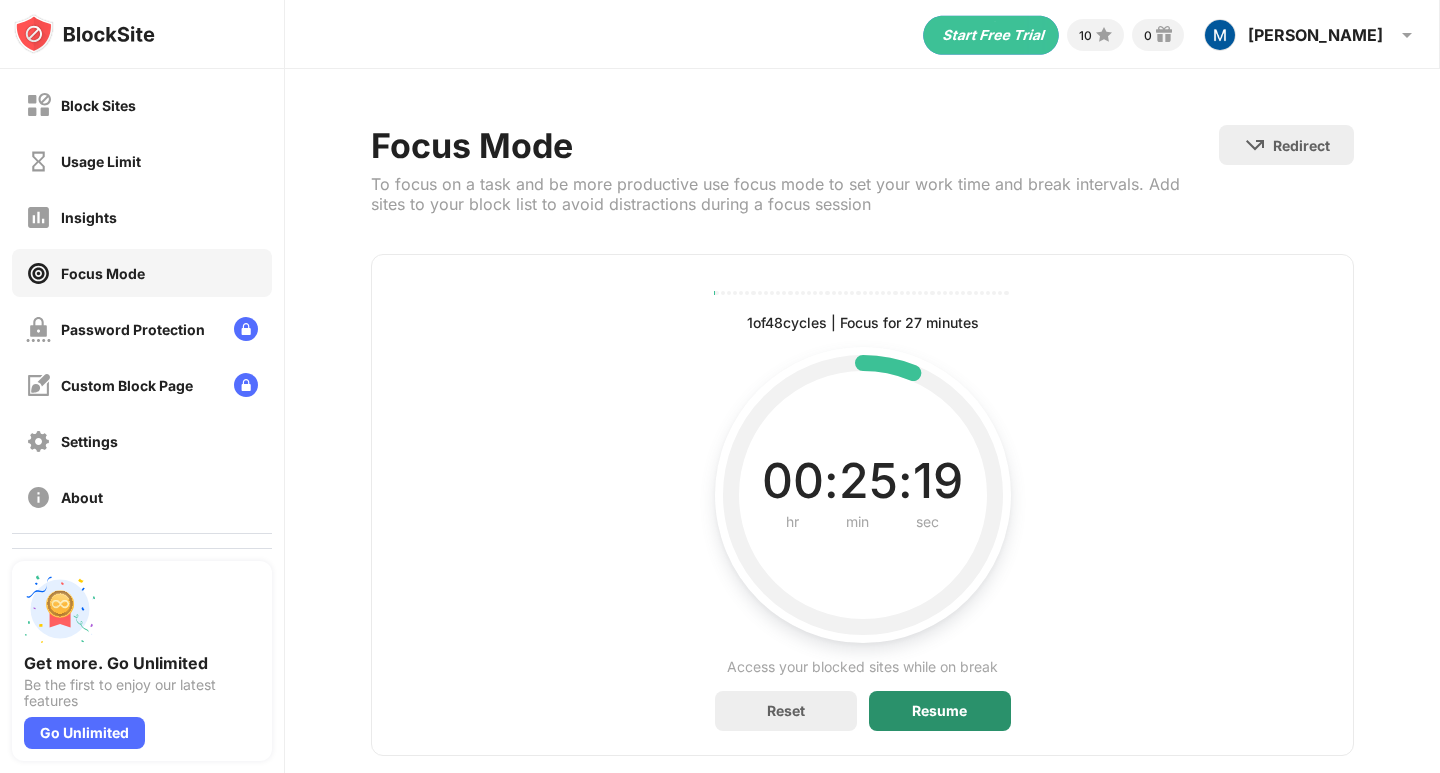 click on "Resume" at bounding box center [939, 711] 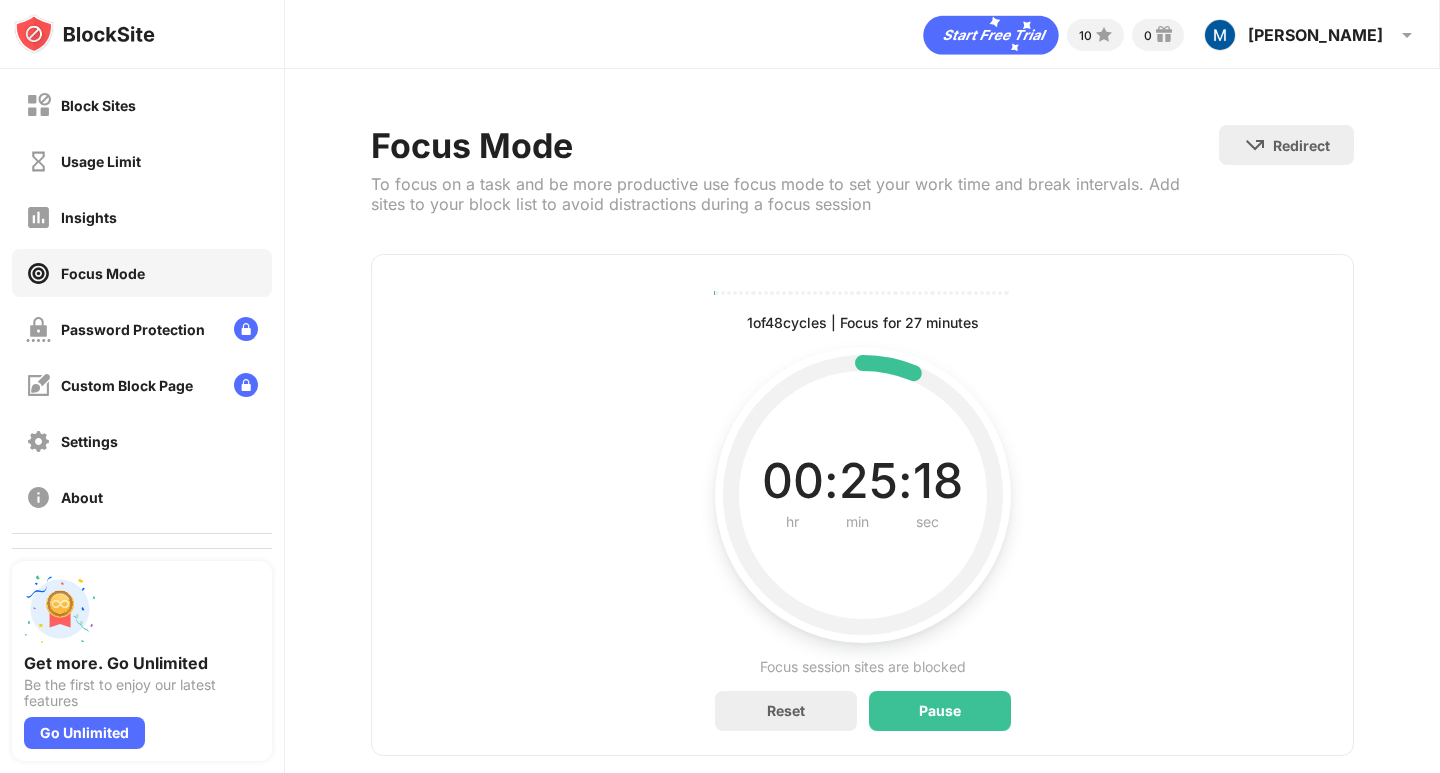 click on "Pause" at bounding box center (940, 711) 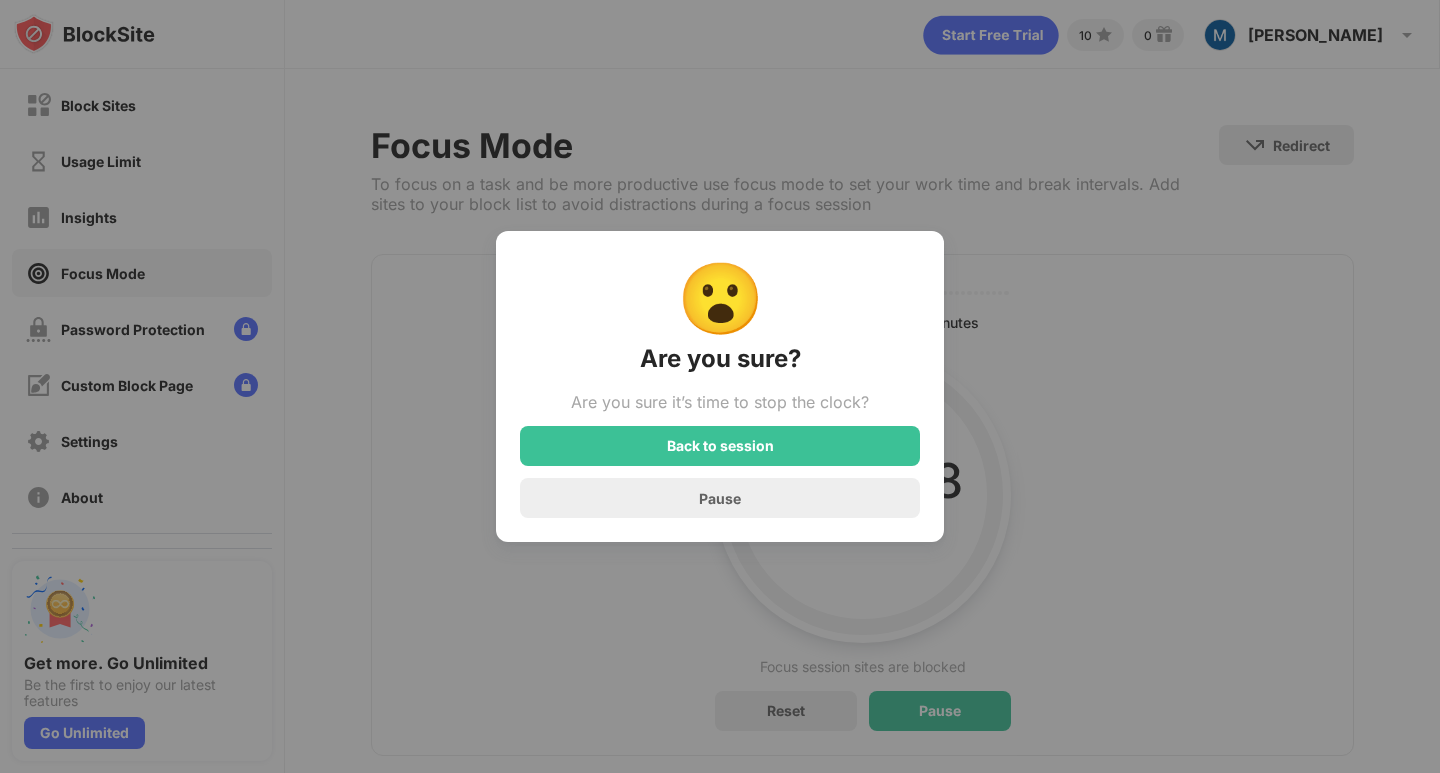 click on "😮 Are you sure? Are you sure it’s time to stop the clock? Back to session Pause" at bounding box center [720, 387] 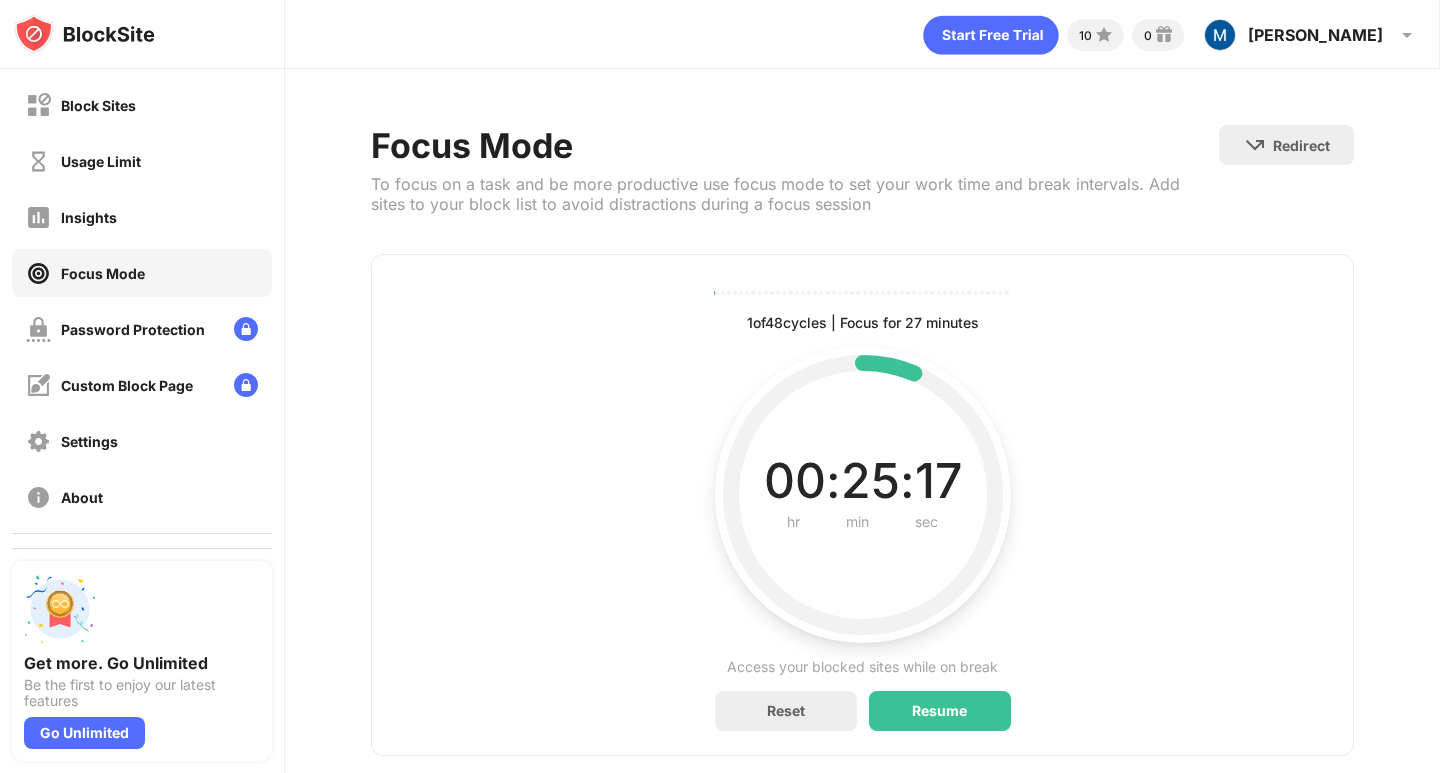 click on "Reset" at bounding box center (786, 710) 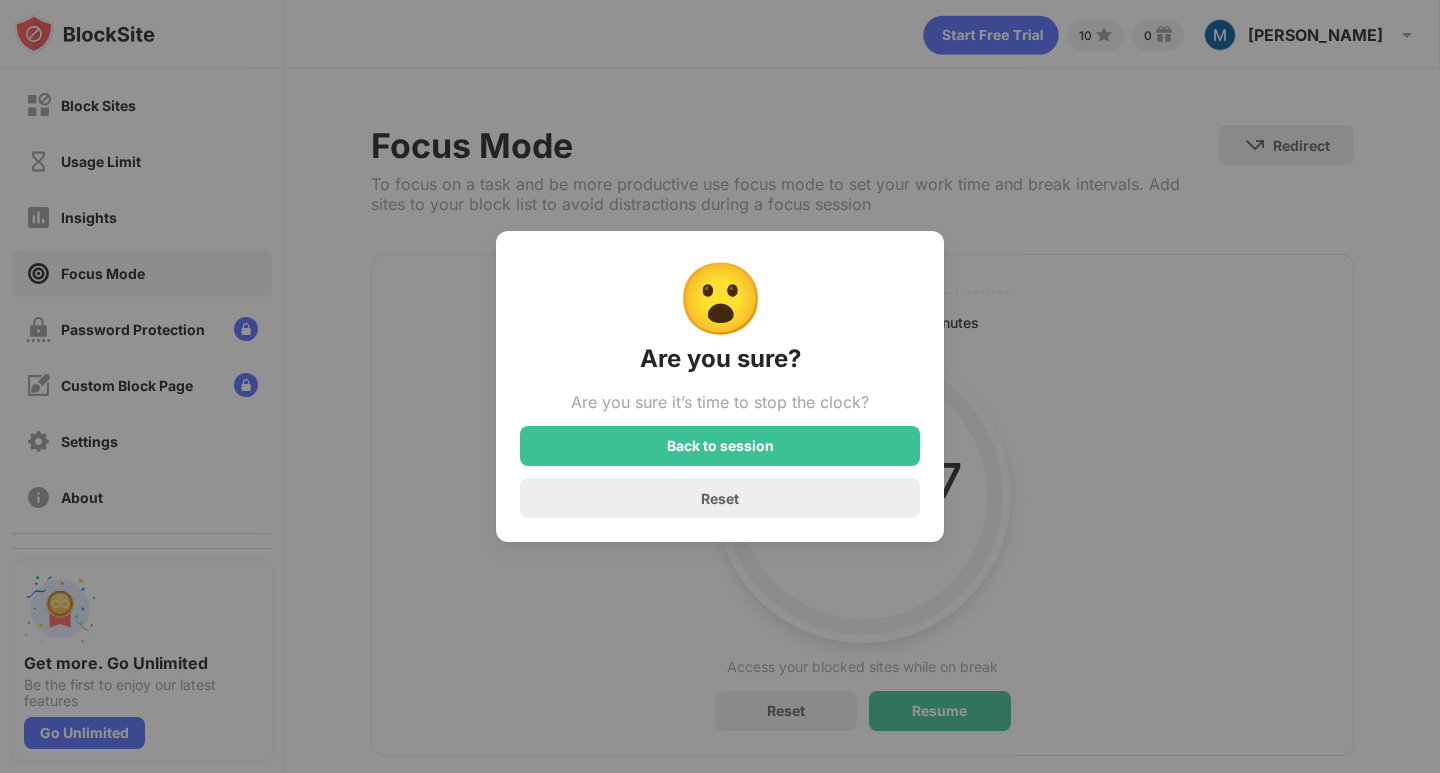 click on "Reset" at bounding box center (720, 498) 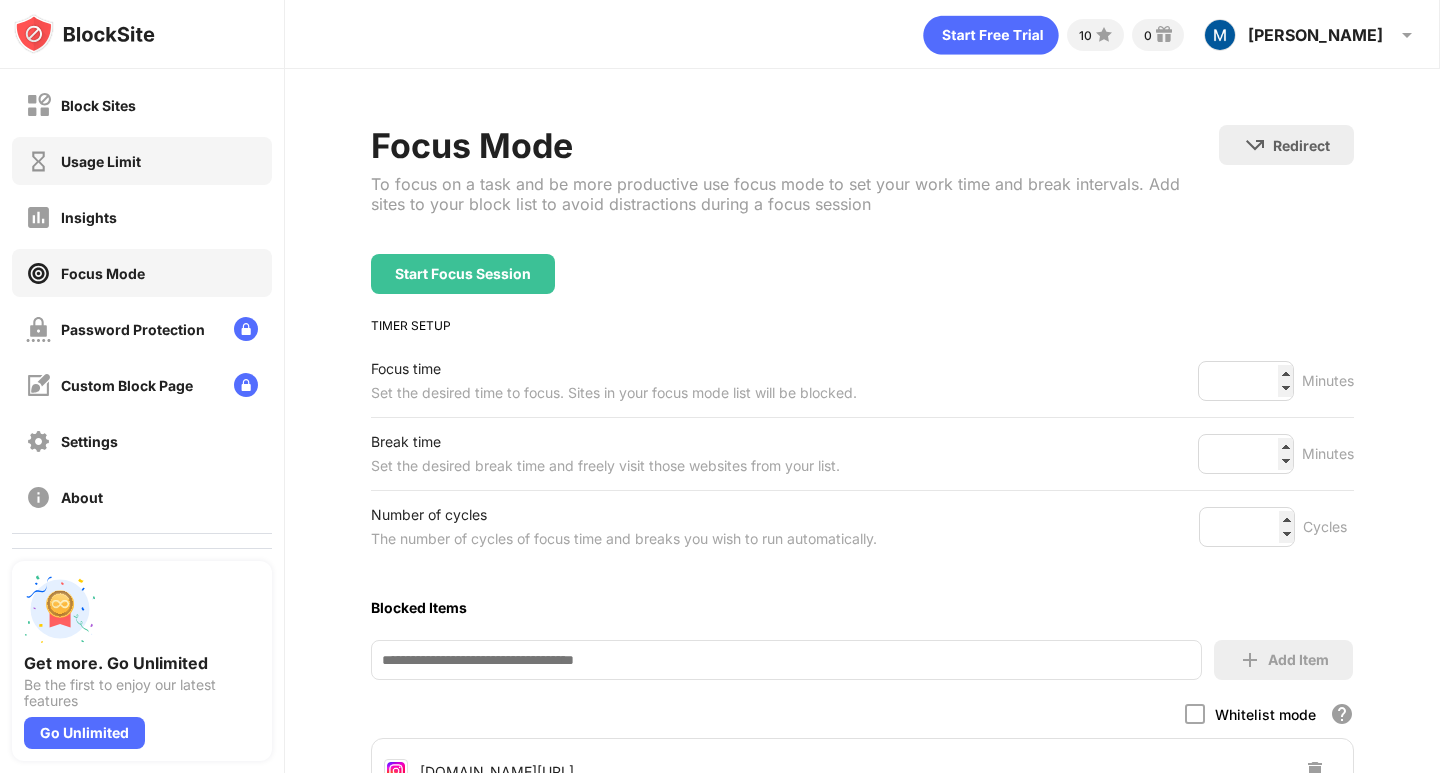 click on "Usage Limit" at bounding box center [142, 161] 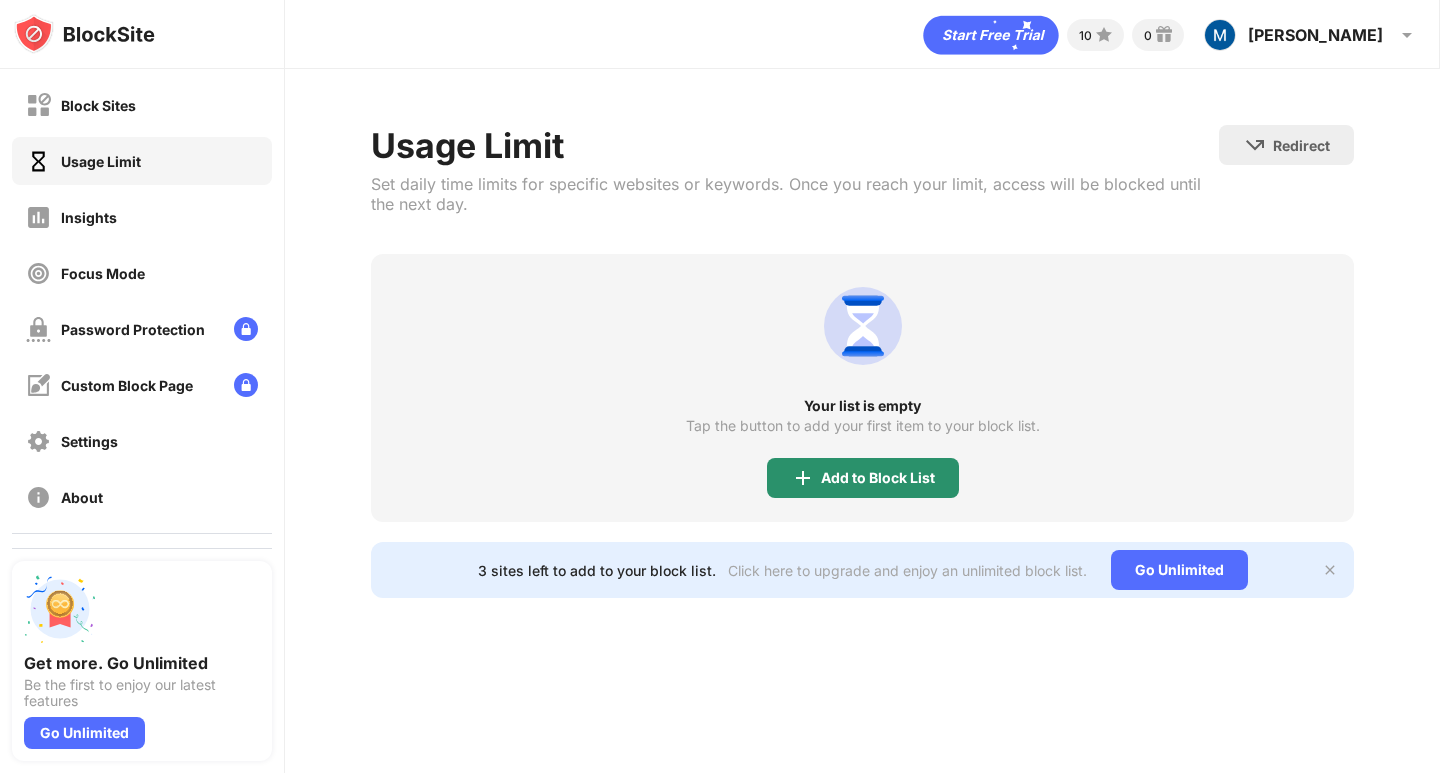 click on "Add to Block List" at bounding box center [878, 478] 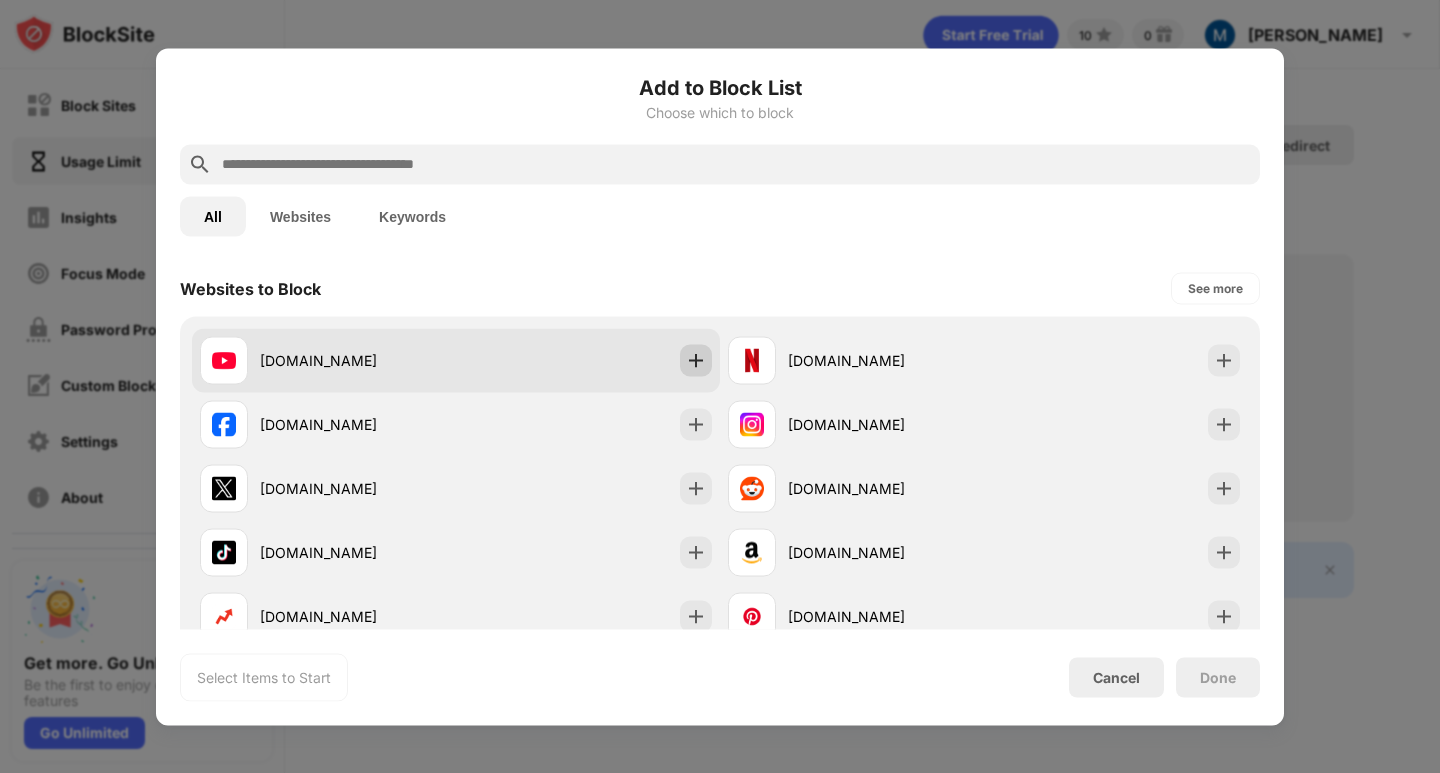 click at bounding box center [696, 360] 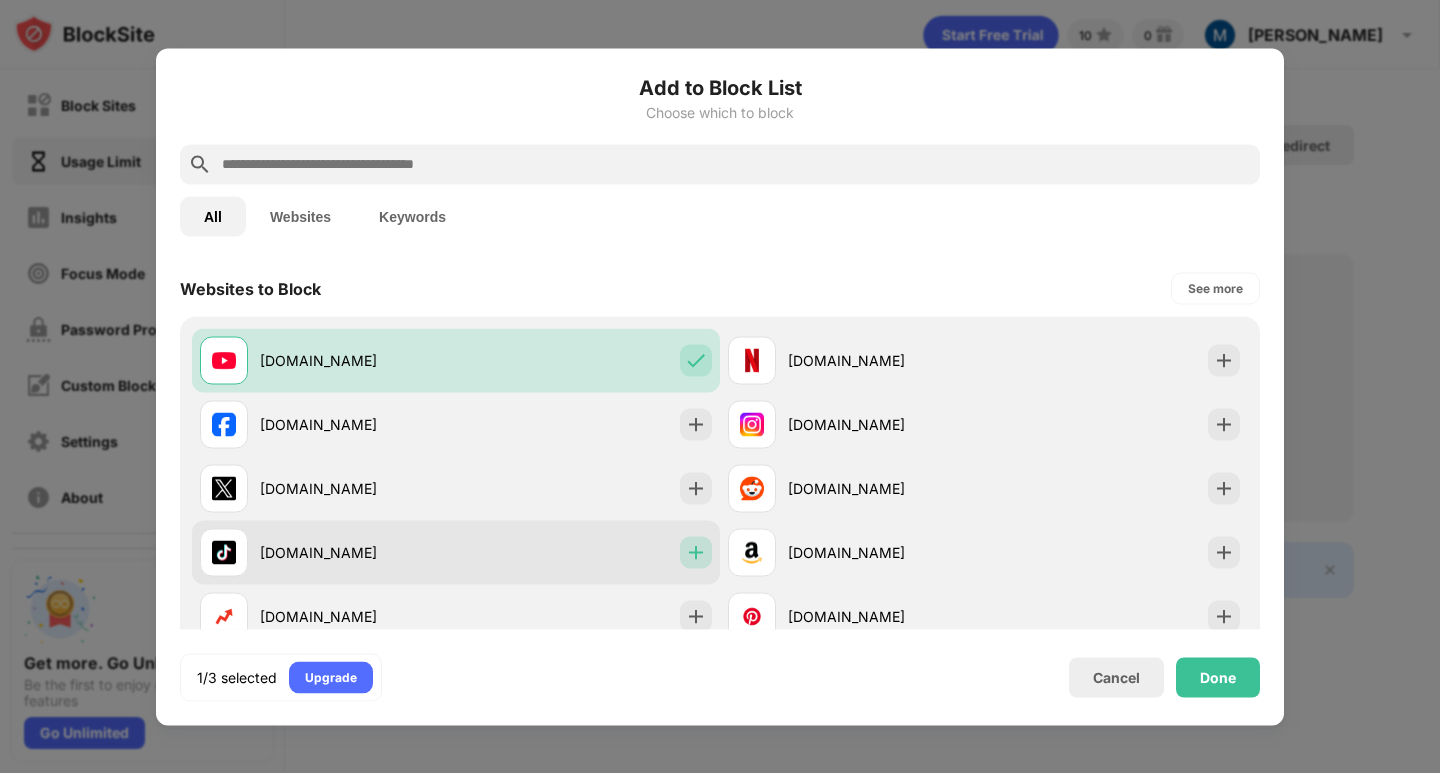 click at bounding box center [696, 552] 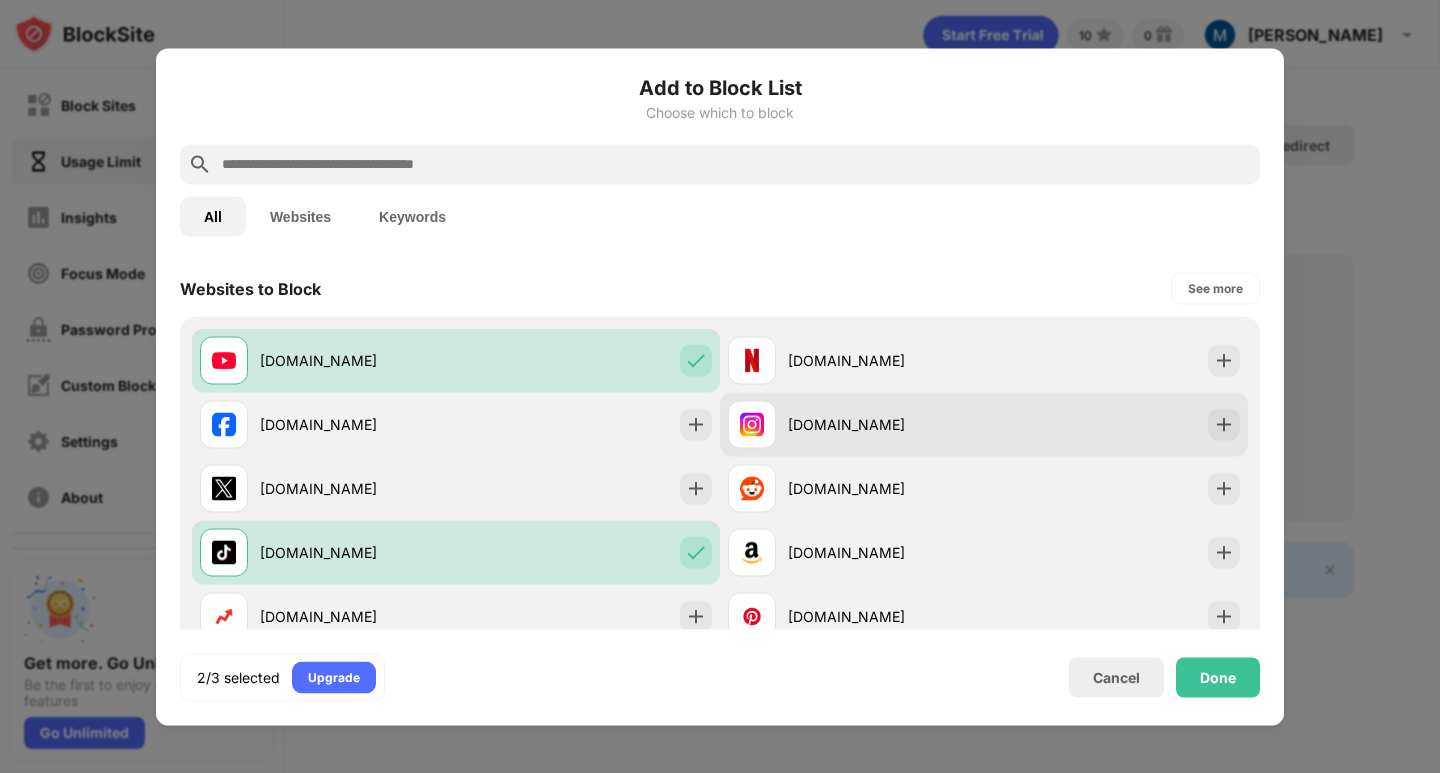 click on "[DOMAIN_NAME]" at bounding box center (984, 424) 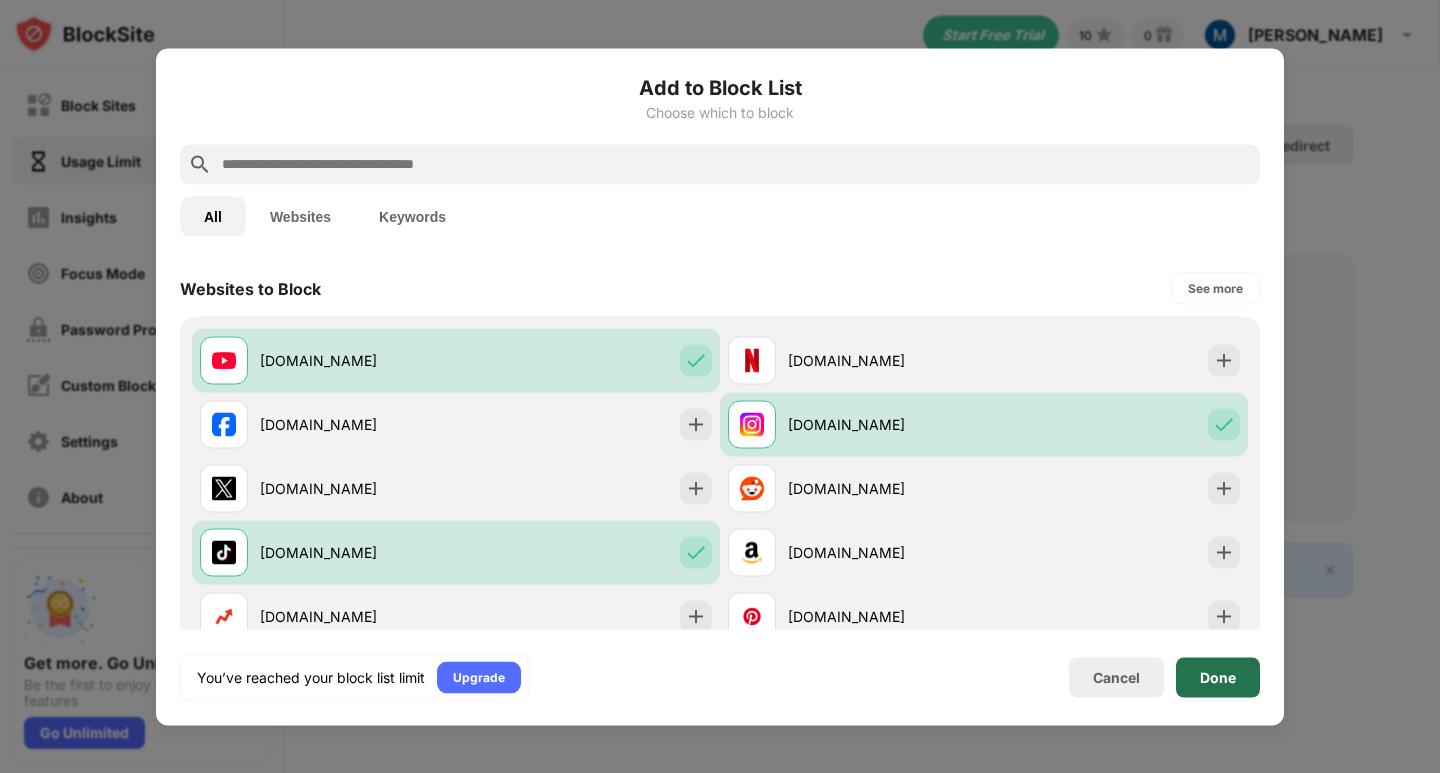 click on "Done" at bounding box center [1218, 677] 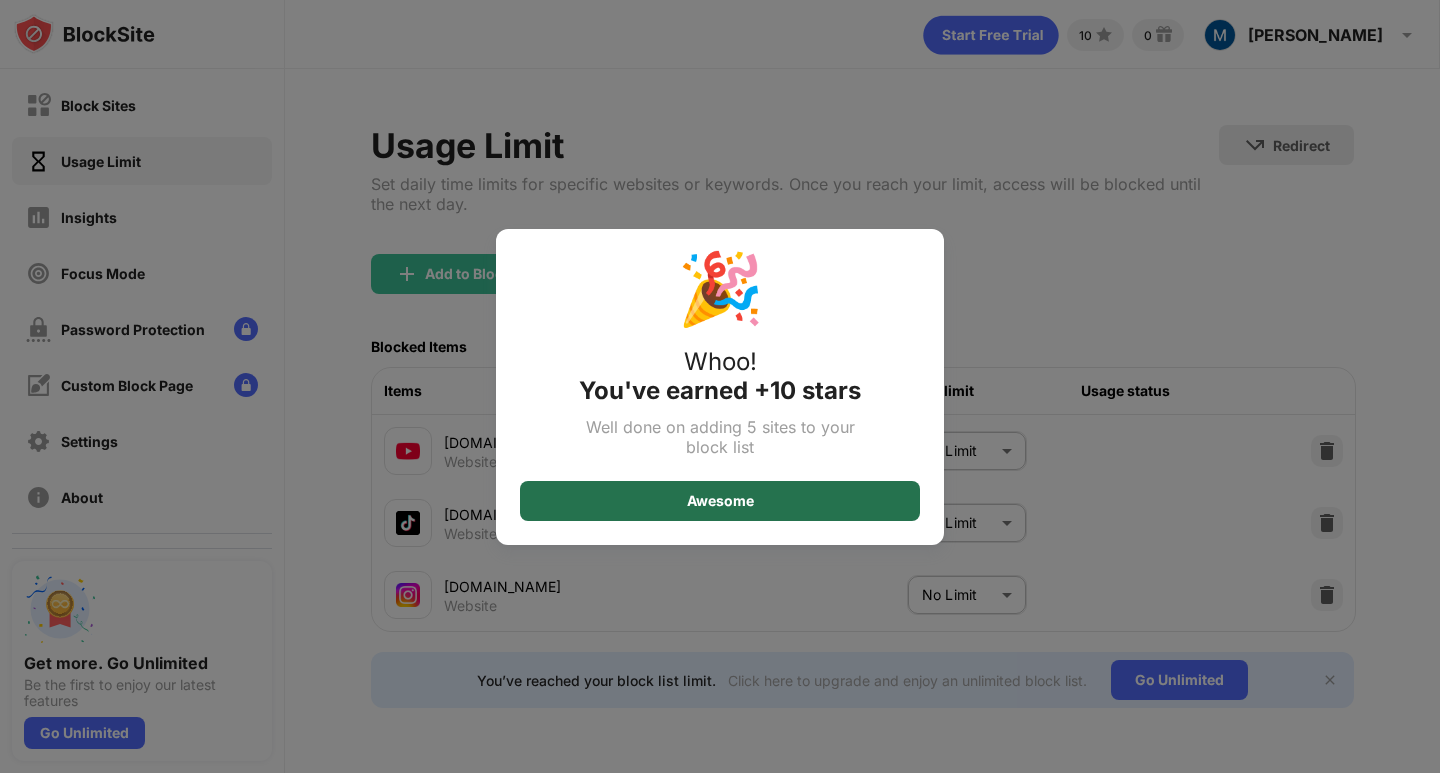 click on "Awesome" at bounding box center (720, 501) 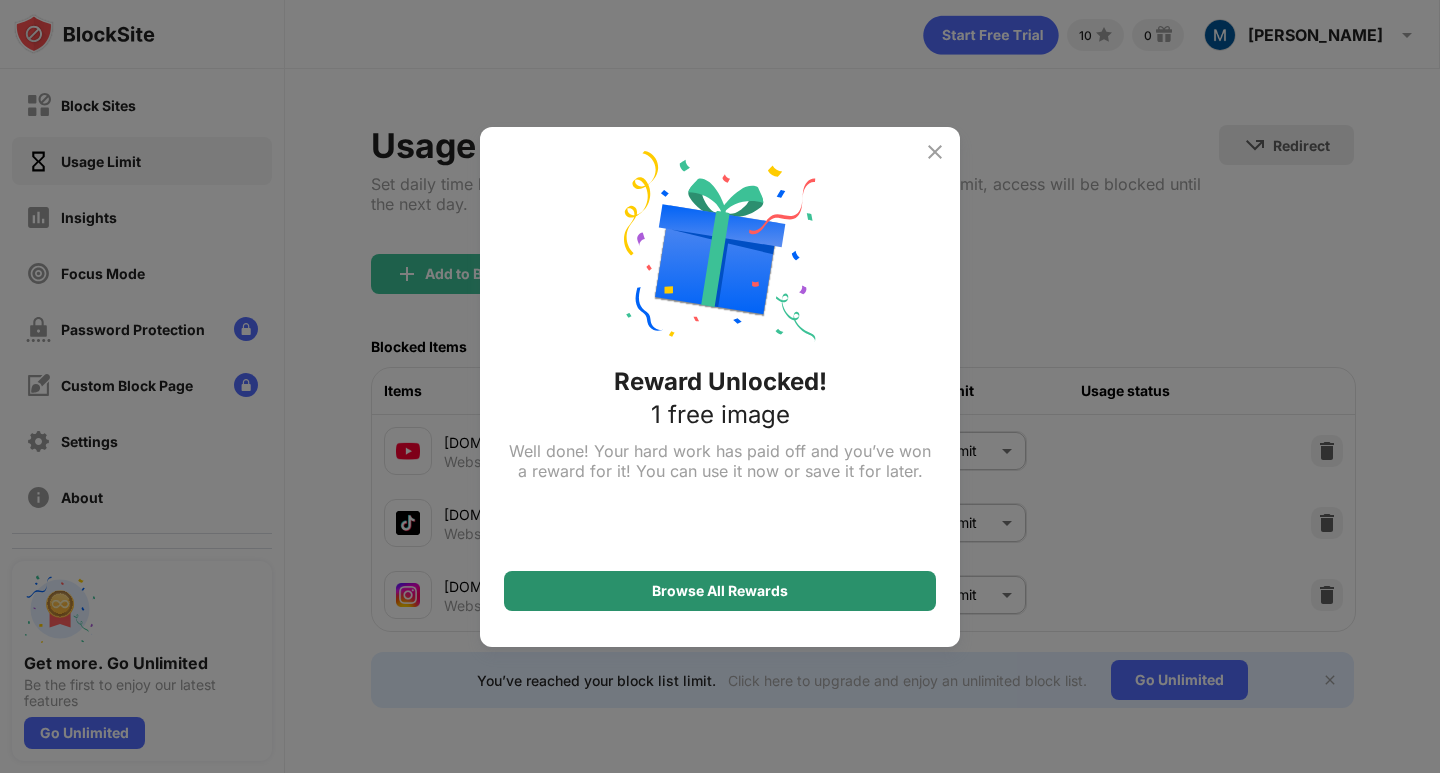 click on "Browse All Rewards" at bounding box center [720, 591] 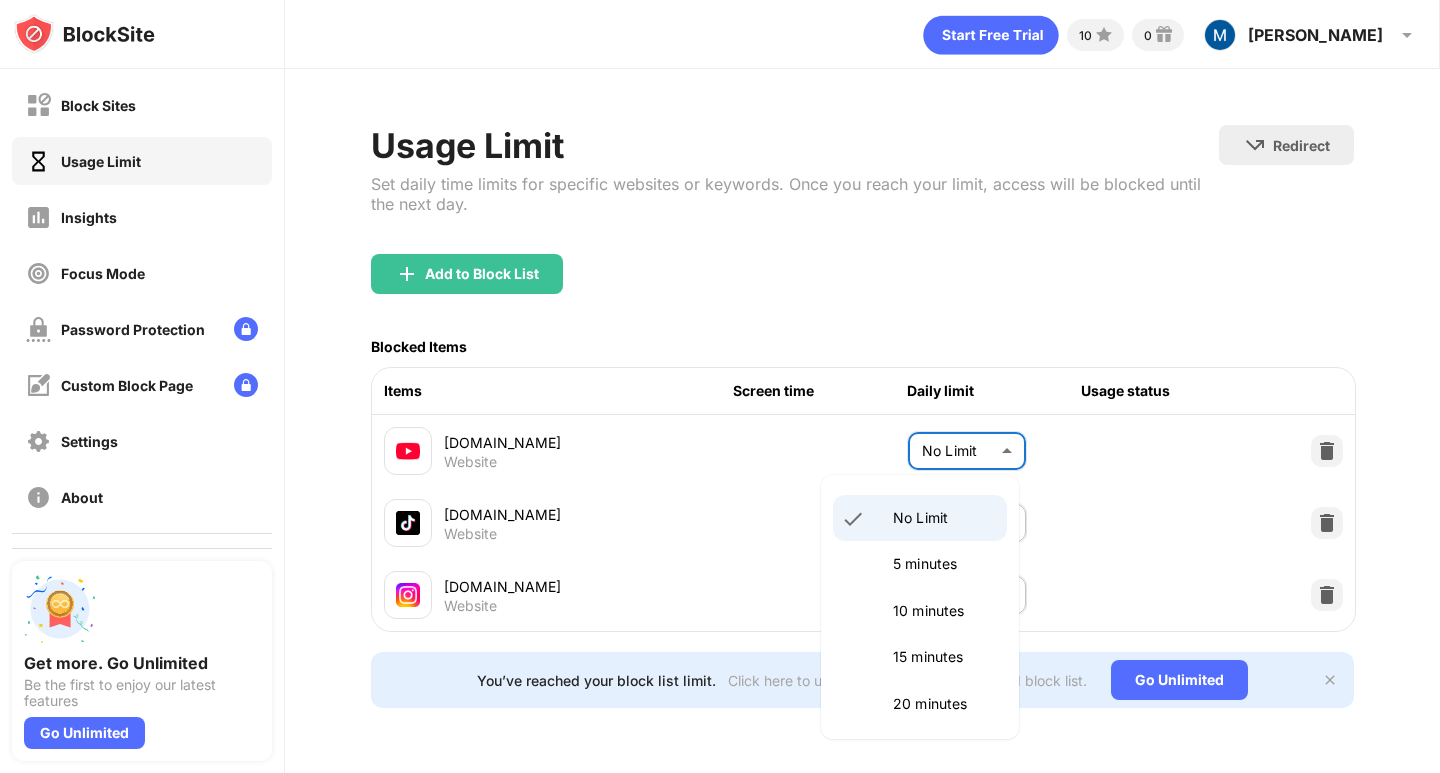 click on "Block Sites Usage Limit Insights Focus Mode Password Protection Custom Block Page Settings About Blocking Sync with other devices Disabled Get more. Go Unlimited Be the first to enjoy our latest features Go Unlimited 10 0 Michał Michał Sosnowski View Account Insights Premium Rewards Settings Support Log Out Usage Limit Set daily time limits for specific websites or keywords. Once you reach your limit, access will be blocked until the next day. Redirect Choose a site to be redirected to when blocking is active Add to Block List Blocked Items Items Screen time Daily limit Usage status youtube.com Website No Limit ******** ​ tiktok.com Website No Limit ******** ​ instagram.com Website No Limit ******** ​ You’ve reached your block list limit. Click here to upgrade and enjoy an unlimited block list. Go Unlimited
No Limit 5 minutes 10 minutes 15 minutes 20 minutes 25 minutes 30 minutes 35 minutes 40 minutes 45 minutes 50 minutes 55 minutes 60 minutes 1.5 hours 2 hours 2.5 hours 3 hours 3.5 hours" at bounding box center (720, 386) 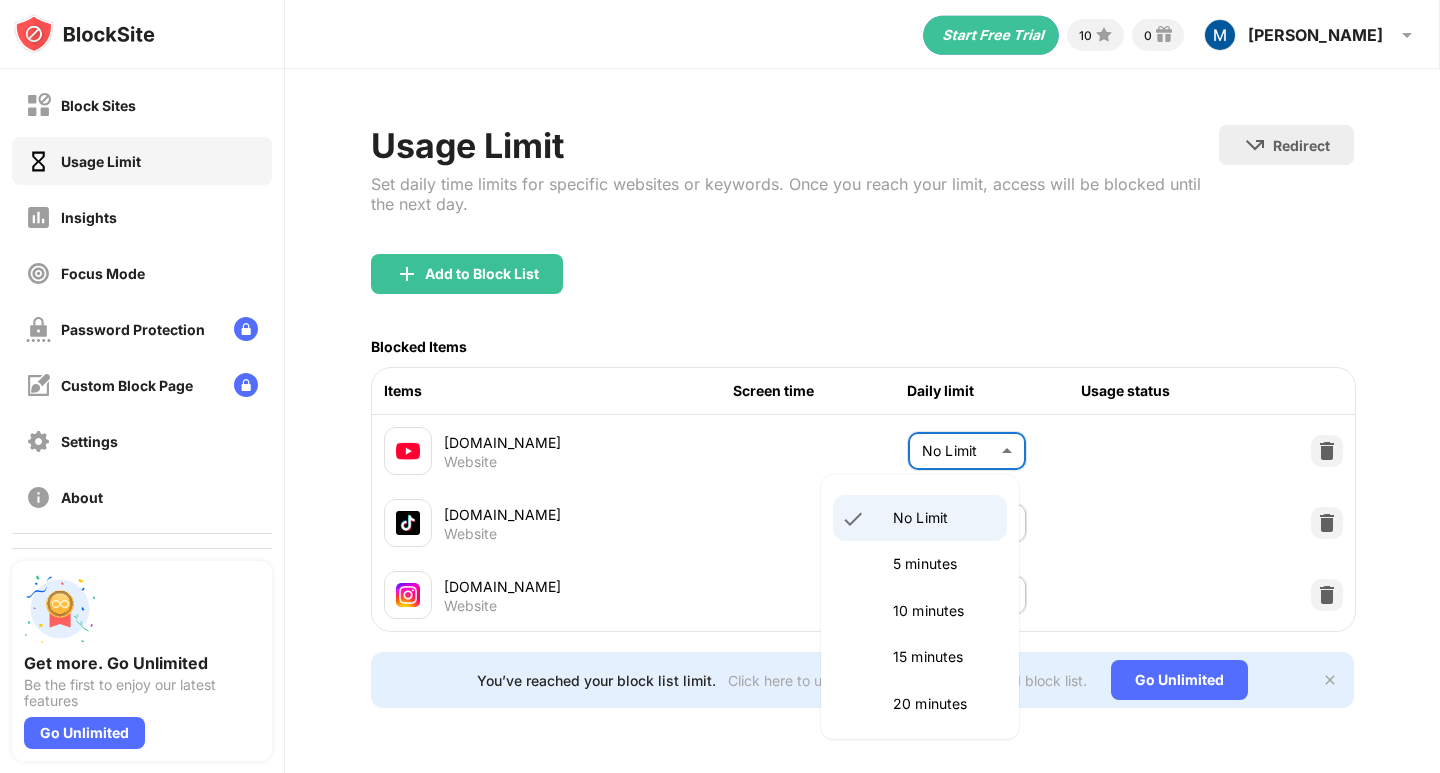 click on "15 minutes" at bounding box center [944, 657] 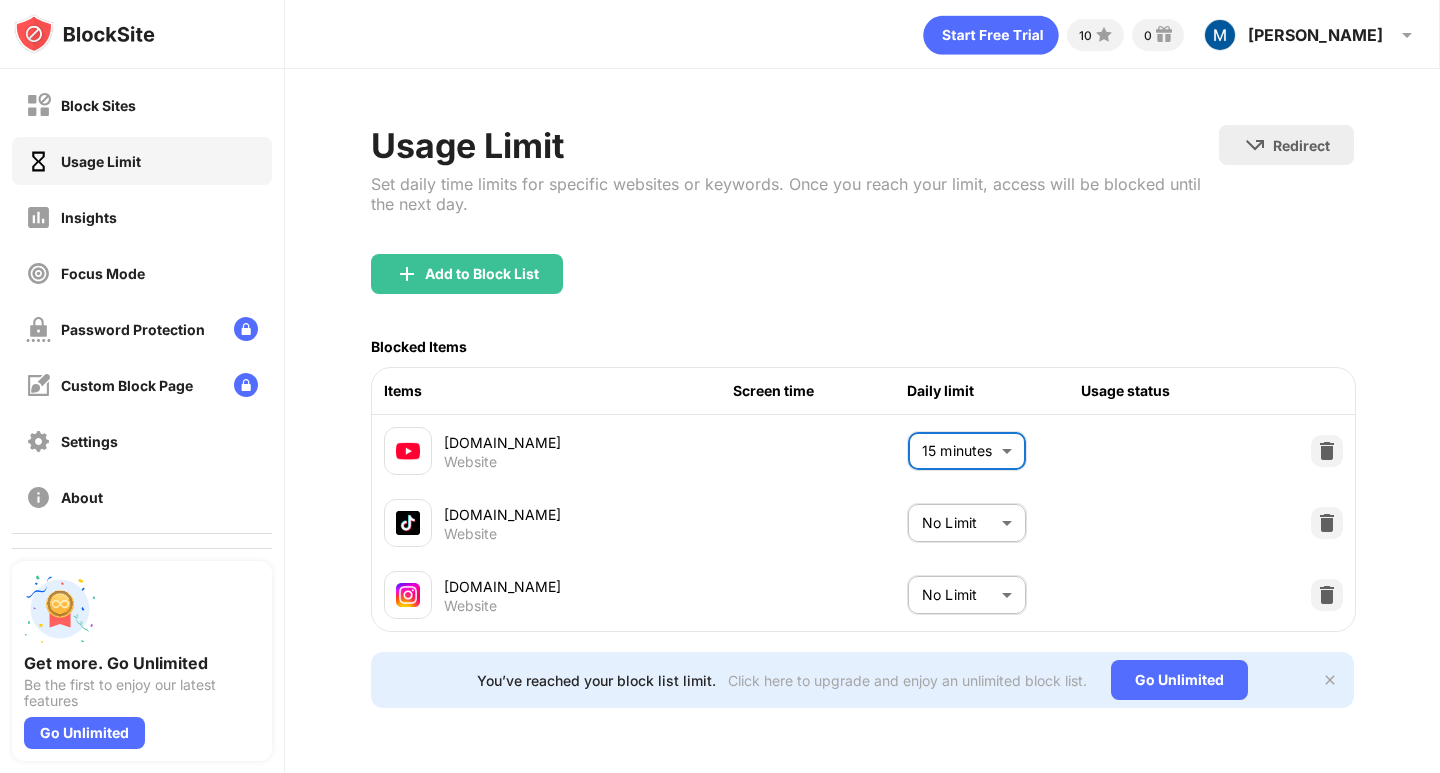 click on "Block Sites Usage Limit Insights Focus Mode Password Protection Custom Block Page Settings About Blocking Sync with other devices Disabled Get more. Go Unlimited Be the first to enjoy our latest features Go Unlimited 10 0 Michał Michał Sosnowski View Account Insights Premium Rewards Settings Support Log Out Usage Limit Set daily time limits for specific websites or keywords. Once you reach your limit, access will be blocked until the next day. Redirect Choose a site to be redirected to when blocking is active Add to Block List Blocked Items Items Screen time Daily limit Usage status youtube.com Website 15 minutes ** ​ tiktok.com Website No Limit ******** ​ instagram.com Website No Limit ******** ​ You’ve reached your block list limit. Click here to upgrade and enjoy an unlimited block list. Go Unlimited" at bounding box center [720, 386] 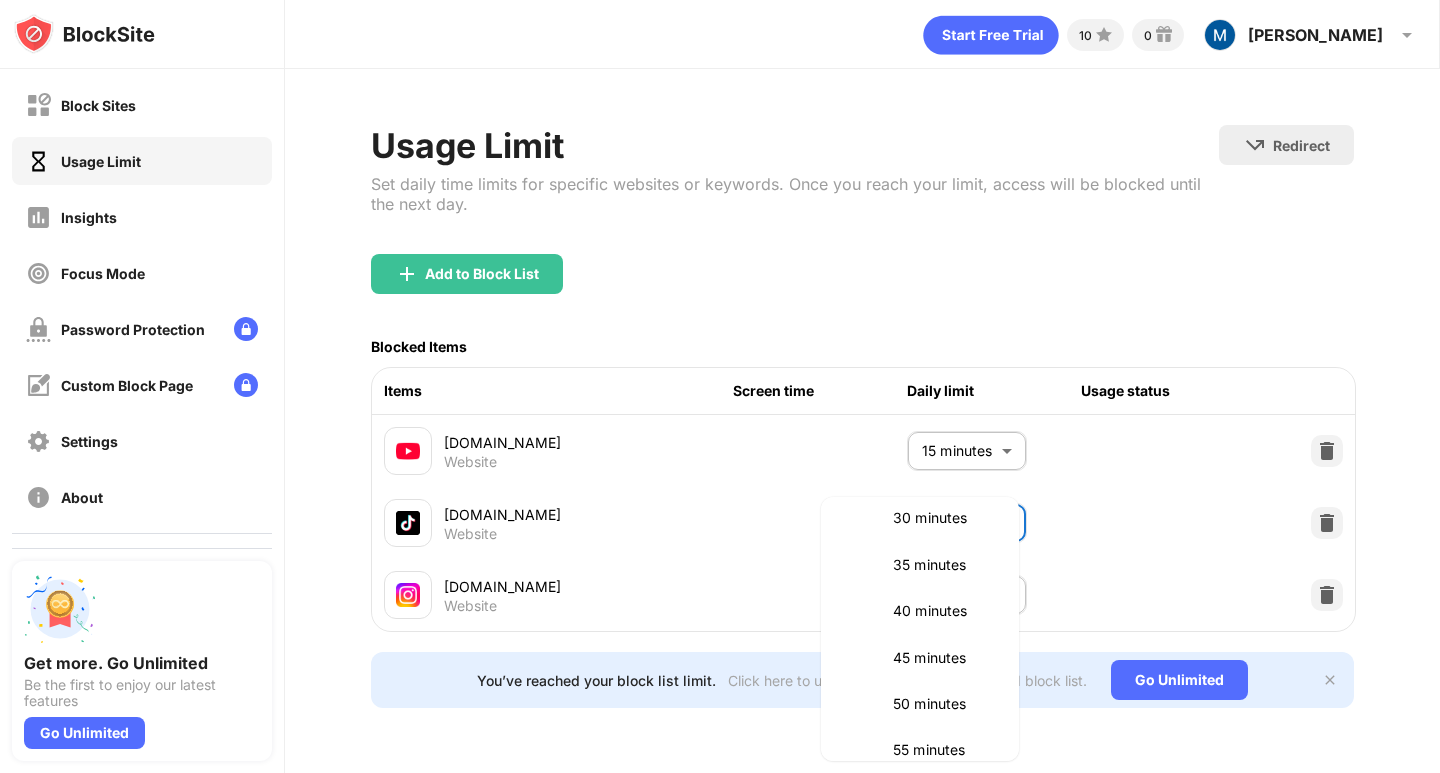 scroll, scrollTop: 0, scrollLeft: 0, axis: both 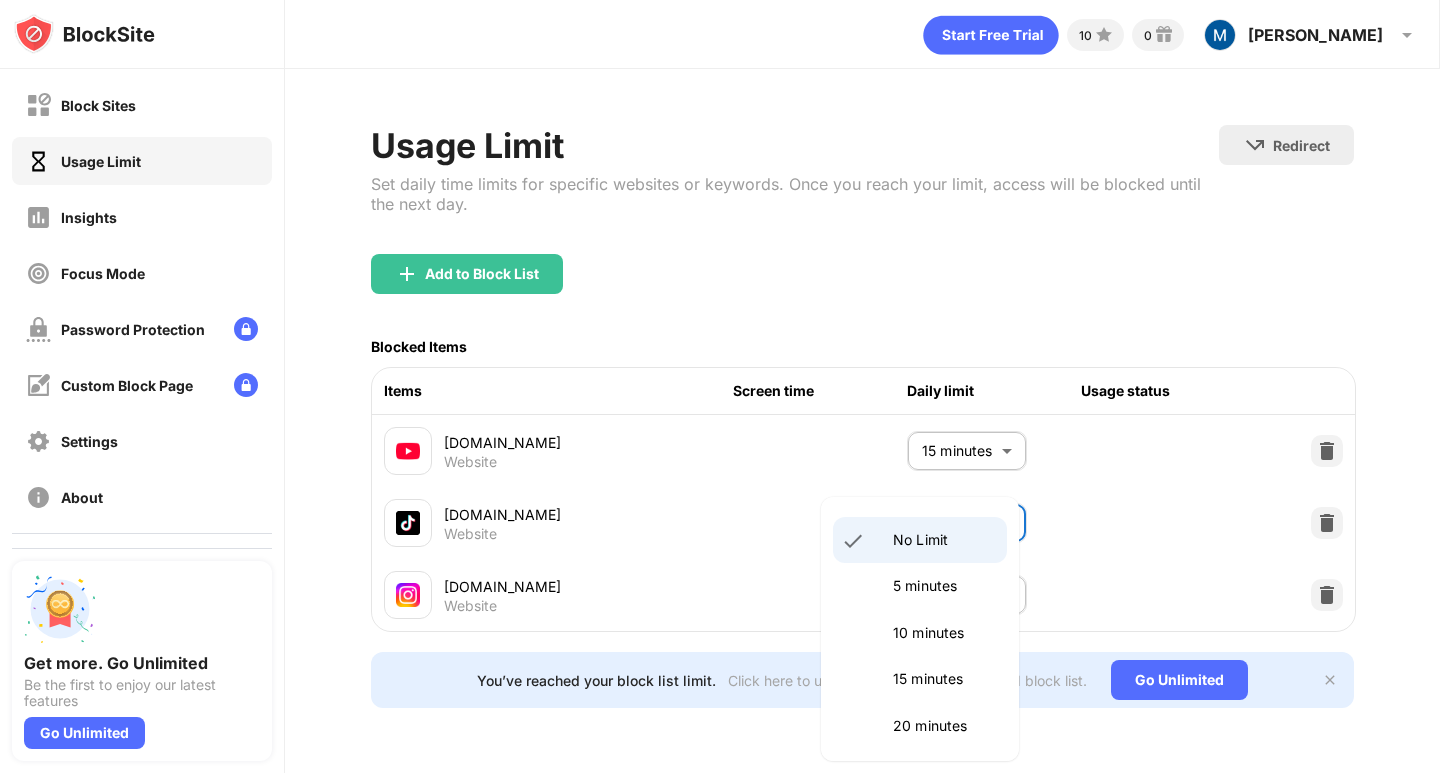 click on "5 minutes" at bounding box center [944, 586] 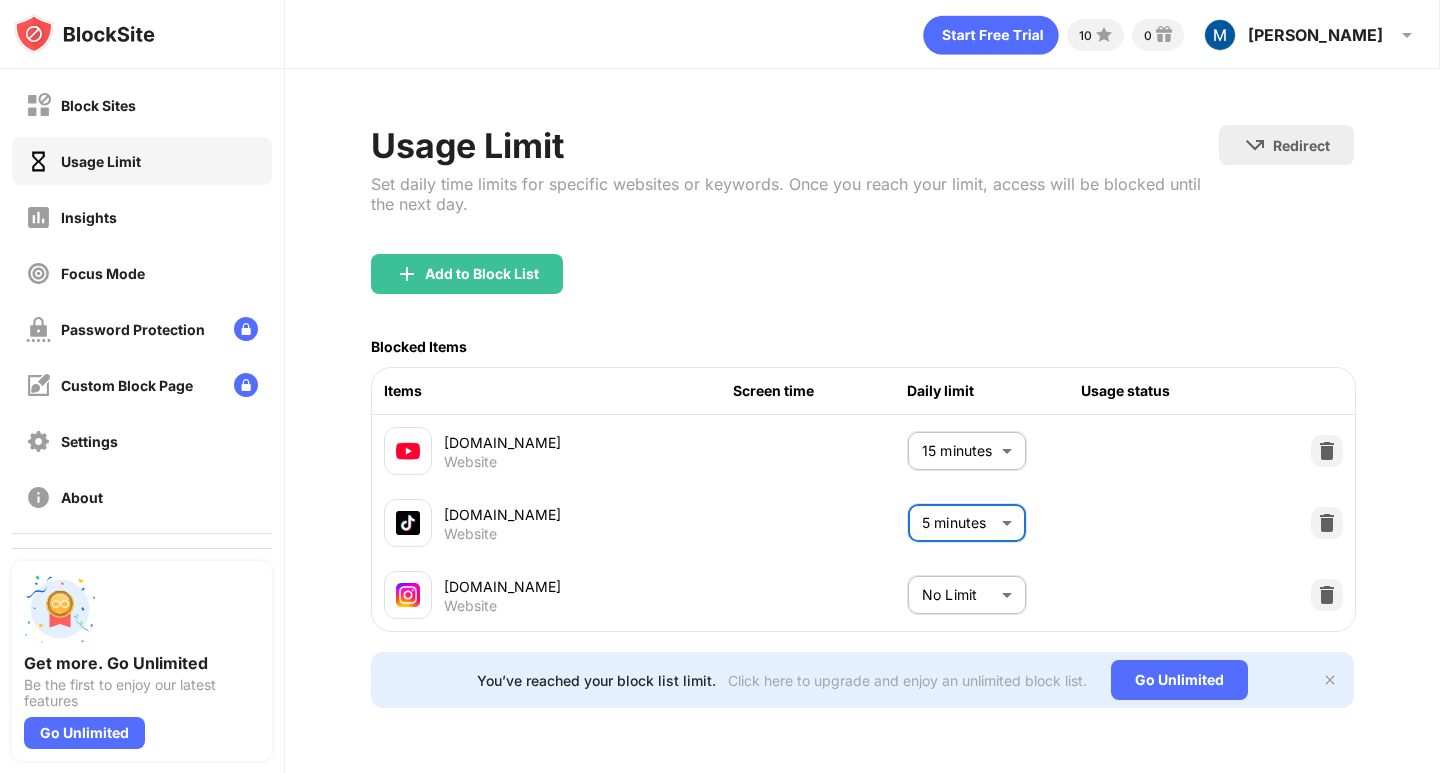 scroll, scrollTop: 14, scrollLeft: 0, axis: vertical 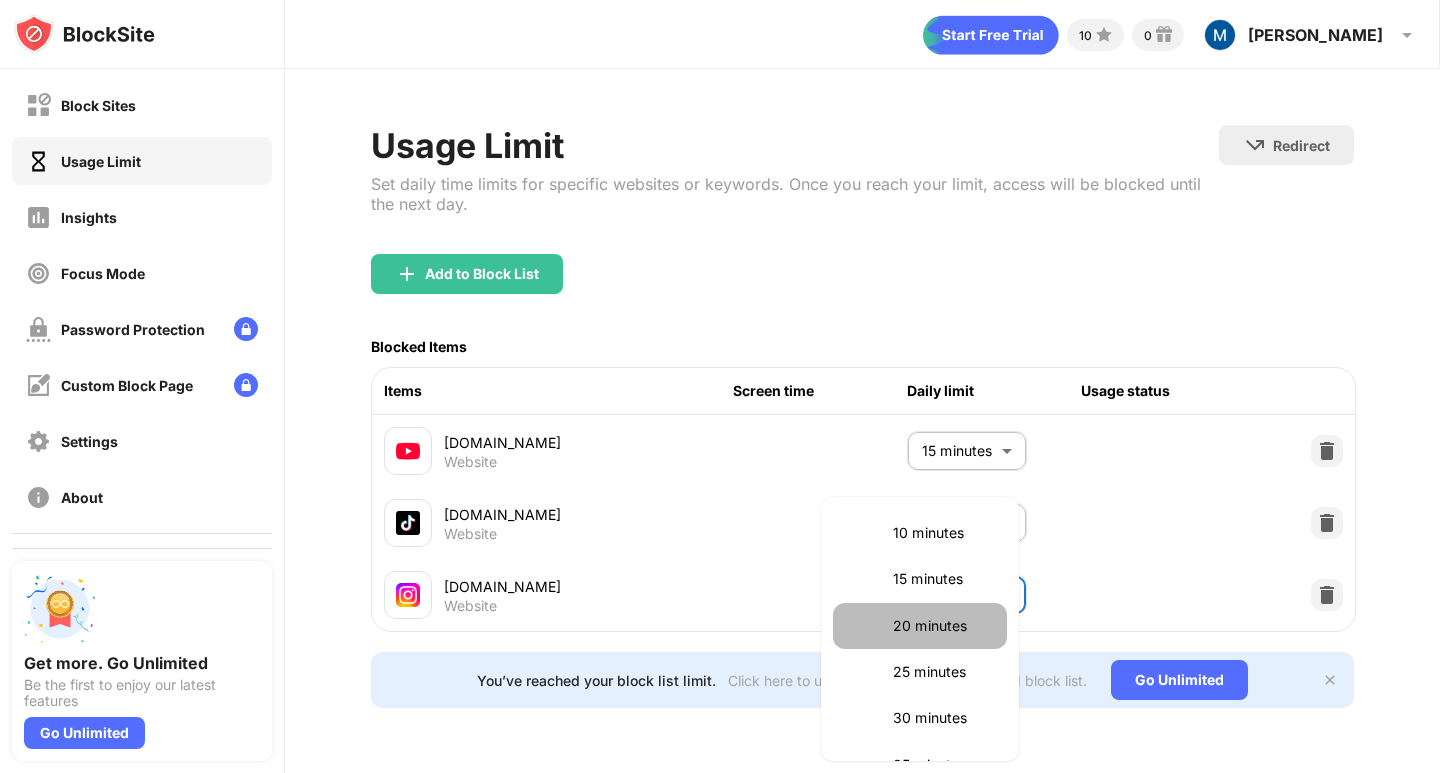 click on "20 minutes" at bounding box center [920, 626] 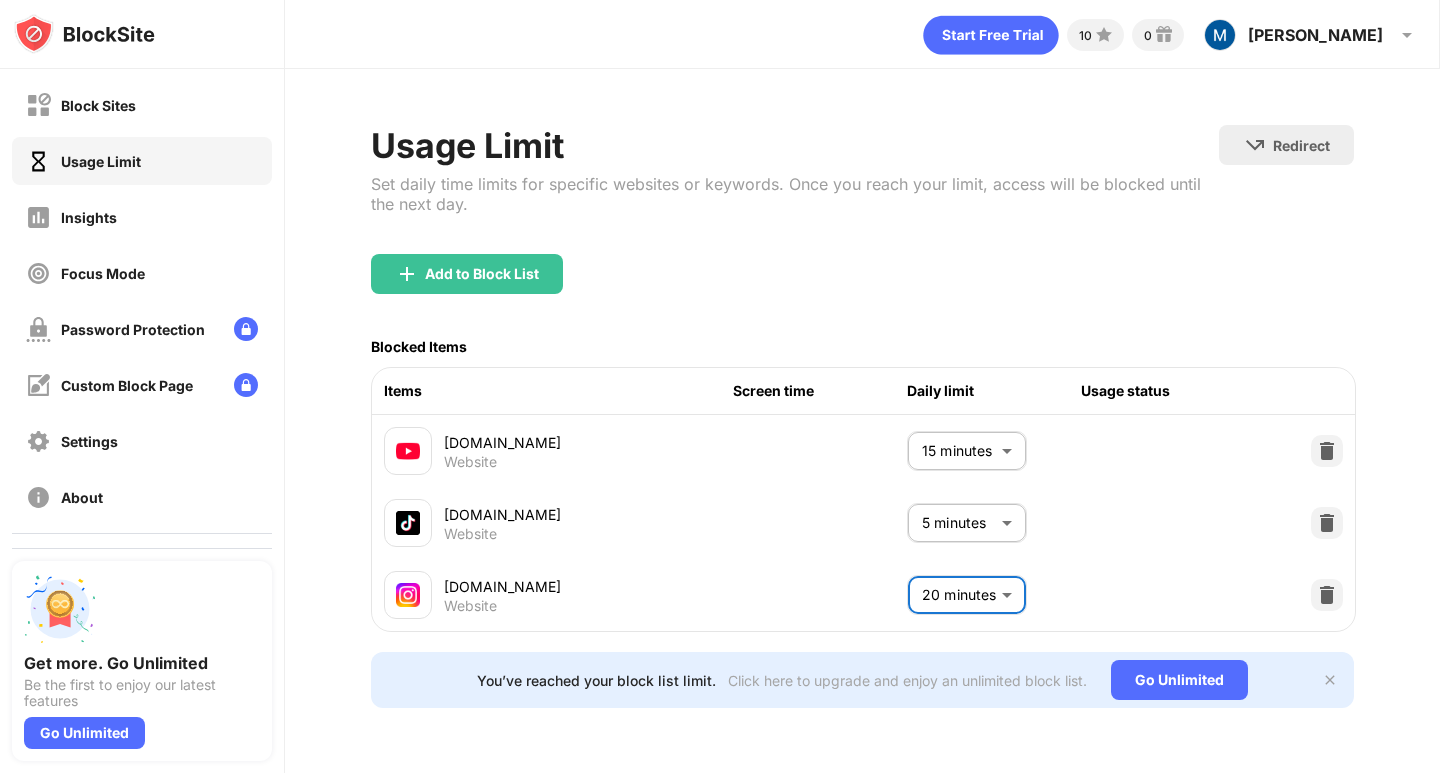 click on "Block Sites Usage Limit Insights Focus Mode Password Protection Custom Block Page Settings About Blocking Sync with other devices Disabled Get more. Go Unlimited Be the first to enjoy our latest features Go Unlimited 10 0 Michał Michał Sosnowski View Account Insights Premium Rewards Settings Support Log Out Usage Limit Set daily time limits for specific websites or keywords. Once you reach your limit, access will be blocked until the next day. Redirect Choose a site to be redirected to when blocking is active Add to Block List Blocked Items Items Screen time Daily limit Usage status youtube.com Website 15 minutes ** ​ tiktok.com Website 5 minutes * ​ instagram.com Website 20 minutes ** ​ You’ve reached your block list limit. Click here to upgrade and enjoy an unlimited block list. Go Unlimited" at bounding box center (720, 386) 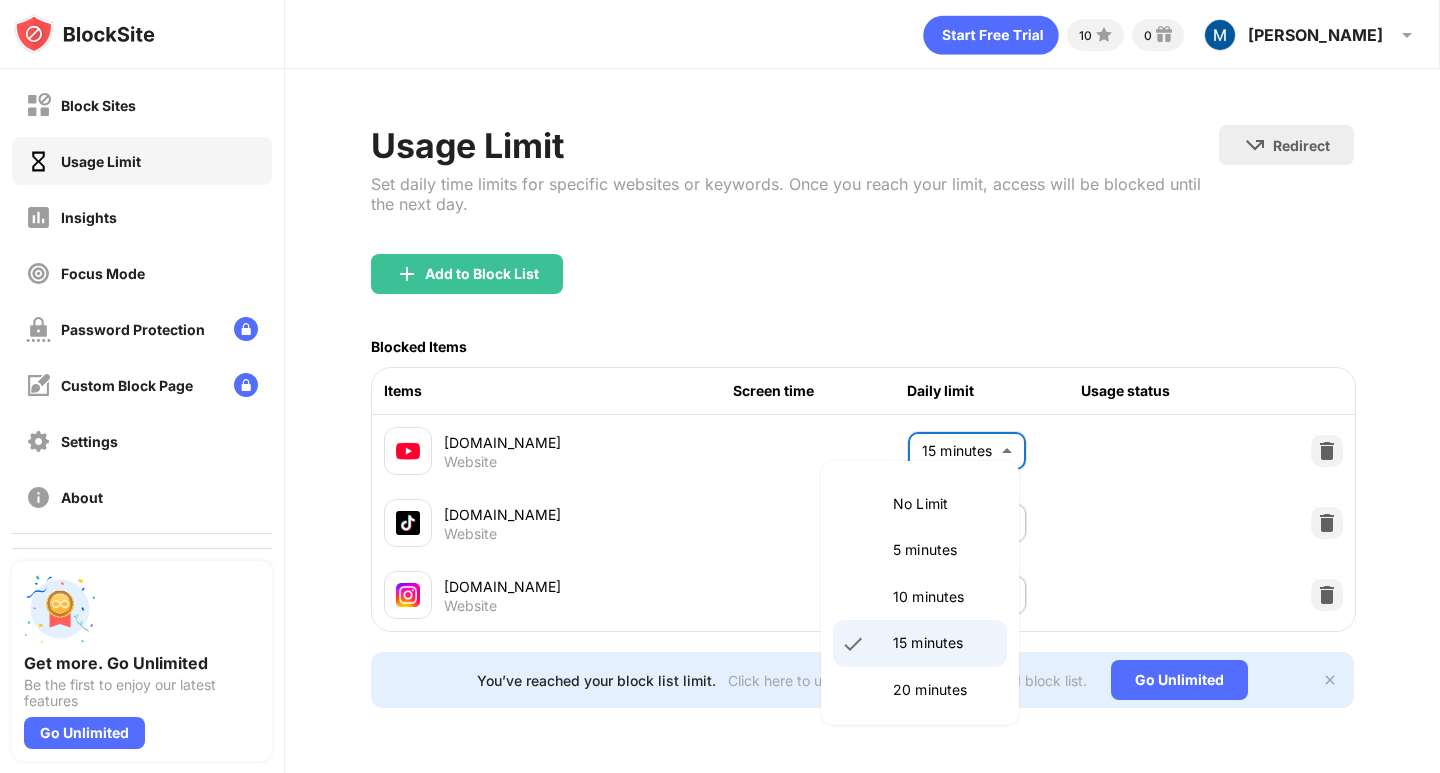 click on "10 minutes" at bounding box center (944, 597) 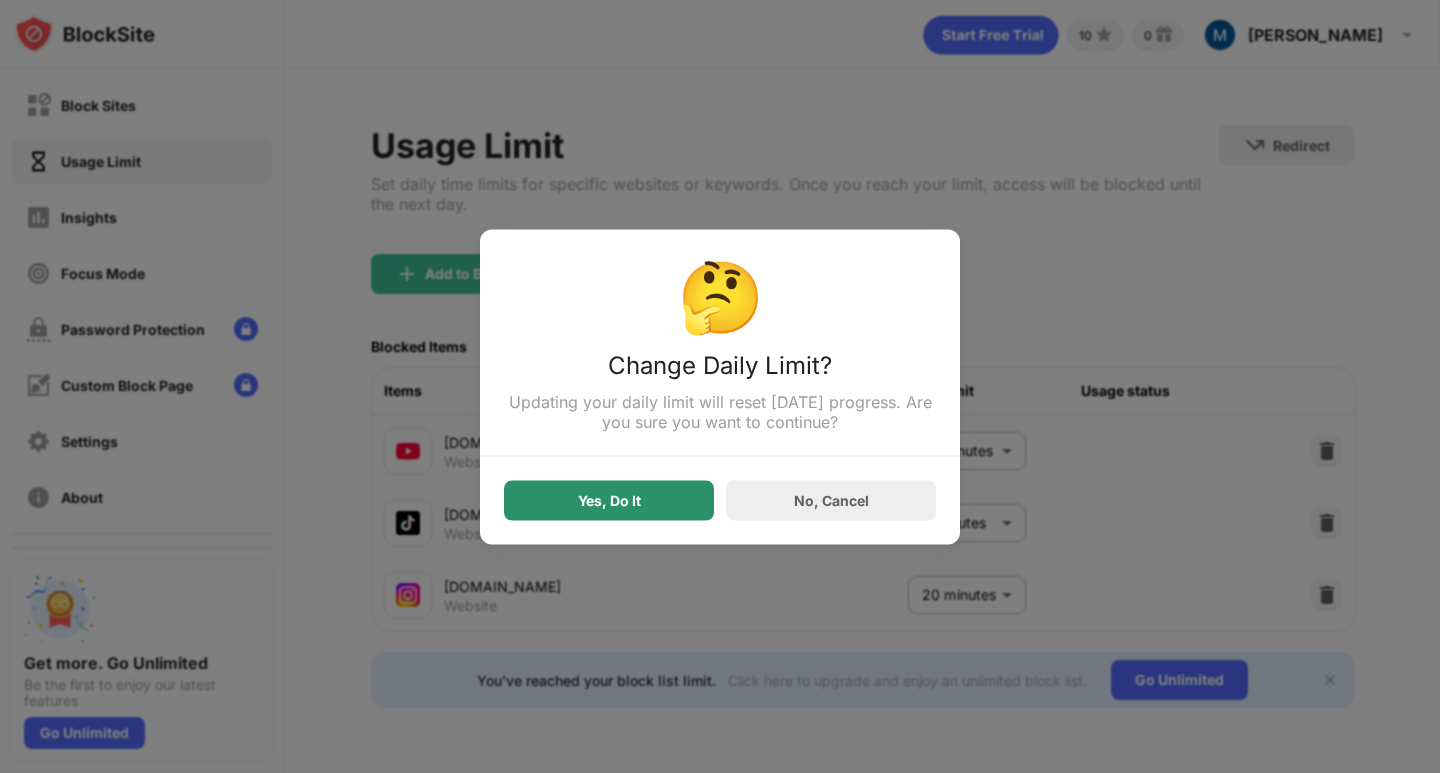 click on "Yes, Do It" at bounding box center [609, 500] 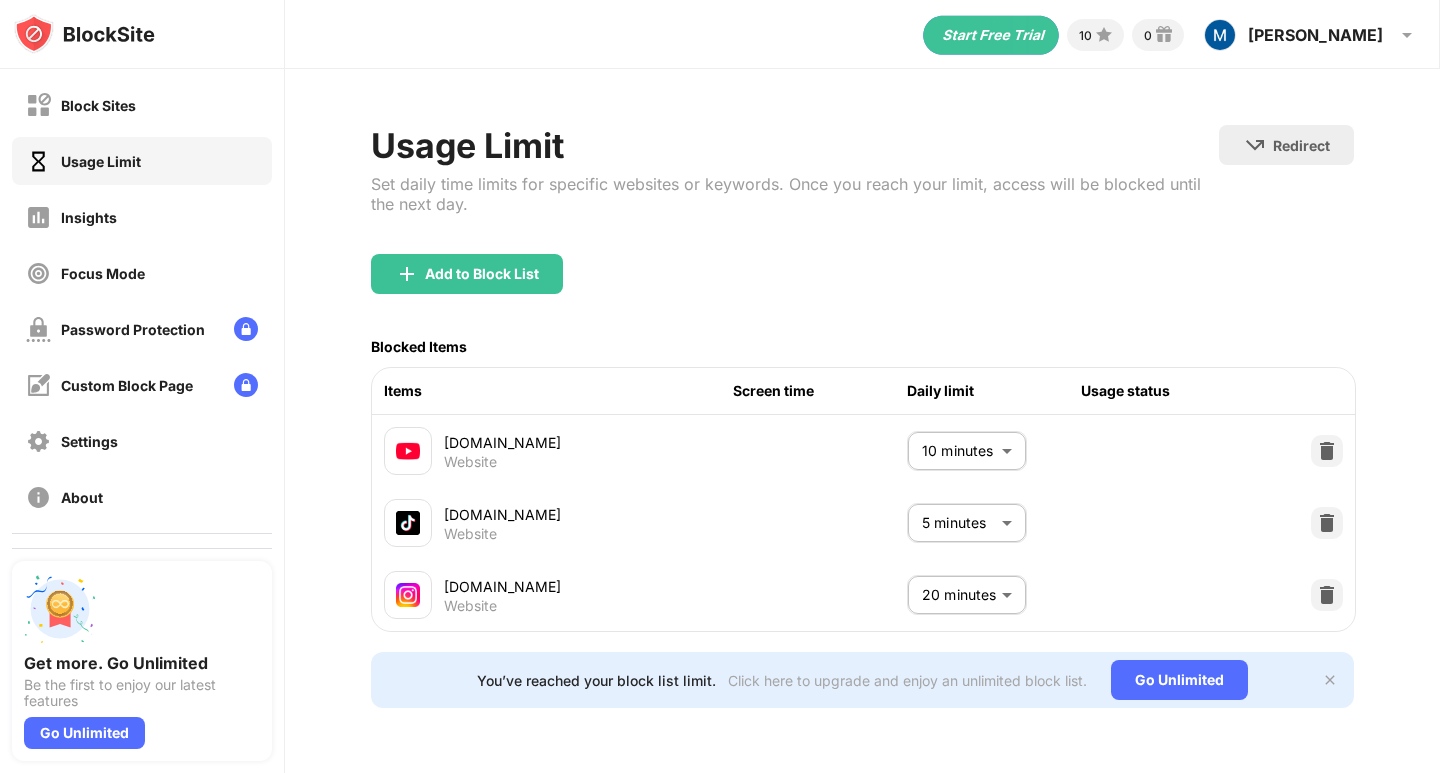 scroll, scrollTop: 0, scrollLeft: 0, axis: both 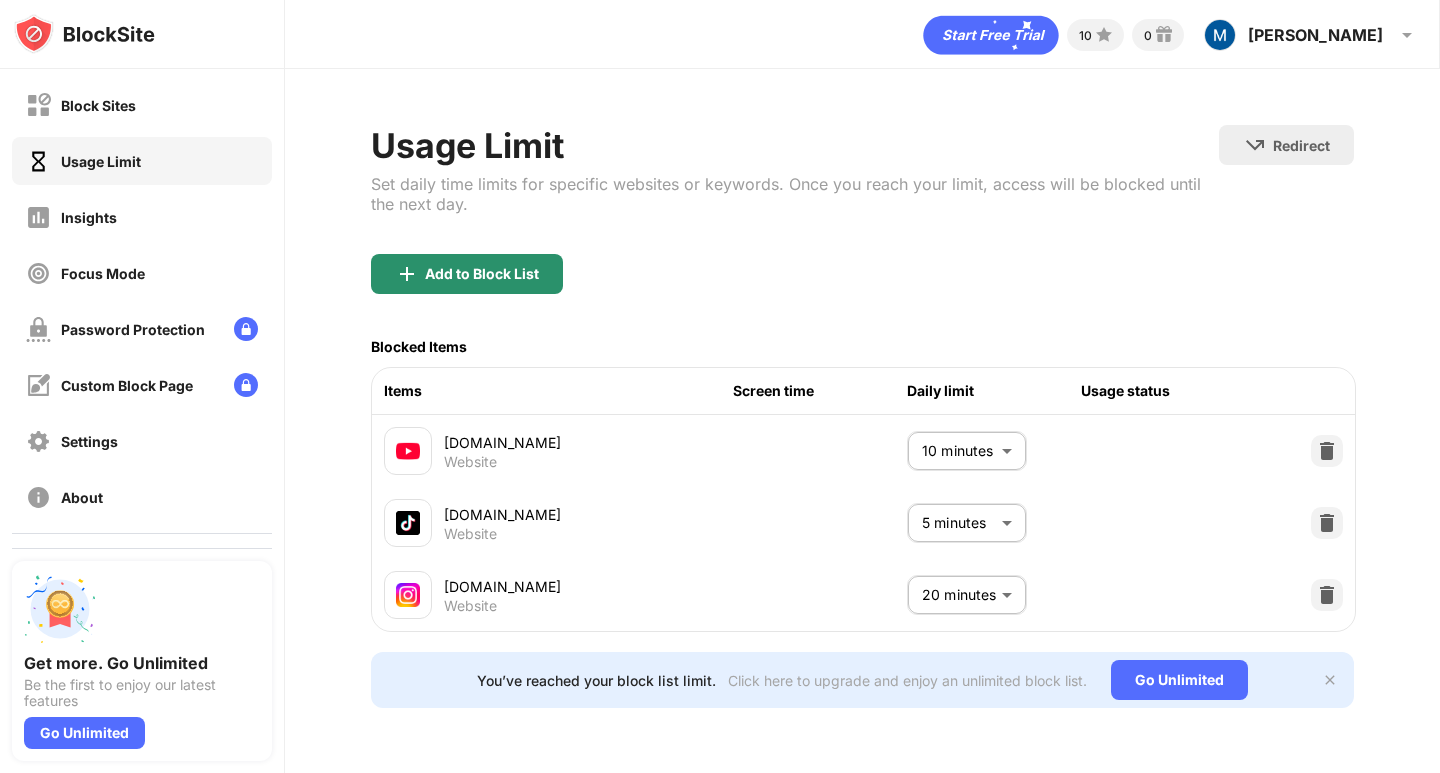 click on "Add to Block List" at bounding box center [467, 274] 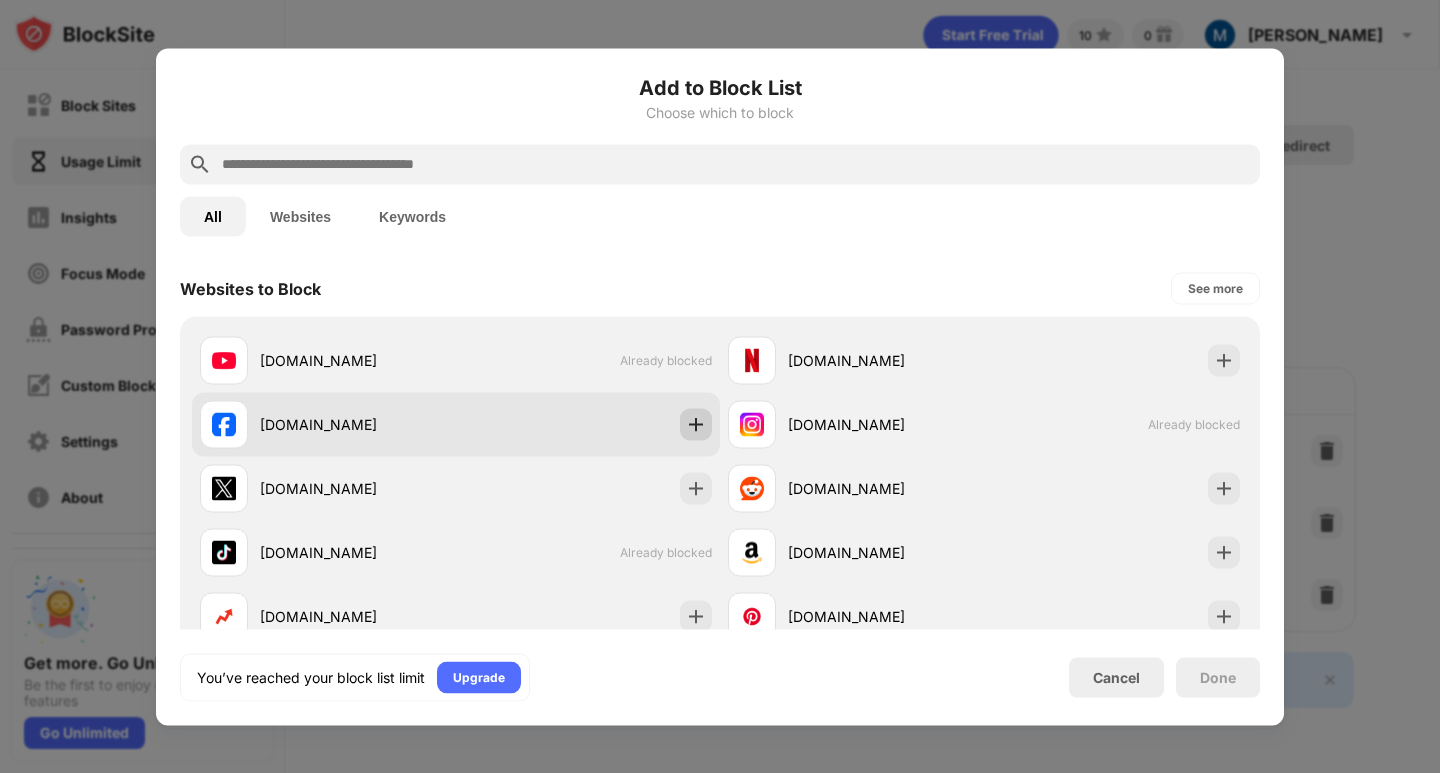 click at bounding box center (696, 424) 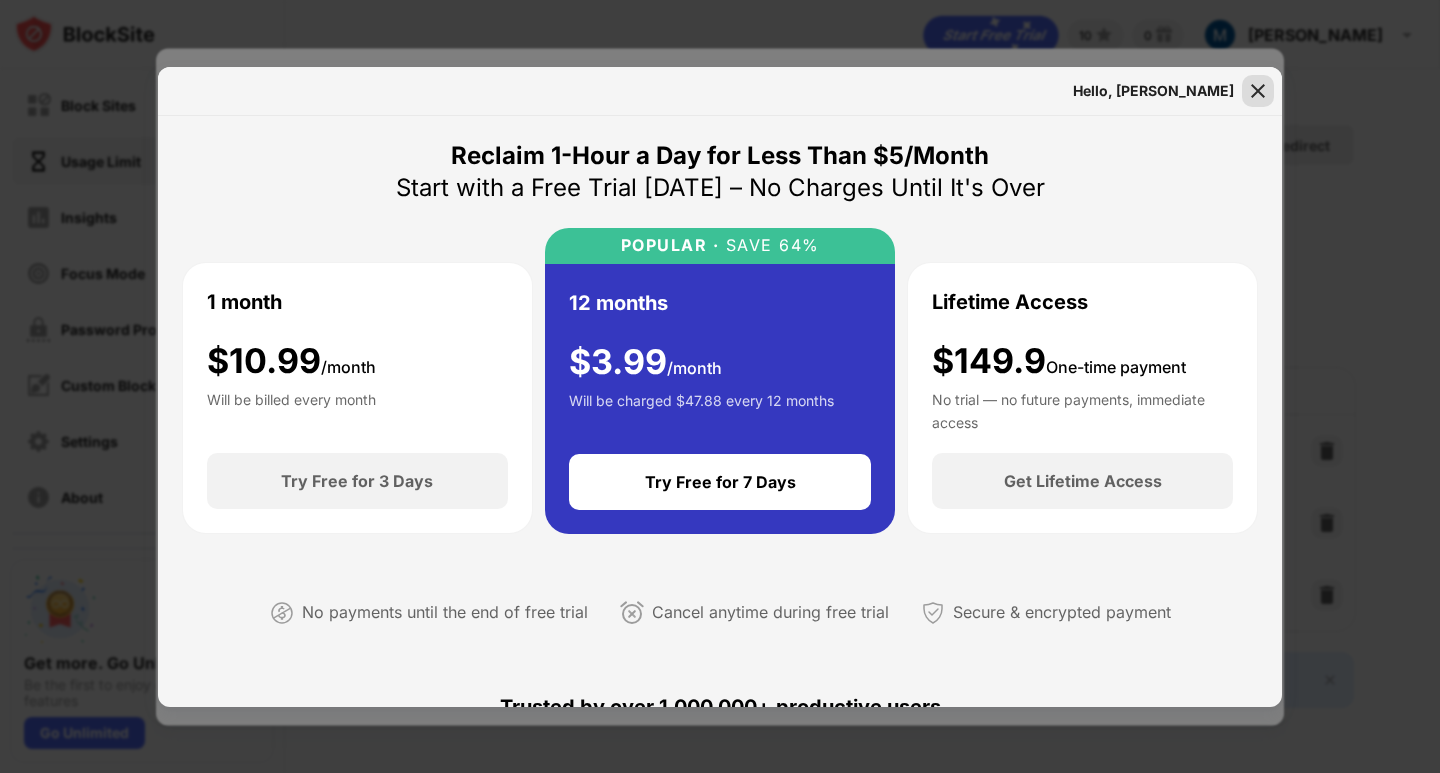 click at bounding box center (1258, 91) 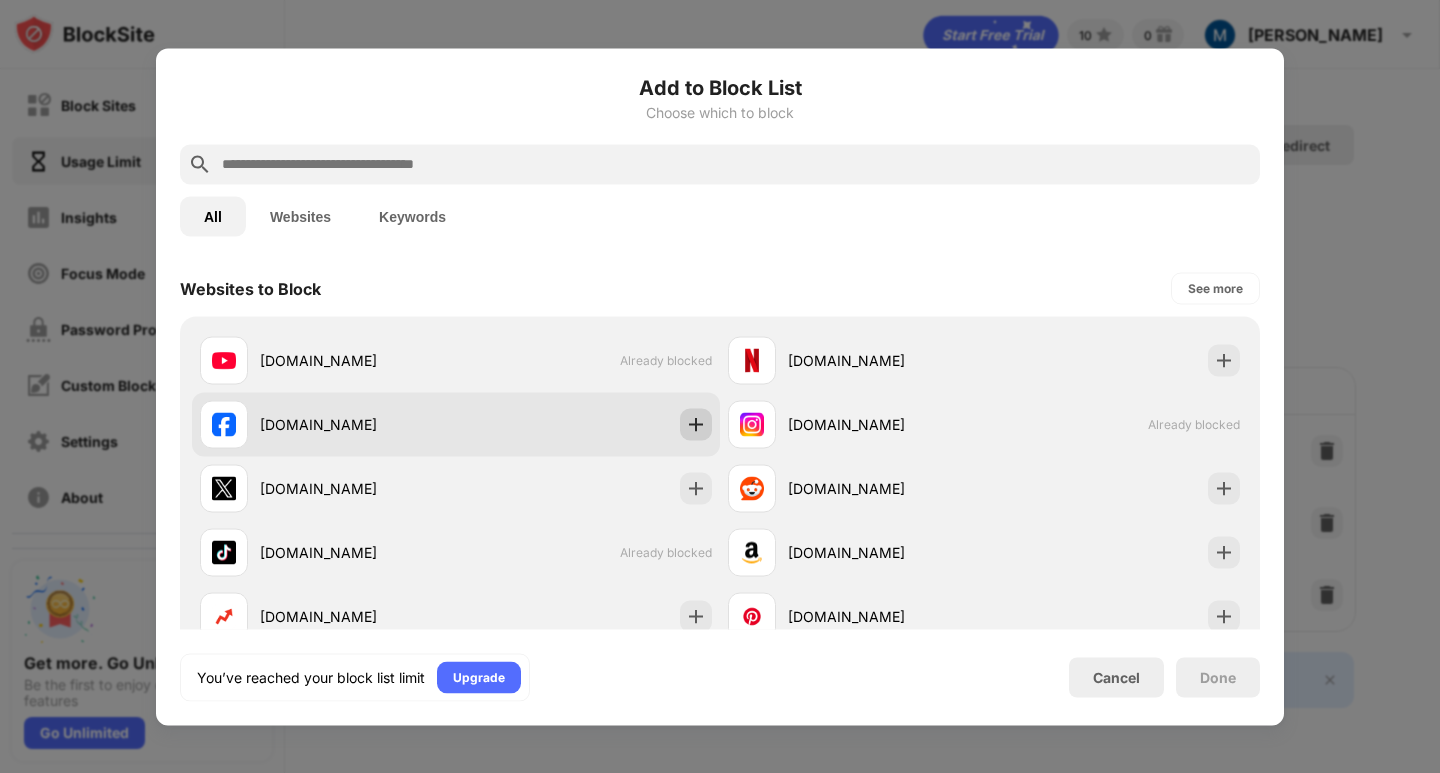 click at bounding box center (696, 424) 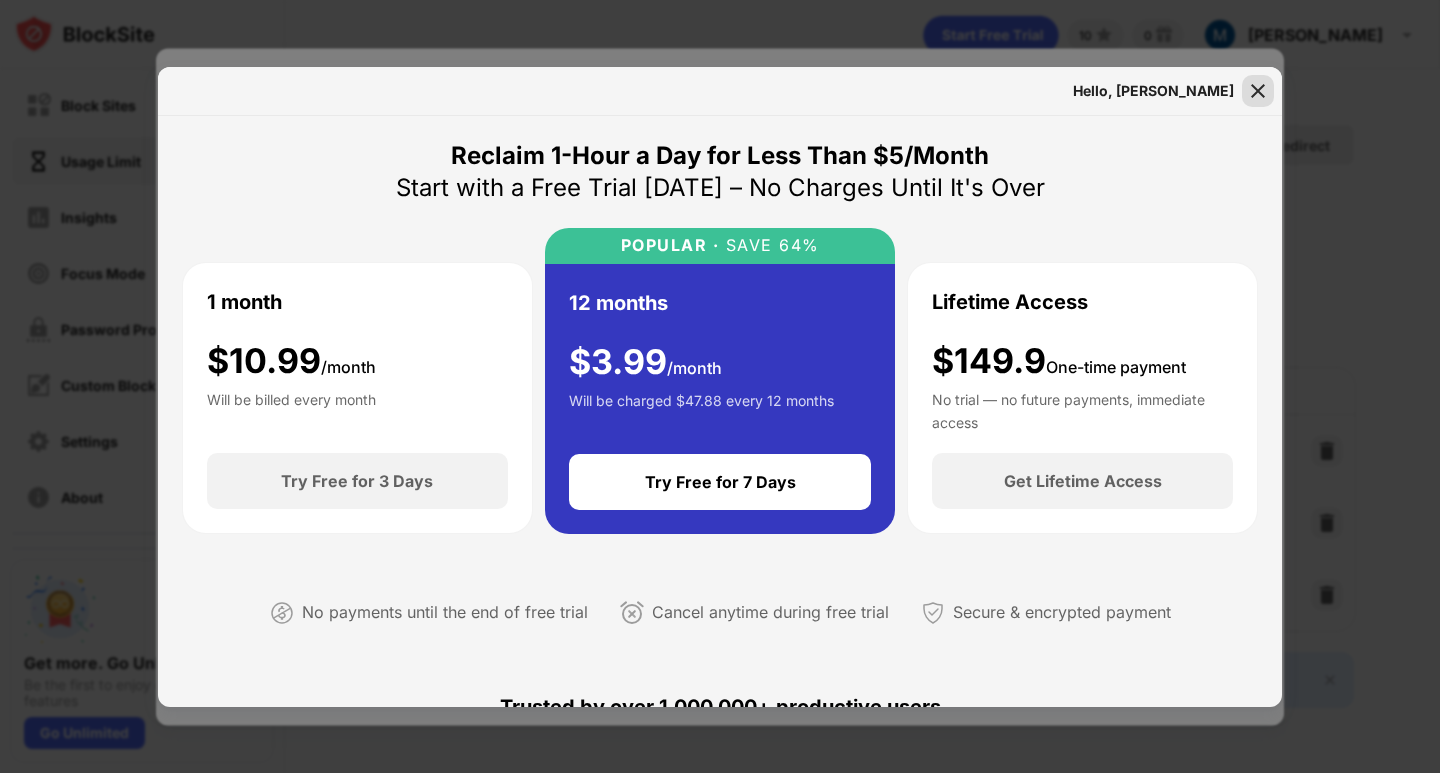 click at bounding box center (1258, 91) 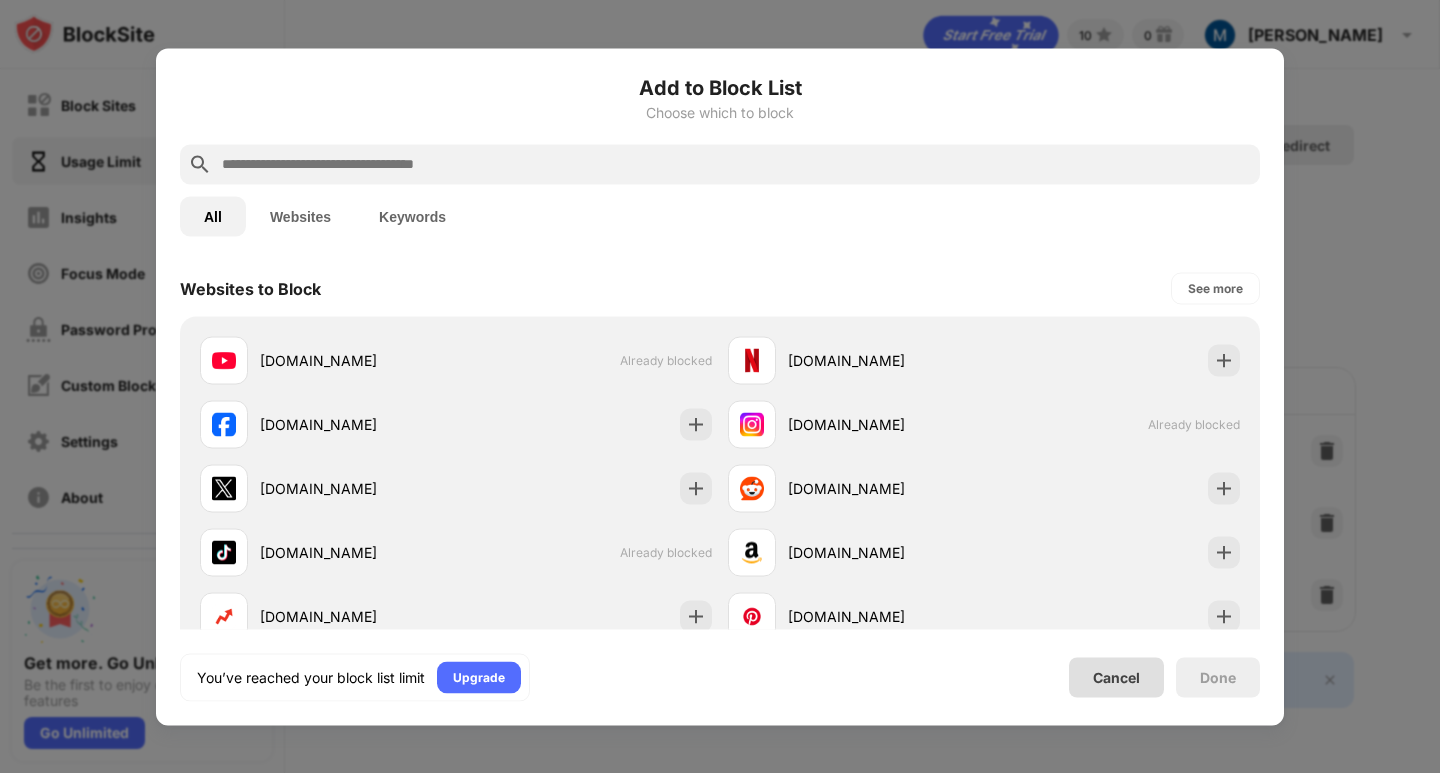 click on "Cancel" at bounding box center [1116, 677] 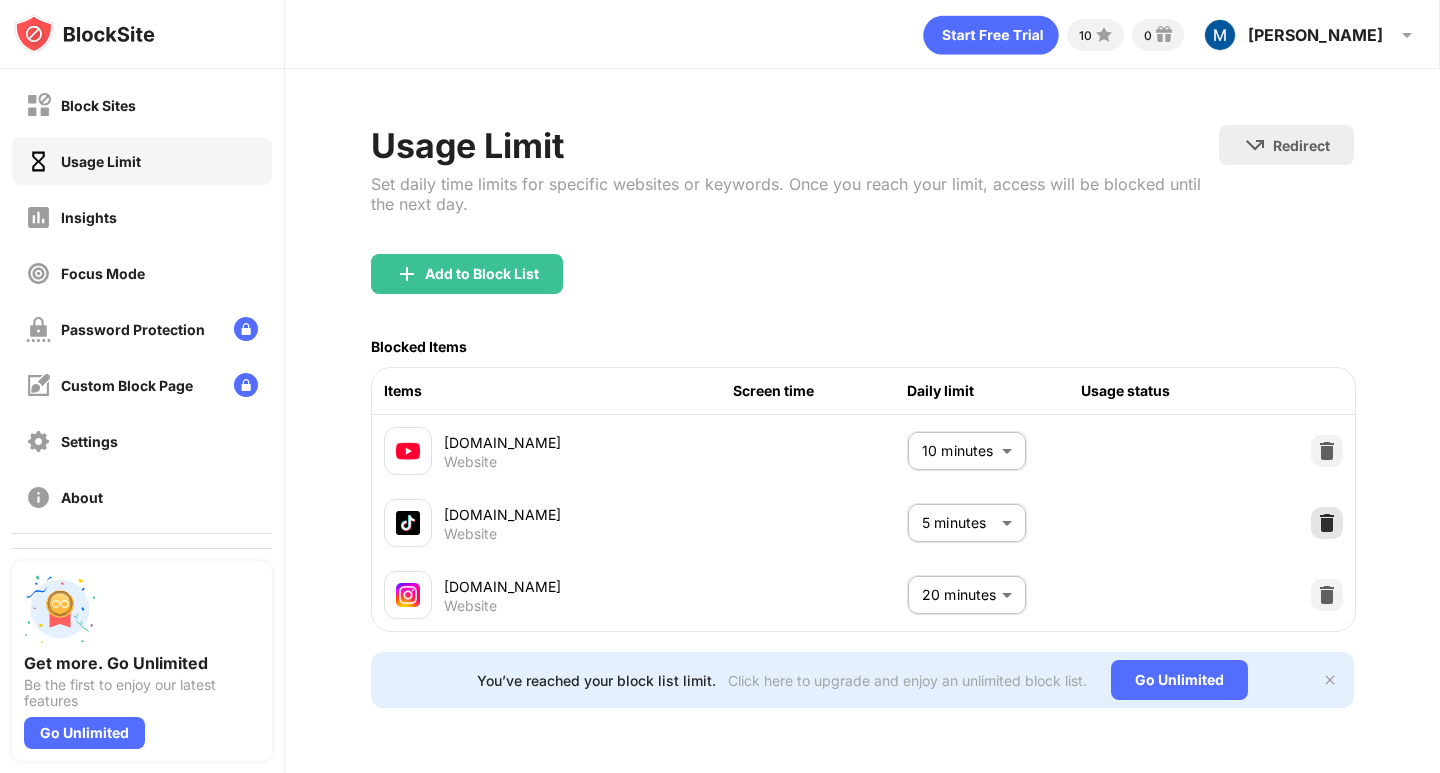 click at bounding box center [1327, 523] 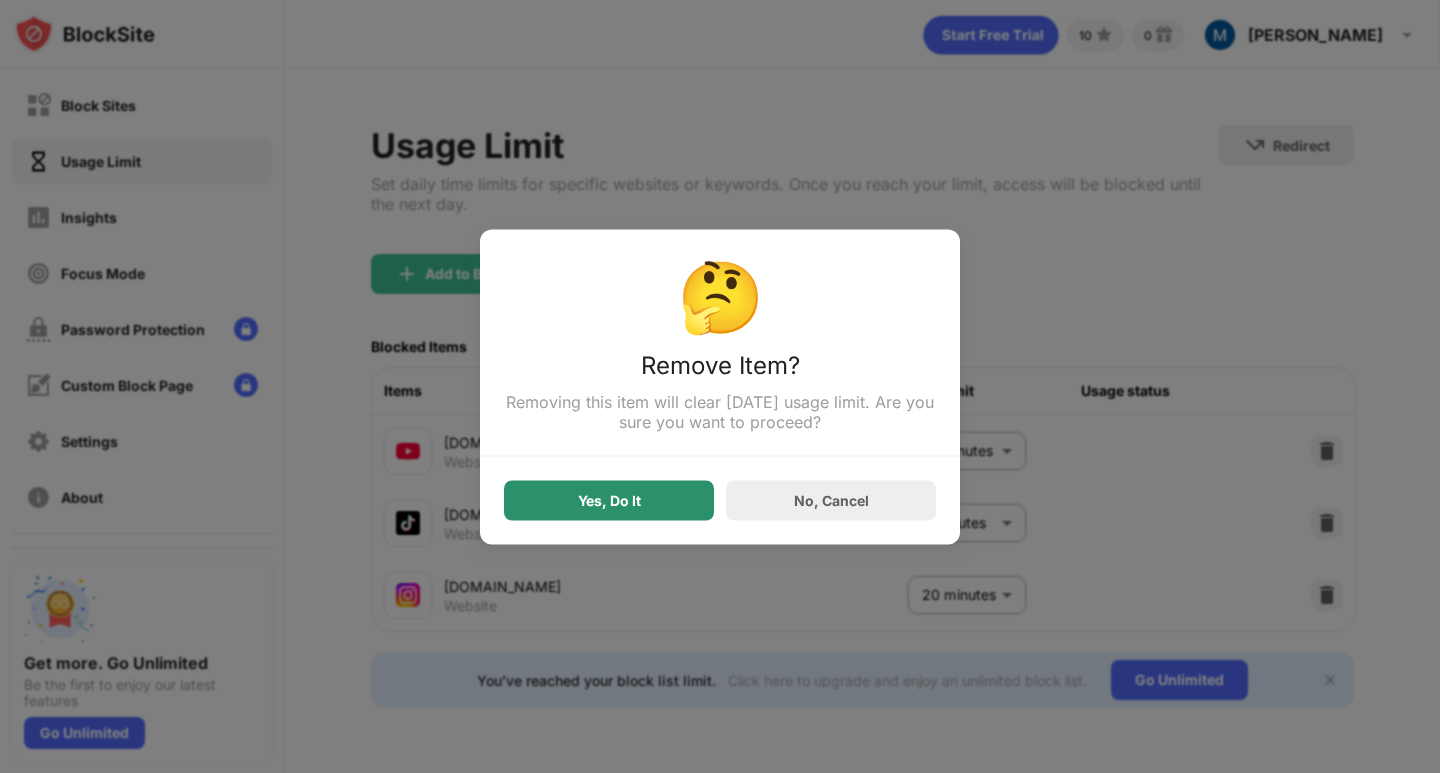 click on "Yes, Do It" at bounding box center [609, 500] 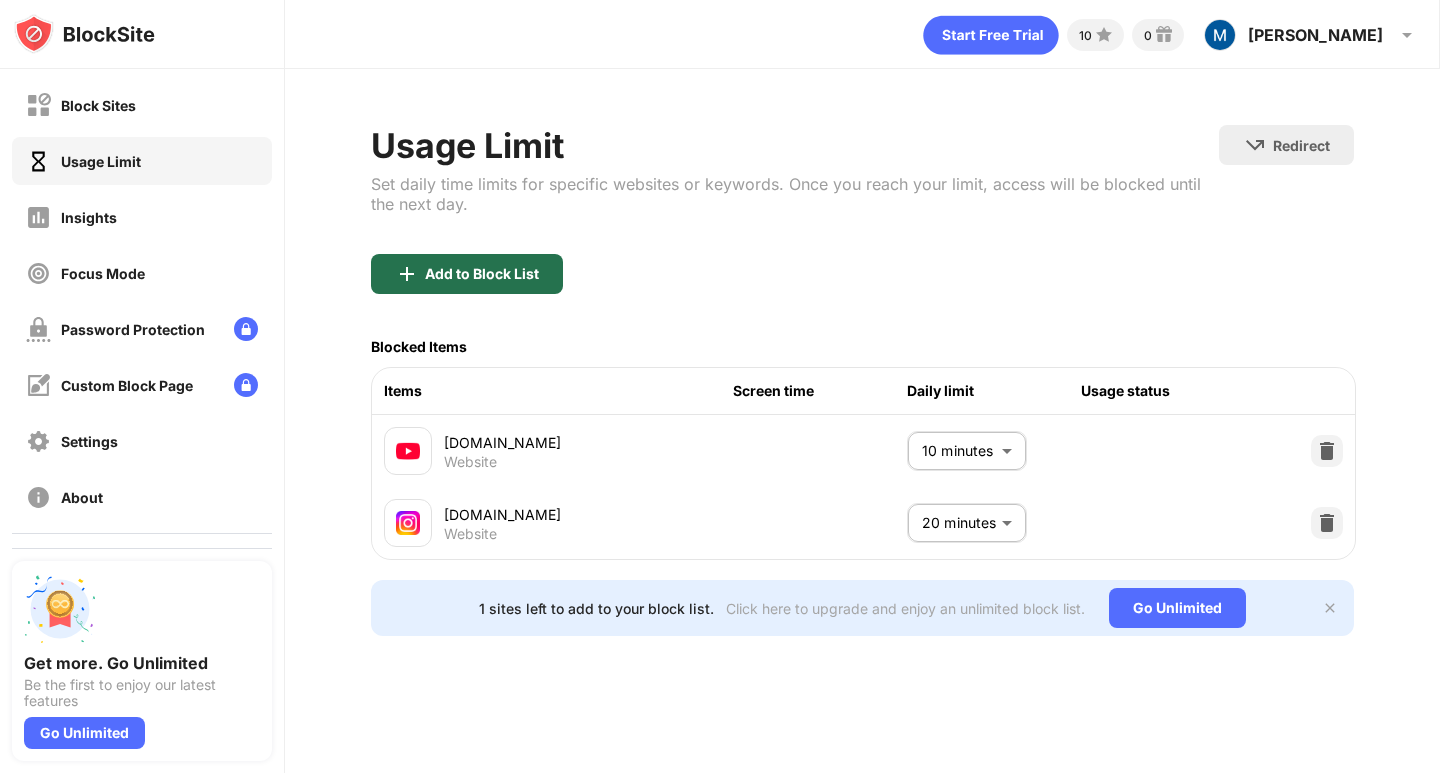 click on "Add to Block List" at bounding box center (482, 274) 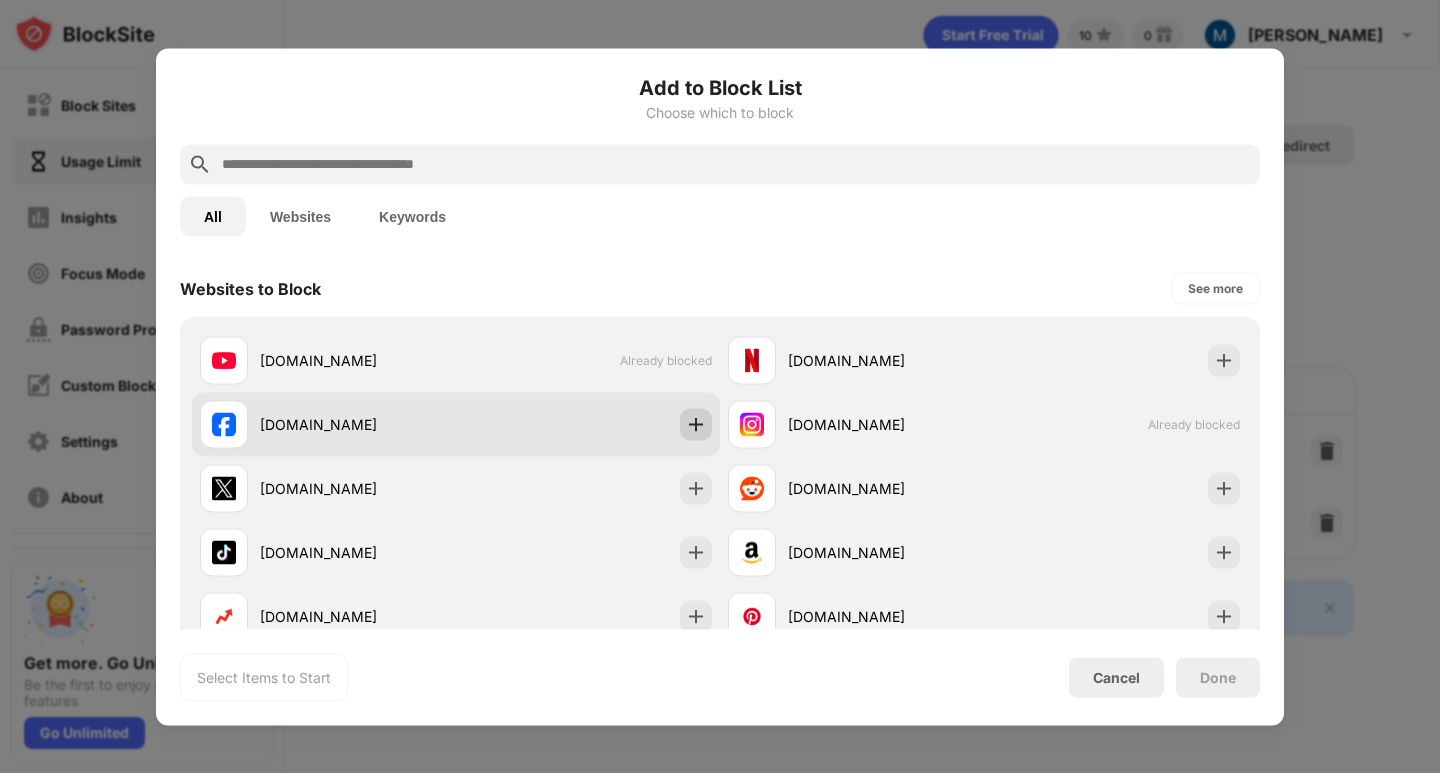 click at bounding box center (696, 424) 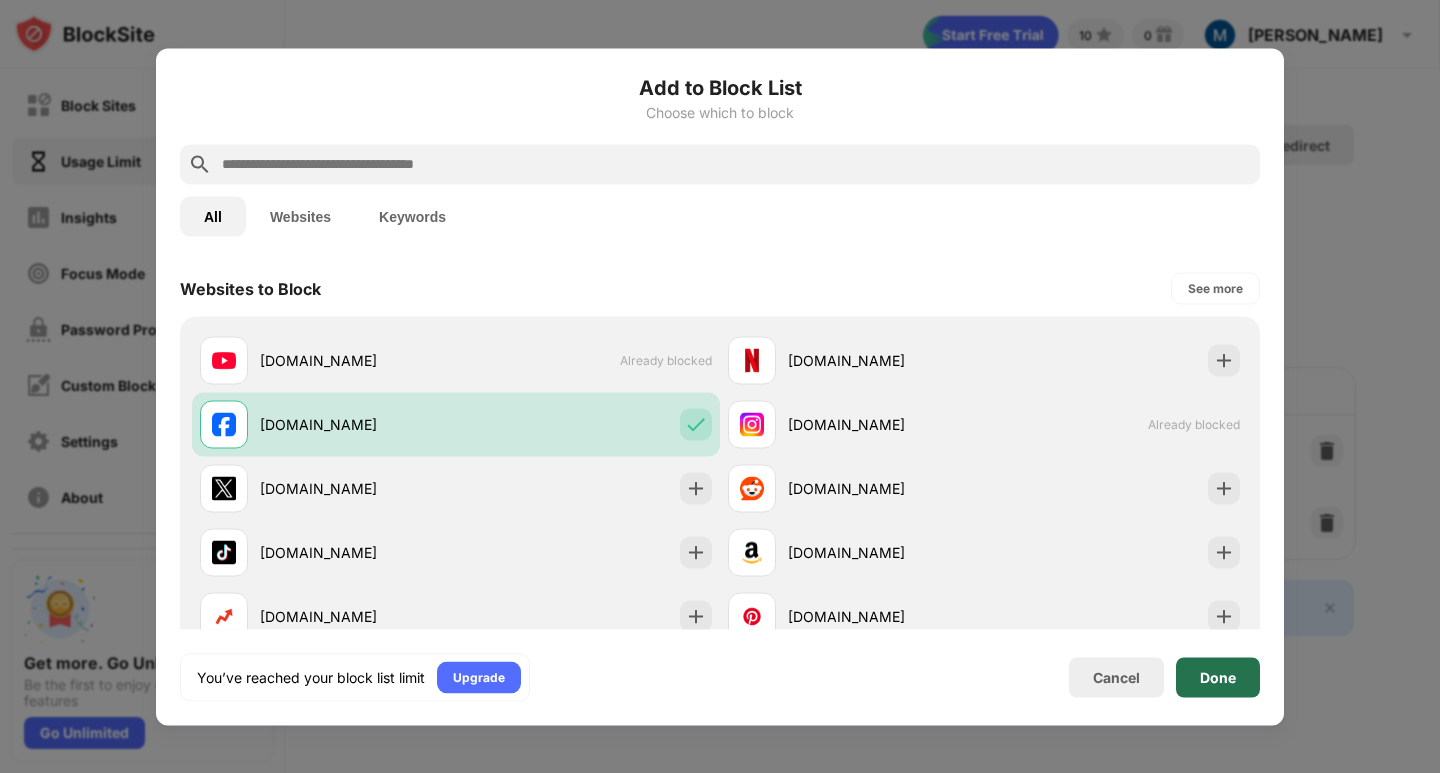 click on "Done" at bounding box center (1218, 677) 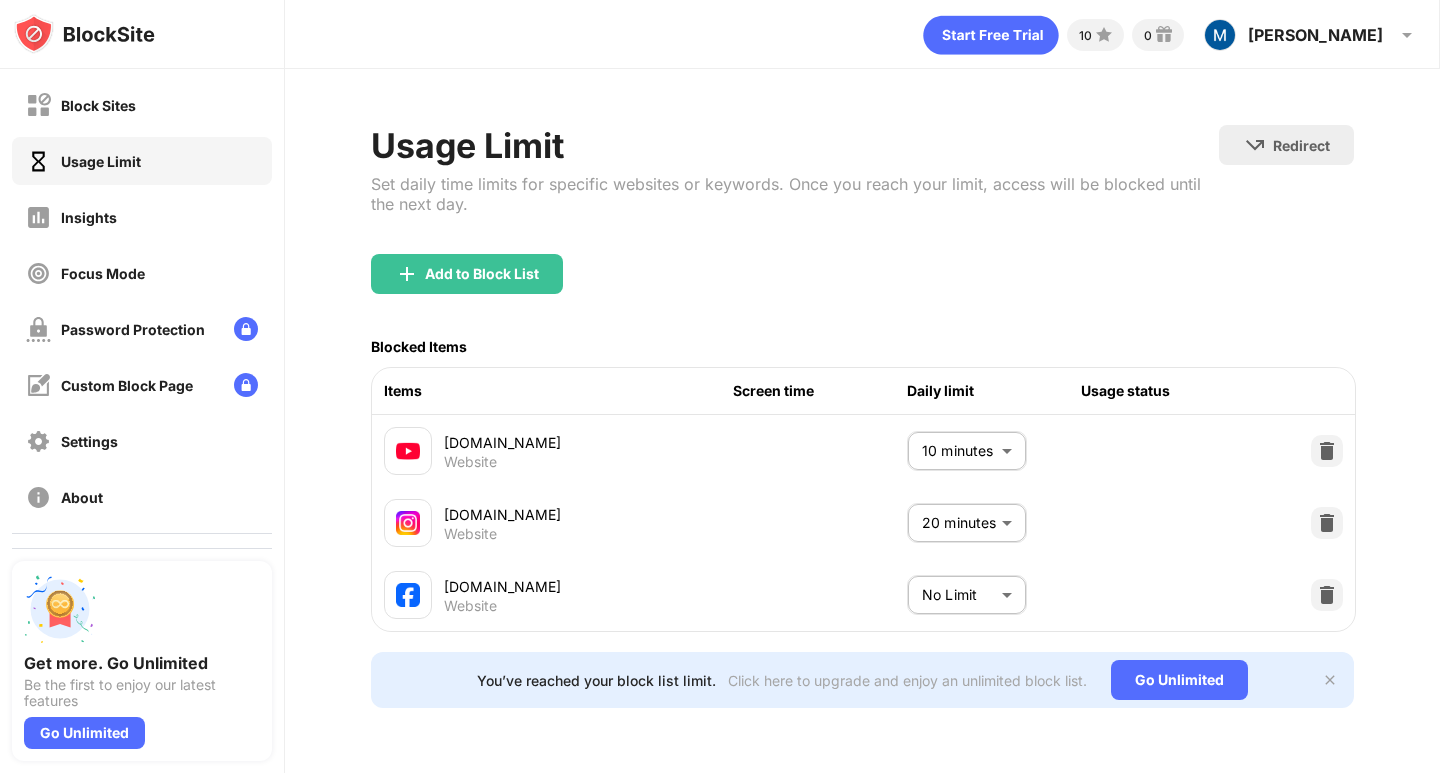 click on "Block Sites Usage Limit Insights Focus Mode Password Protection Custom Block Page Settings About Blocking Sync with other devices Disabled Get more. Go Unlimited Be the first to enjoy our latest features Go Unlimited 10 0 Michał Michał Sosnowski View Account Insights Premium Rewards Settings Support Log Out Usage Limit Set daily time limits for specific websites or keywords. Once you reach your limit, access will be blocked until the next day. Redirect Choose a site to be redirected to when blocking is active Add to Block List Blocked Items Items Screen time Daily limit Usage status youtube.com Website 10 minutes ** ​ instagram.com Website 20 minutes ** ​ facebook.com Website No Limit ******** ​ You’ve reached your block list limit. Click here to upgrade and enjoy an unlimited block list. Go Unlimited" at bounding box center (720, 386) 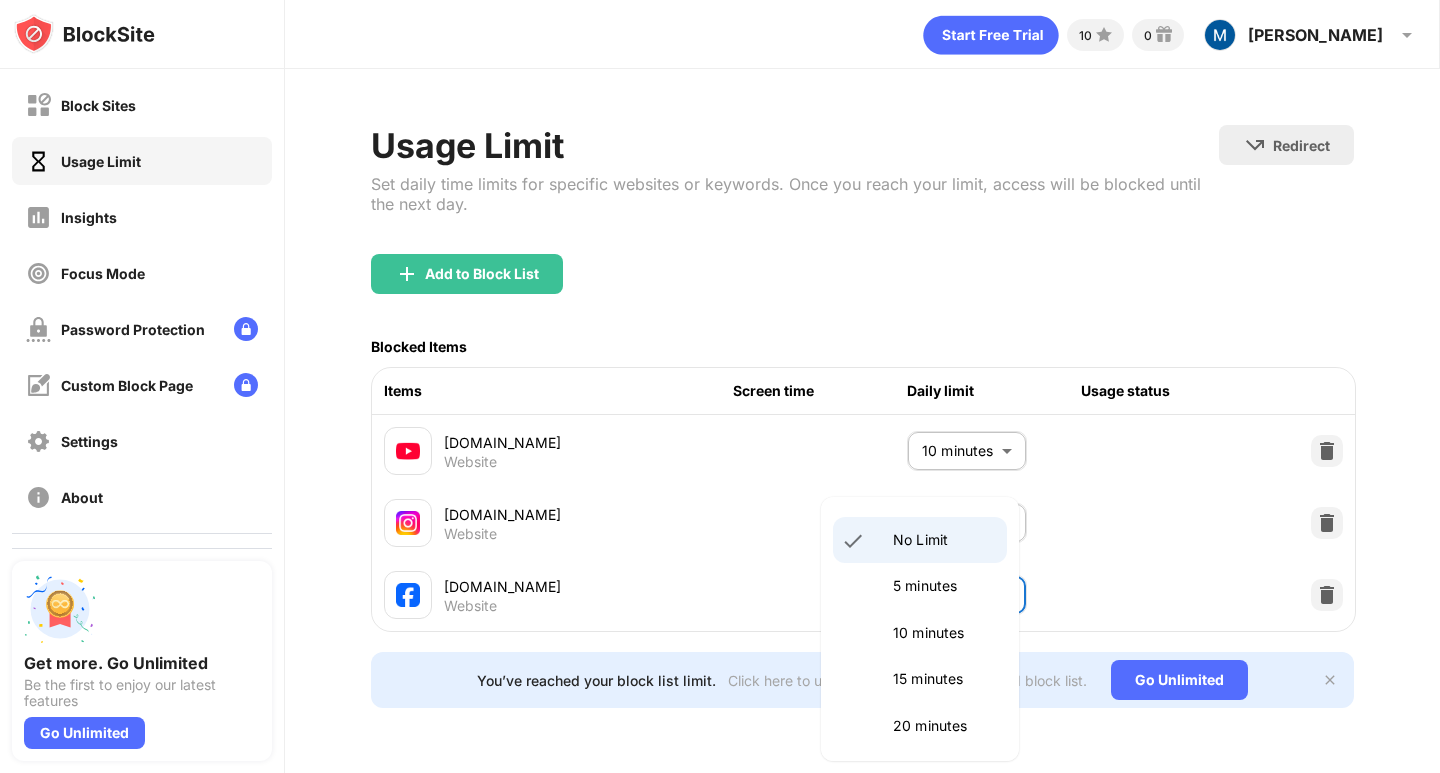 click on "5 minutes" at bounding box center (920, 586) 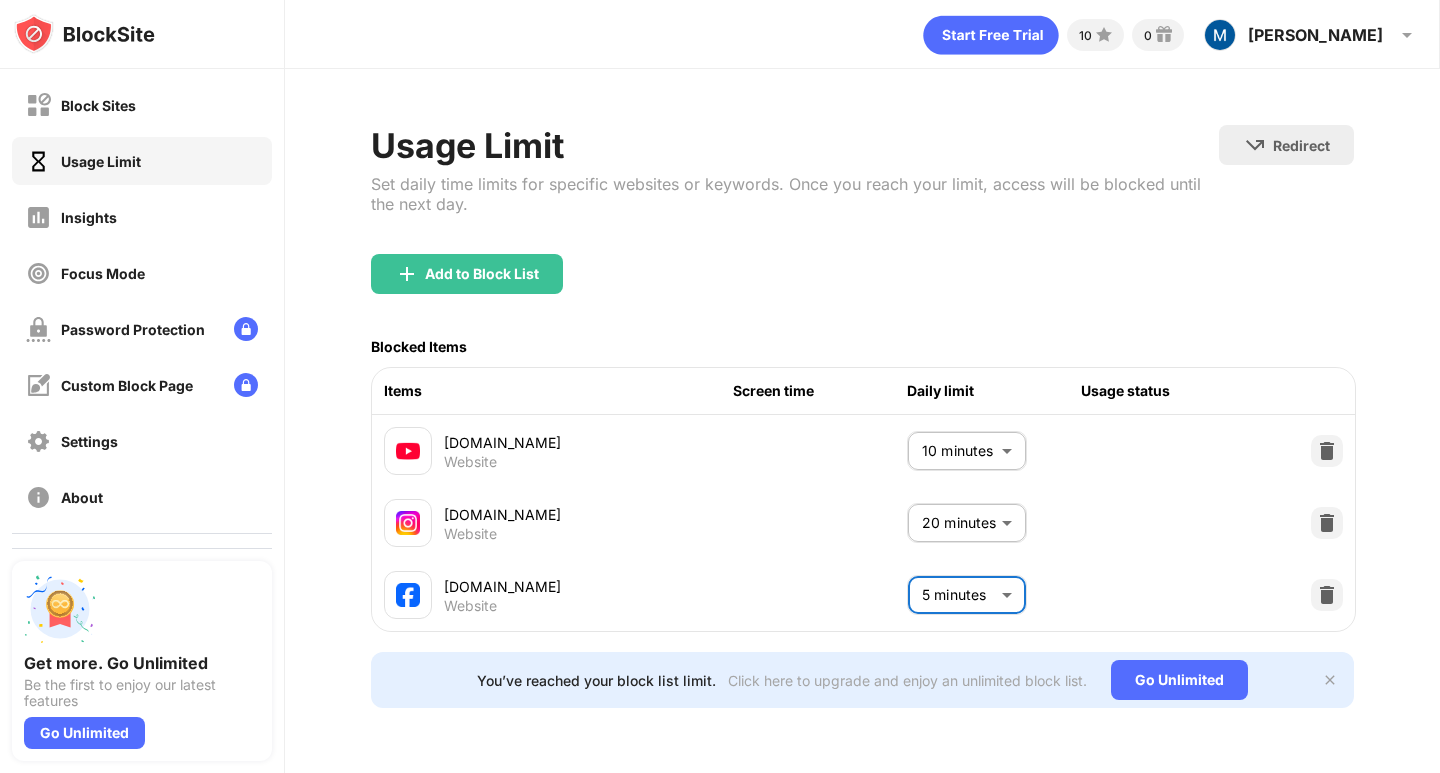 click on "Block Sites Usage Limit Insights Focus Mode Password Protection Custom Block Page Settings About Blocking Sync with other devices Disabled Get more. Go Unlimited Be the first to enjoy our latest features Go Unlimited 10 0 Michał Michał Sosnowski View Account Insights Premium Rewards Settings Support Log Out Usage Limit Set daily time limits for specific websites or keywords. Once you reach your limit, access will be blocked until the next day. Redirect Choose a site to be redirected to when blocking is active Add to Block List Blocked Items Items Screen time Daily limit Usage status youtube.com Website 10 minutes ** ​ instagram.com Website 20 minutes ** ​ facebook.com Website 5 minutes * ​ You’ve reached your block list limit. Click here to upgrade and enjoy an unlimited block list. Go Unlimited" at bounding box center (720, 386) 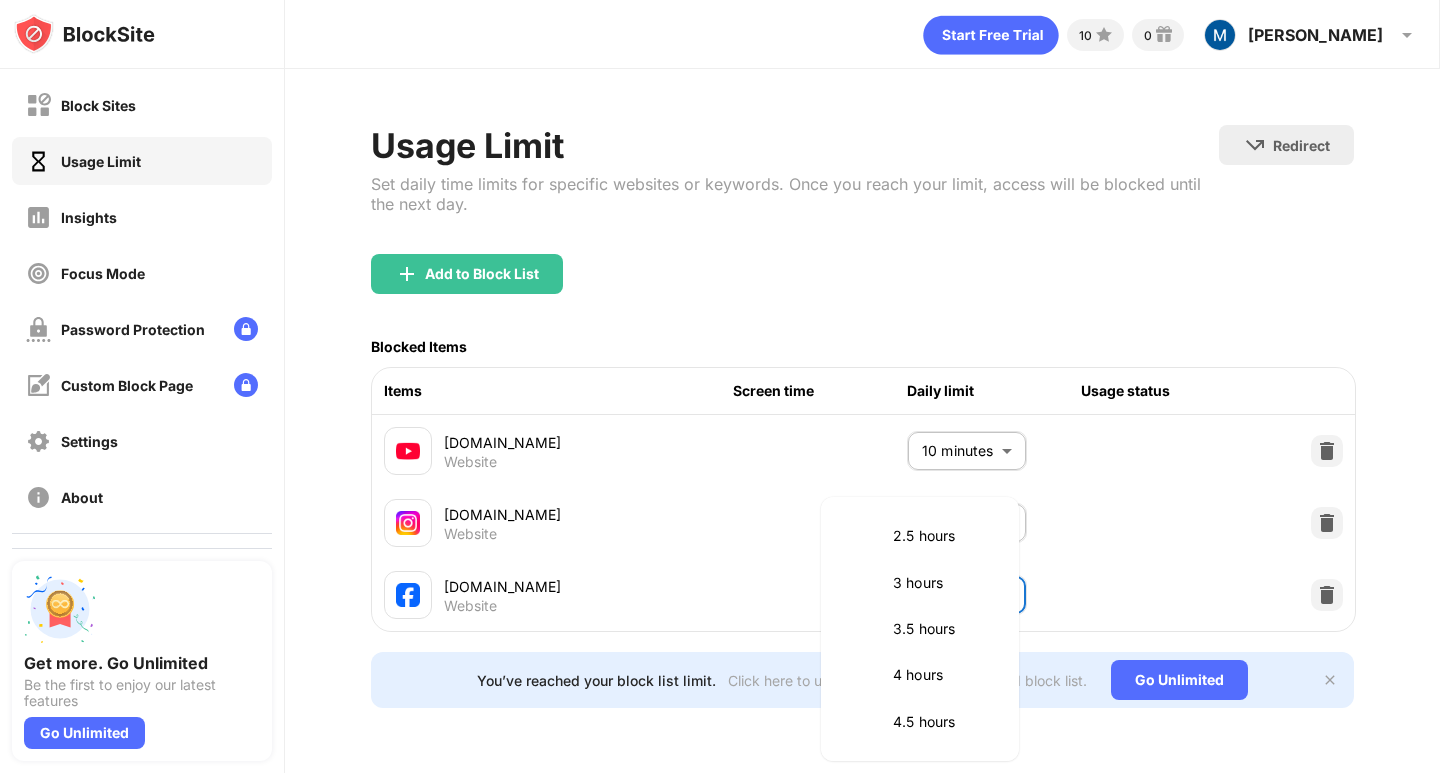 scroll, scrollTop: 600, scrollLeft: 0, axis: vertical 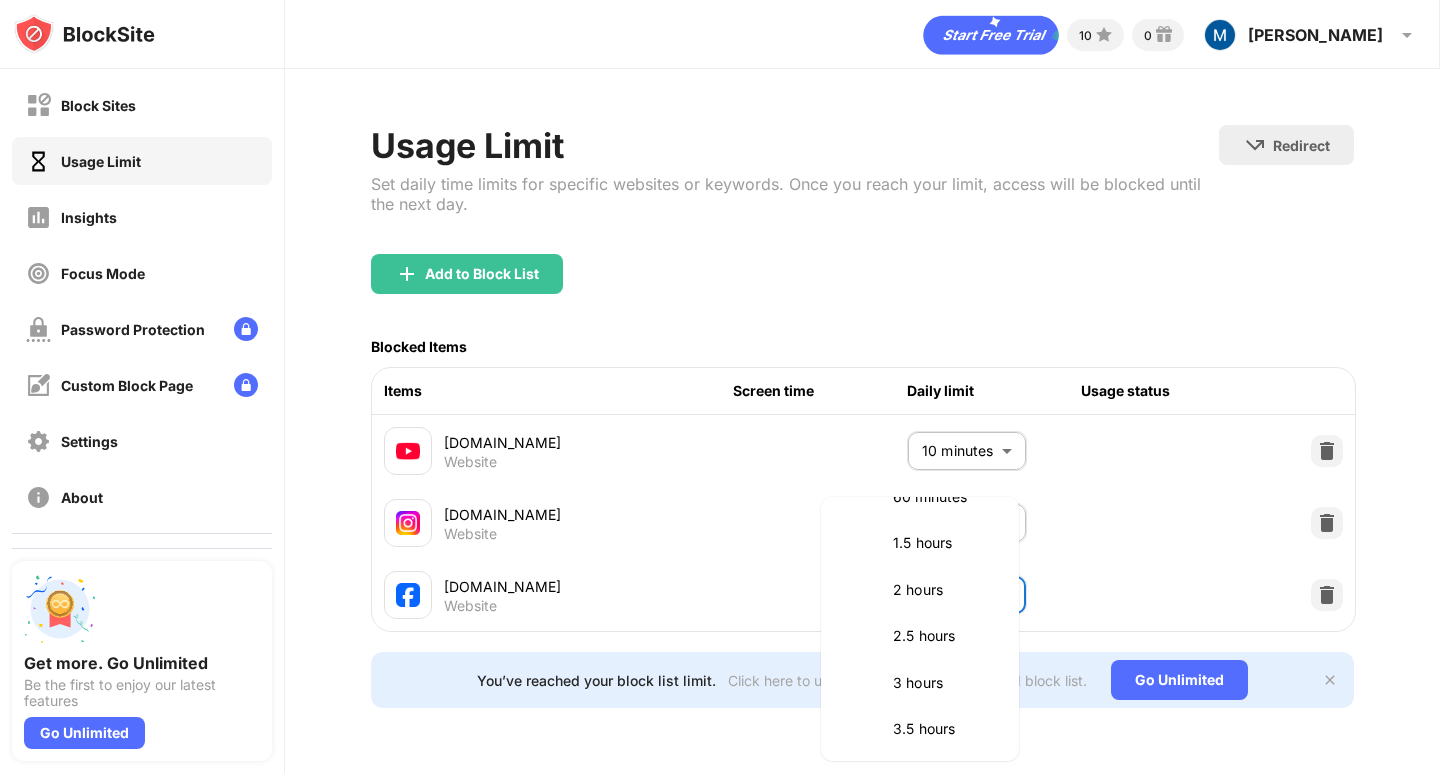 click on "3 hours" at bounding box center (944, 683) 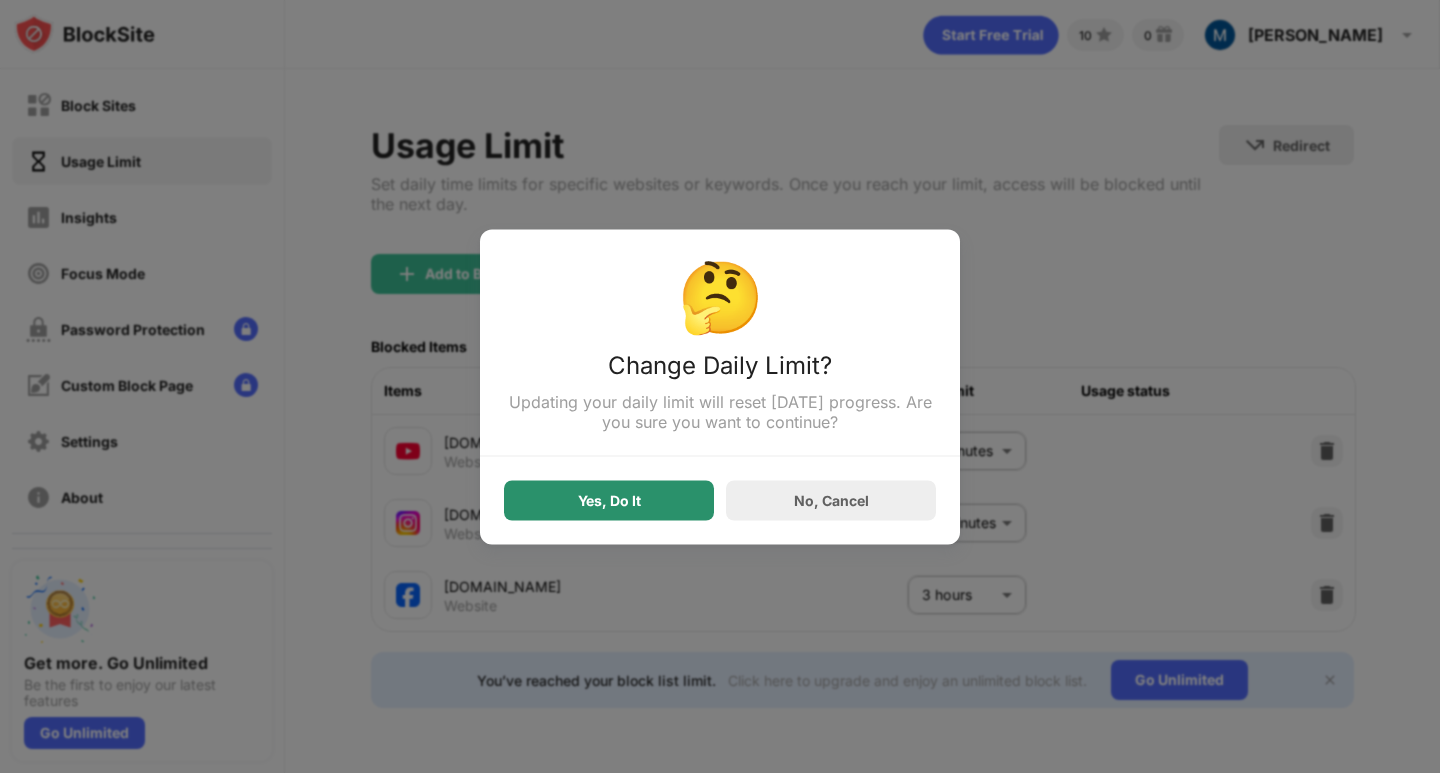 click on "Yes, Do It" at bounding box center (609, 500) 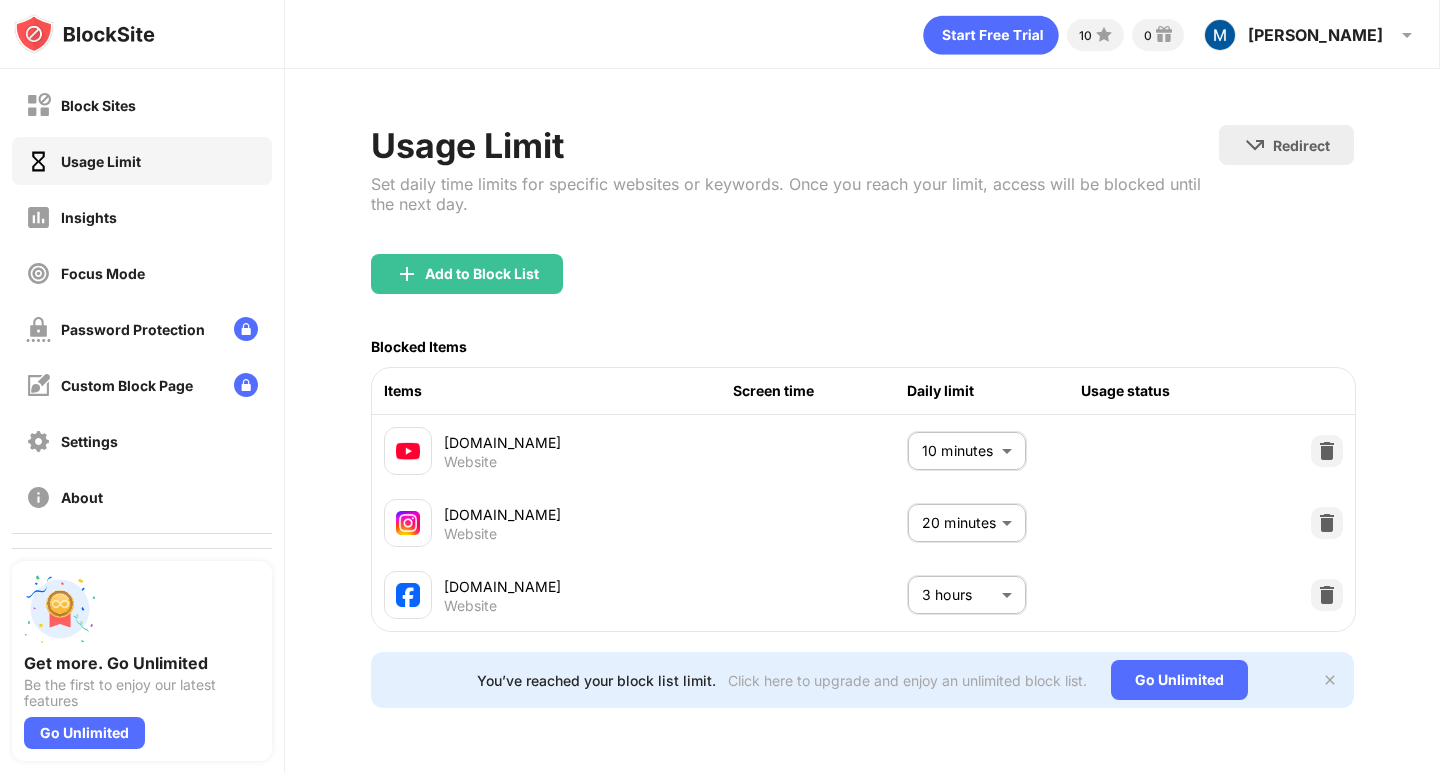 scroll, scrollTop: 0, scrollLeft: 0, axis: both 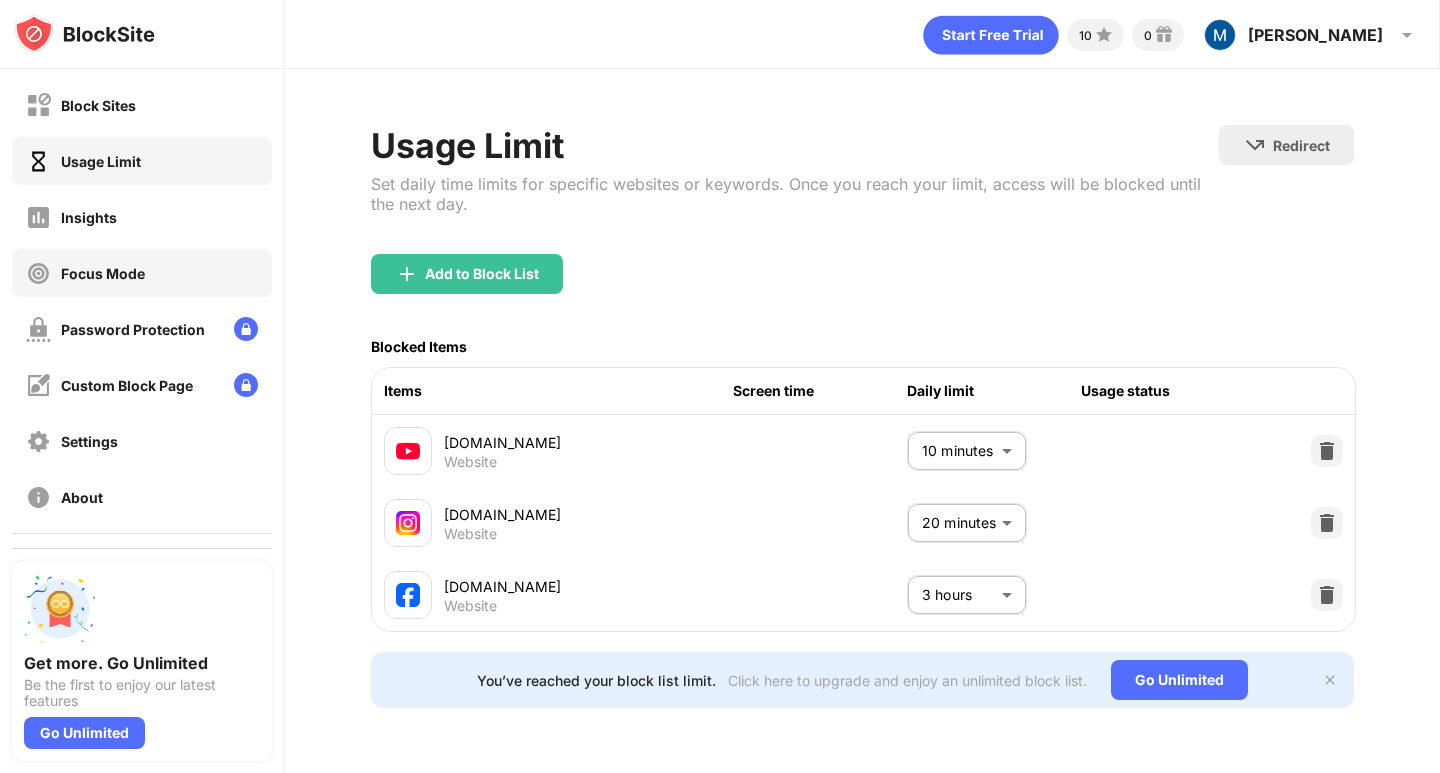 click on "Focus Mode" at bounding box center (103, 273) 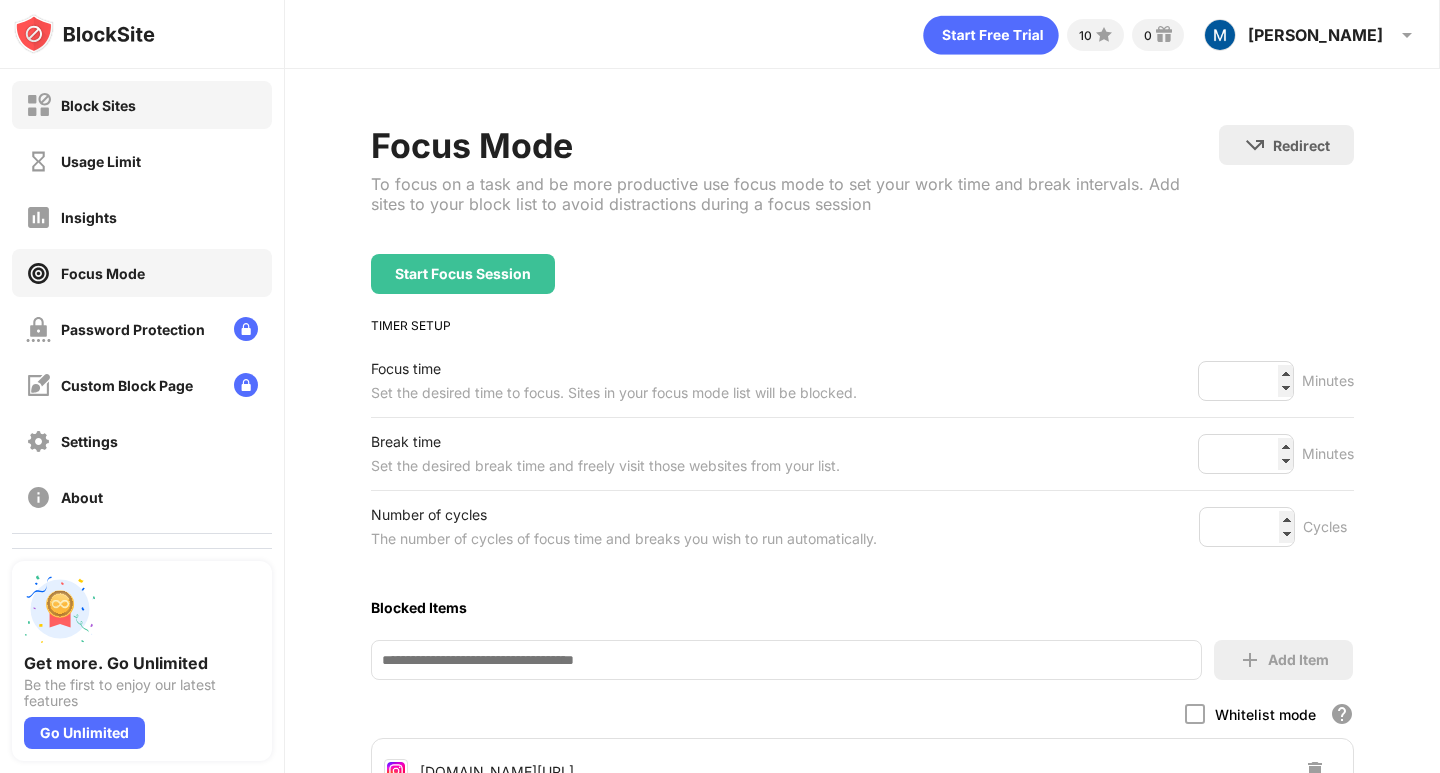 click on "Block Sites" at bounding box center [142, 105] 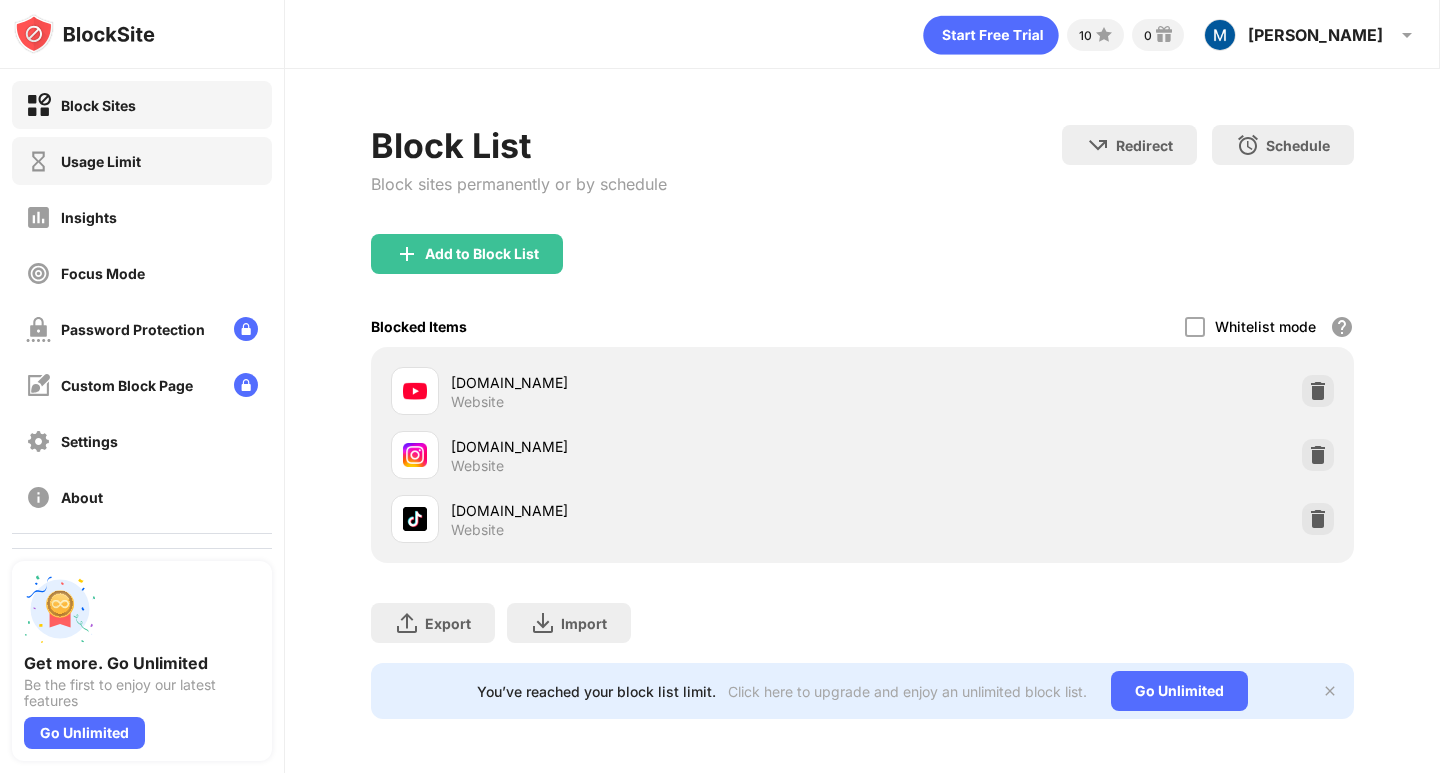 click on "Usage Limit" at bounding box center [142, 161] 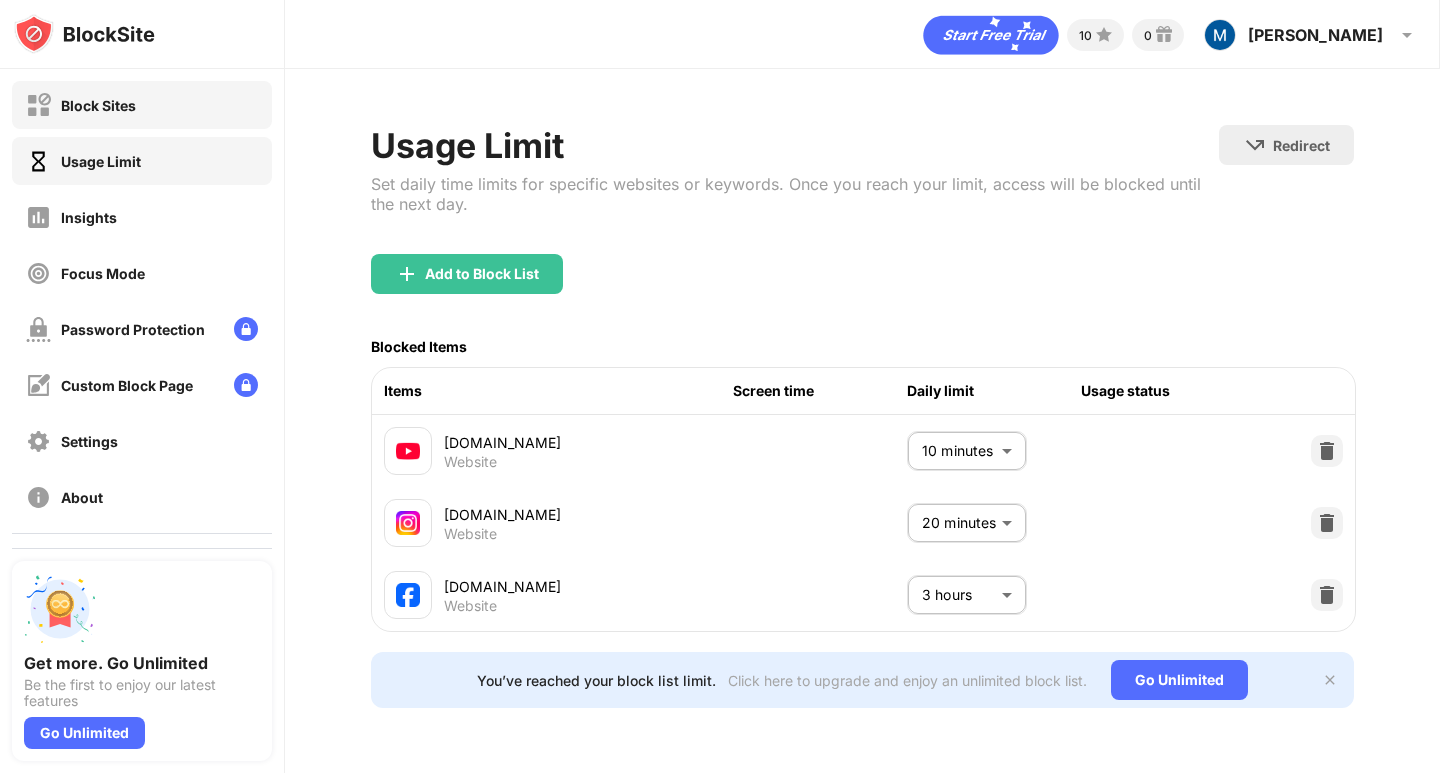 click on "Block Sites" at bounding box center (142, 105) 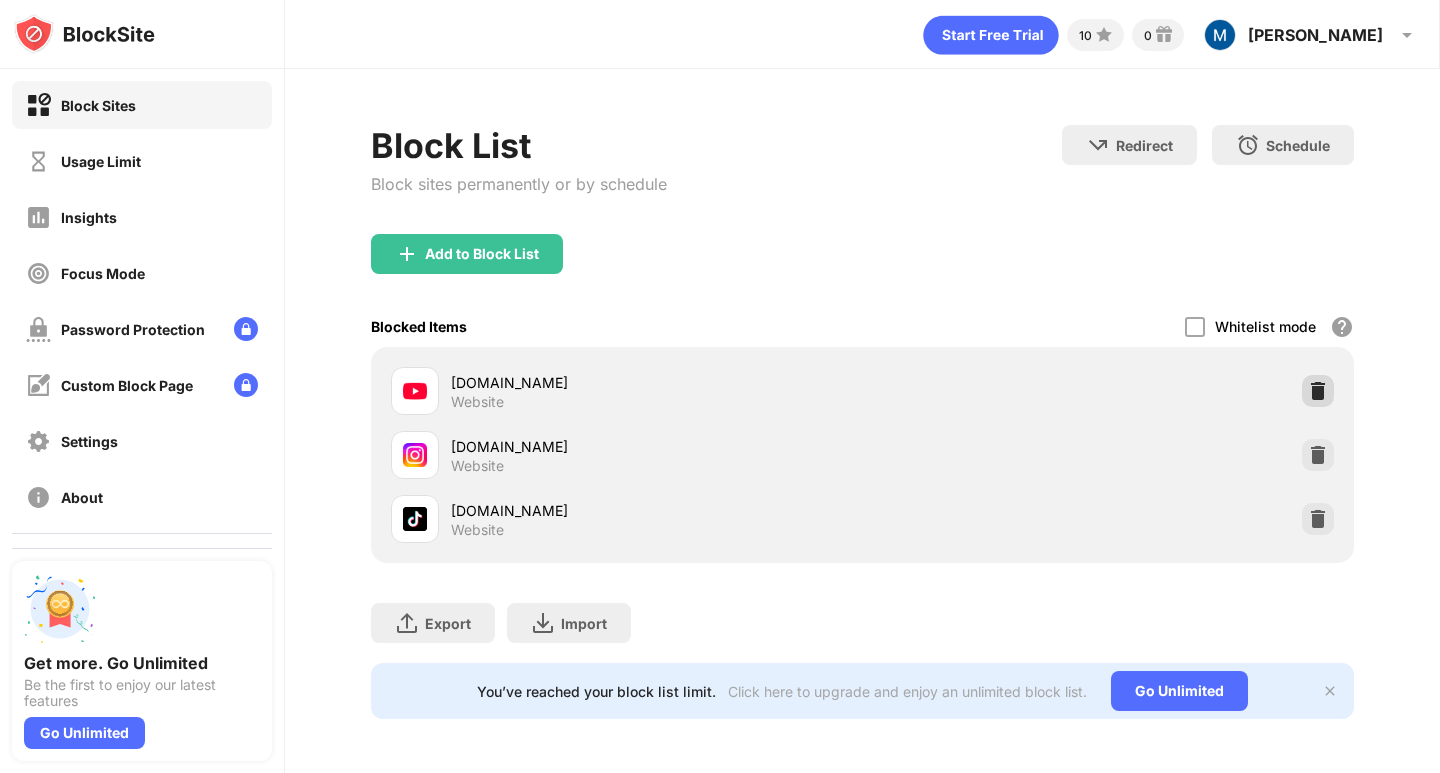 click at bounding box center (1318, 391) 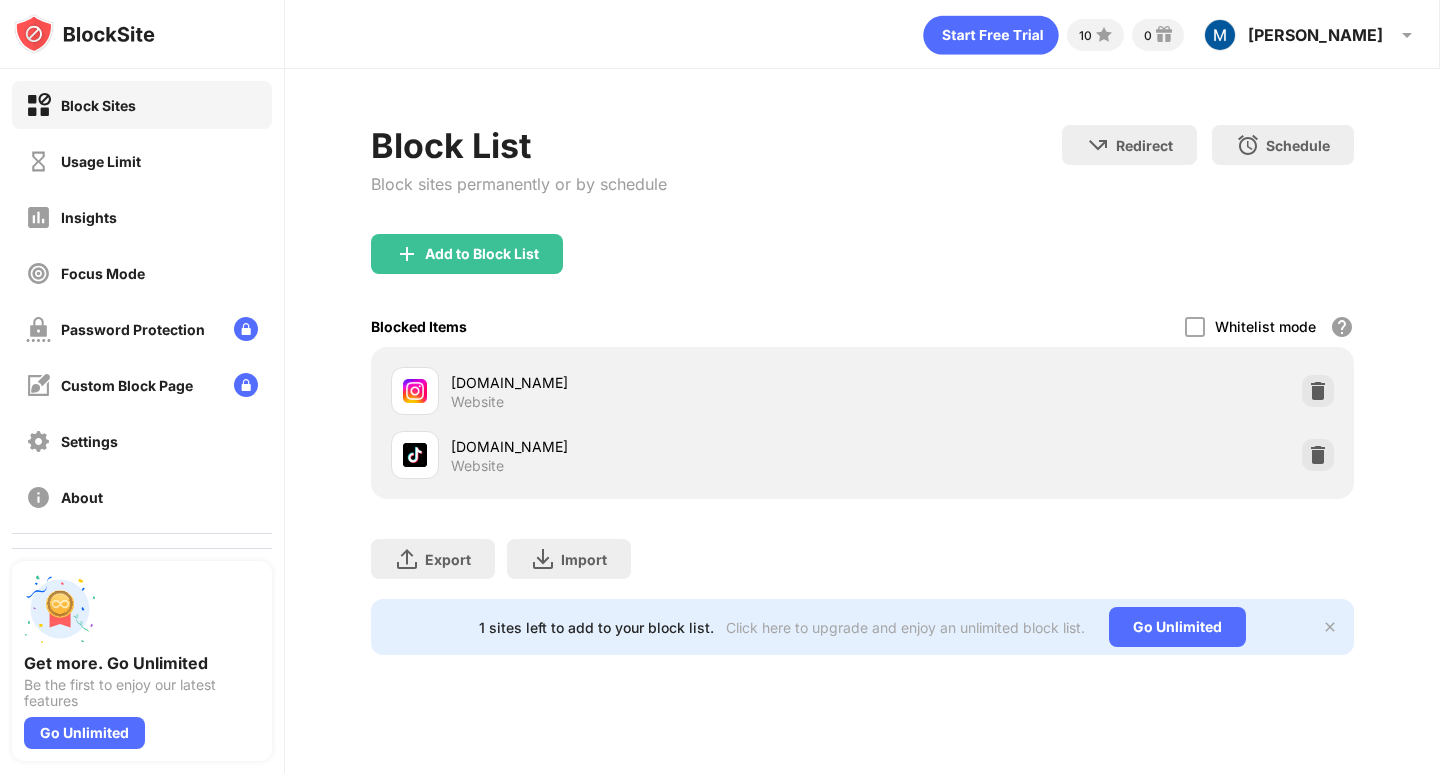 click at bounding box center [1318, 391] 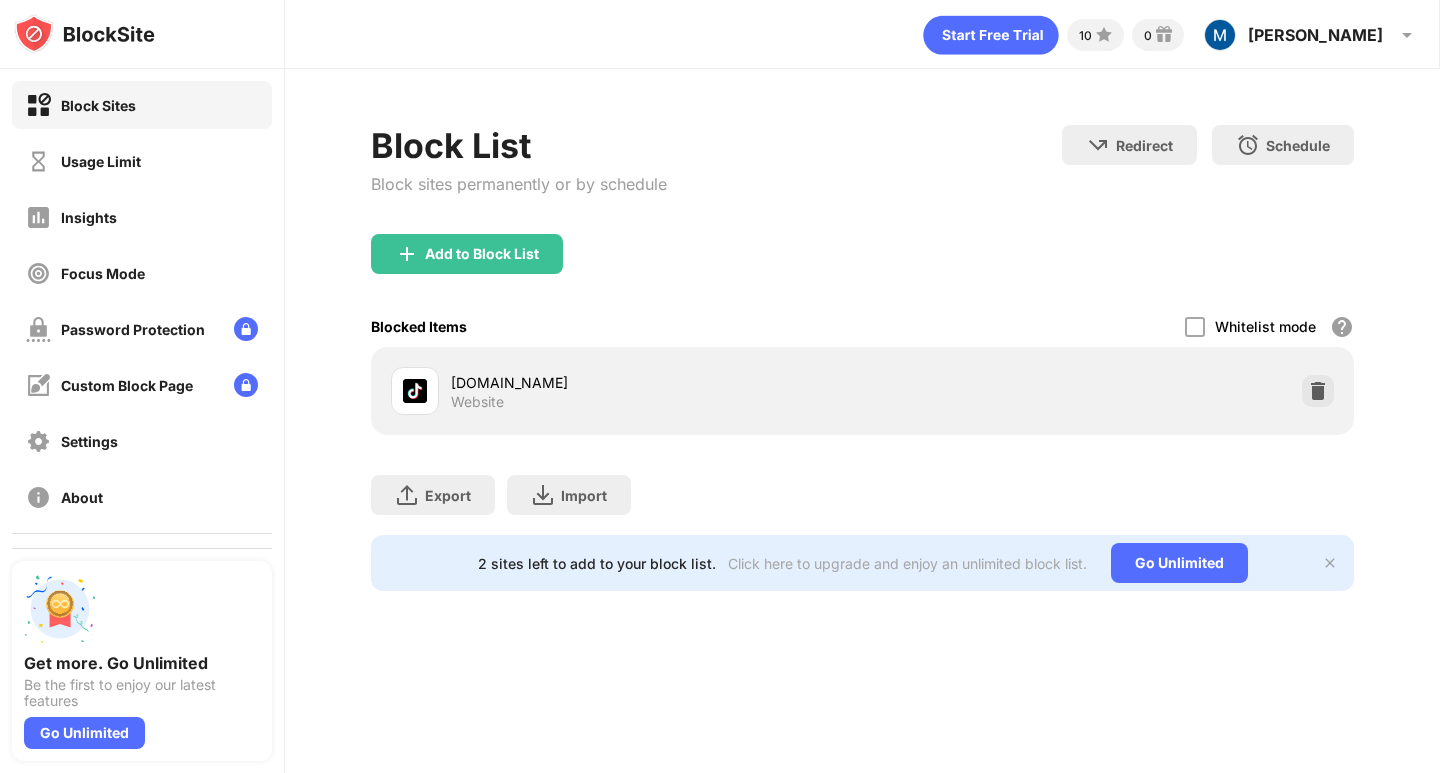 click at bounding box center (1318, 391) 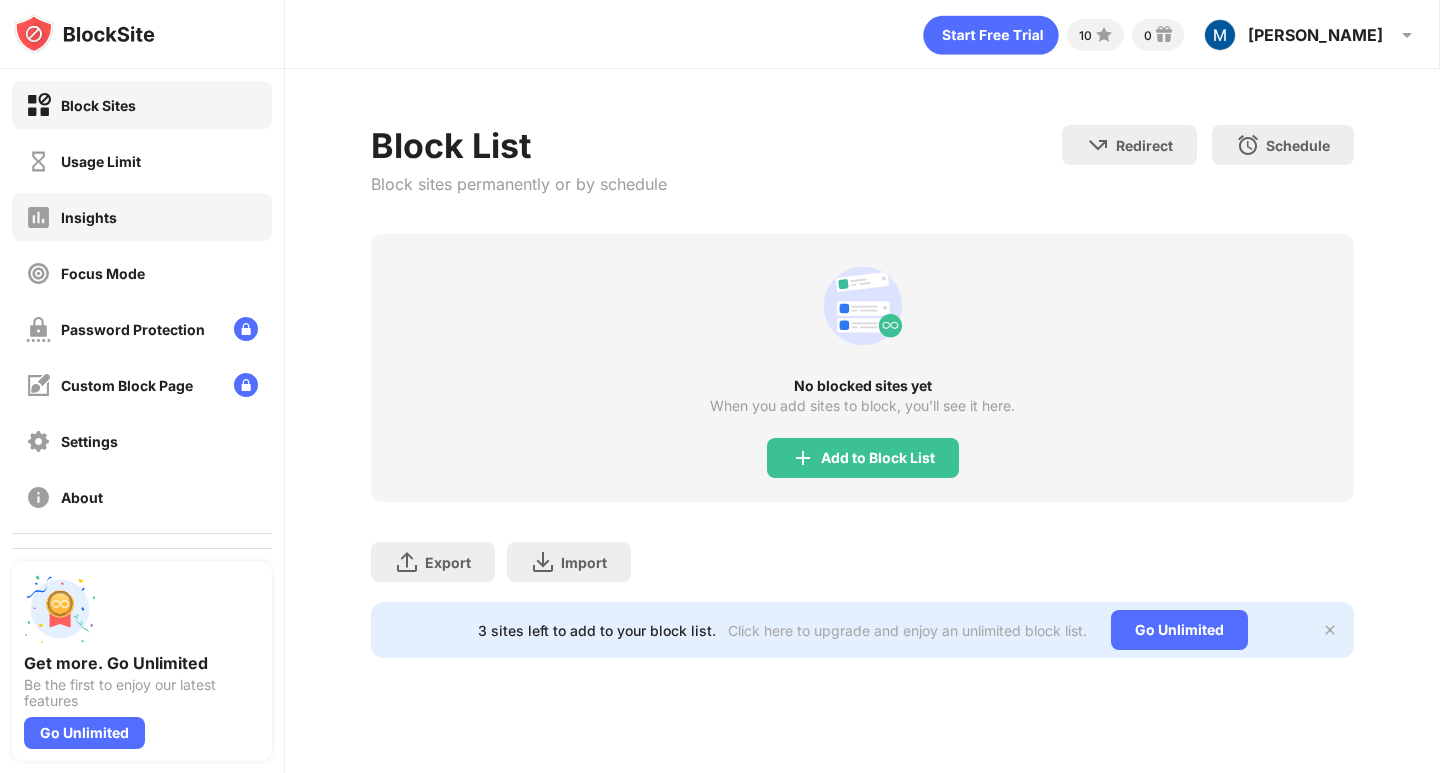 click on "Insights" at bounding box center [142, 217] 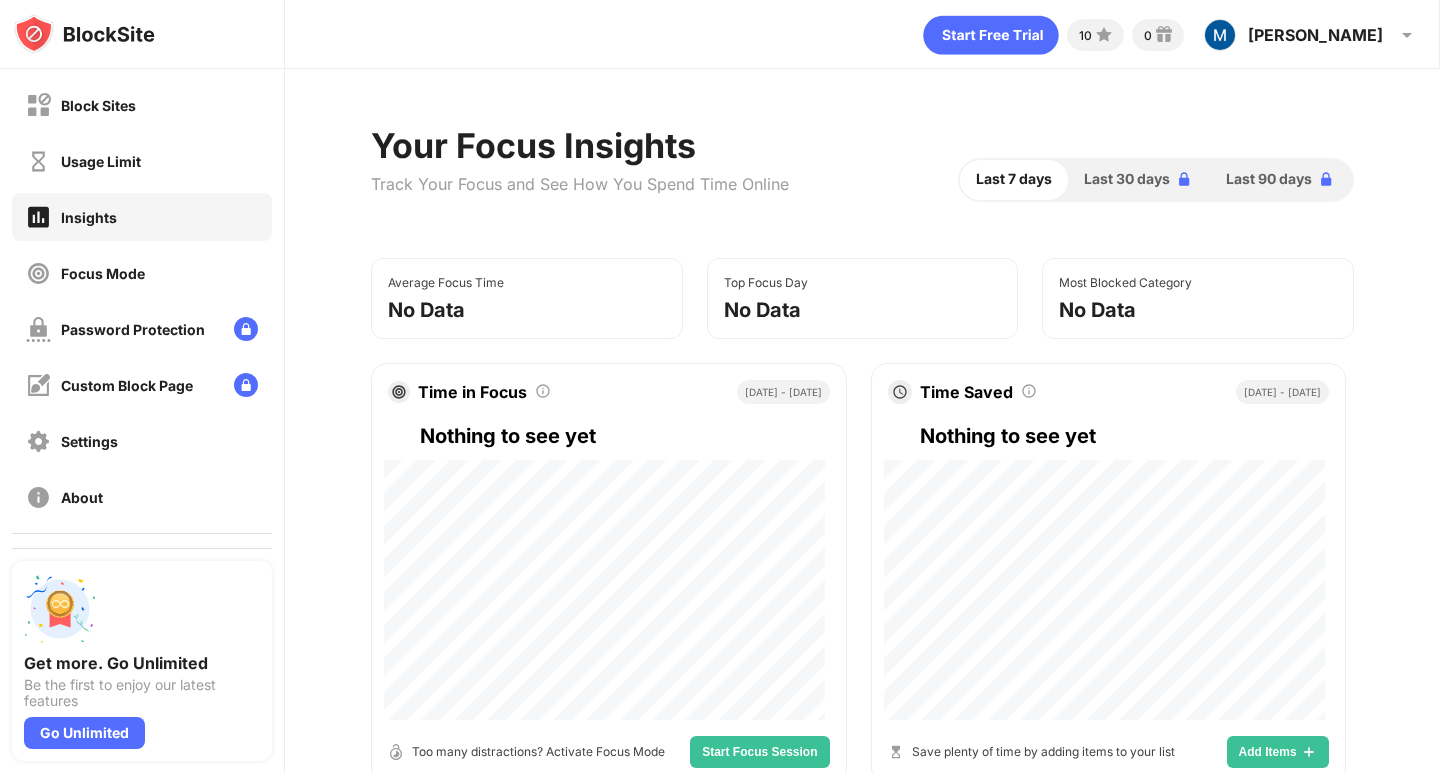click on "Usage Limit" at bounding box center [101, 161] 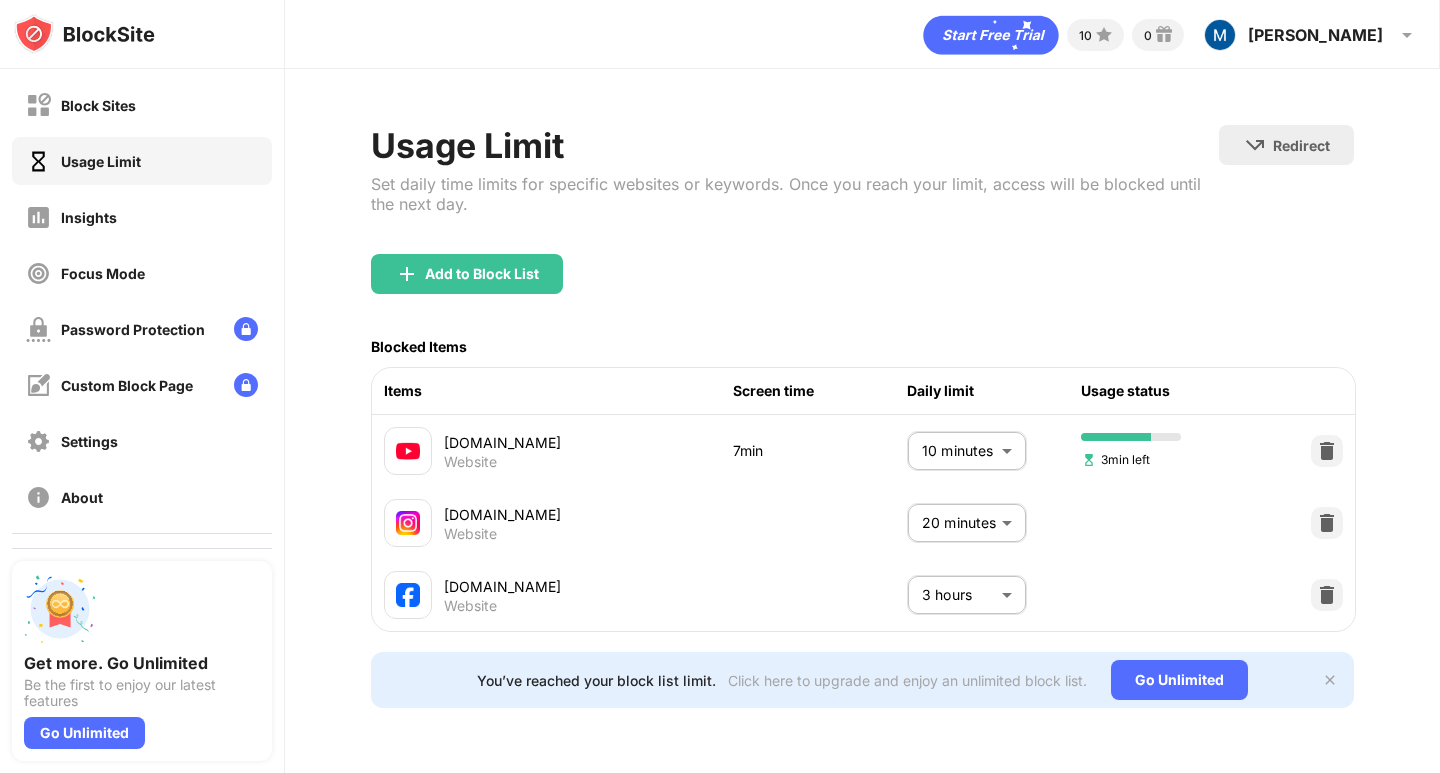 scroll, scrollTop: 14, scrollLeft: 0, axis: vertical 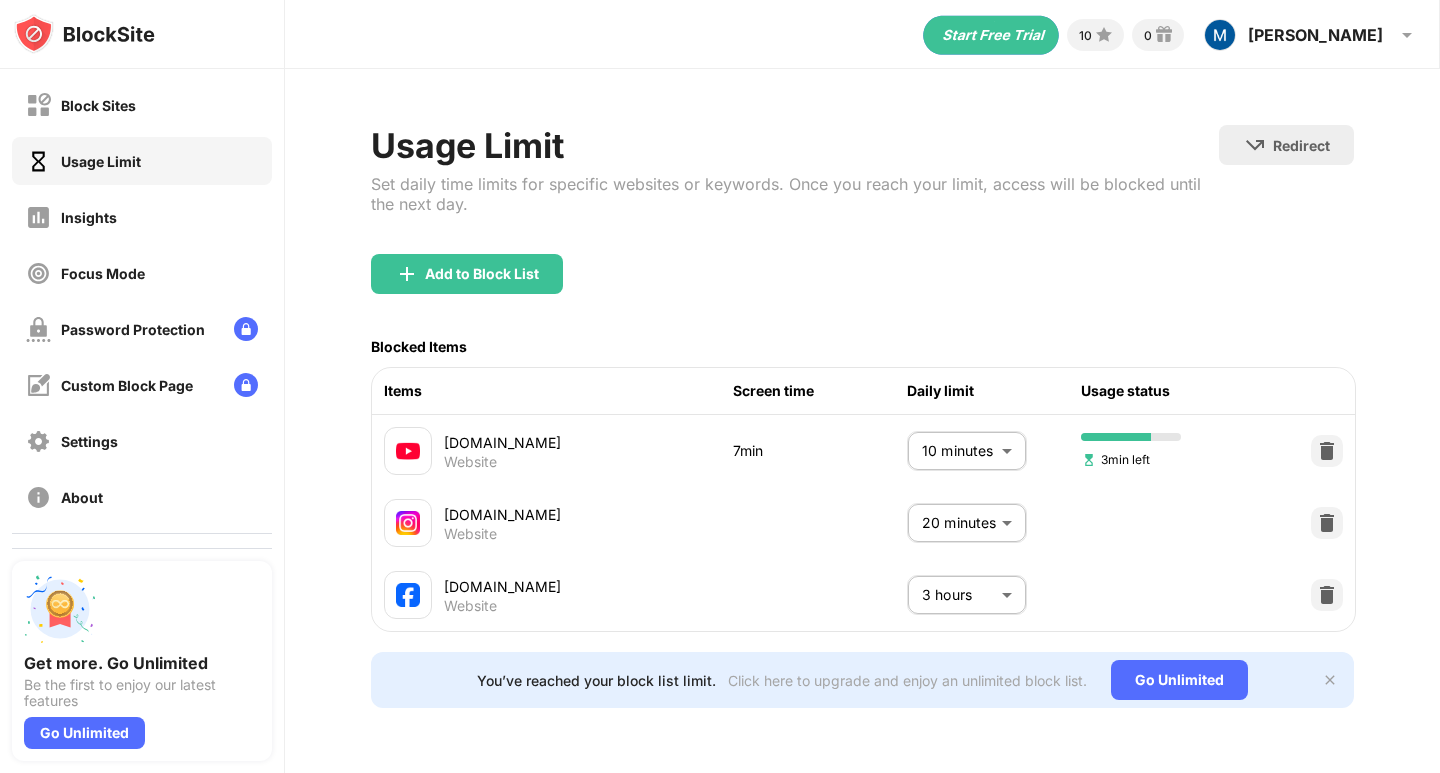 click at bounding box center [1330, 680] 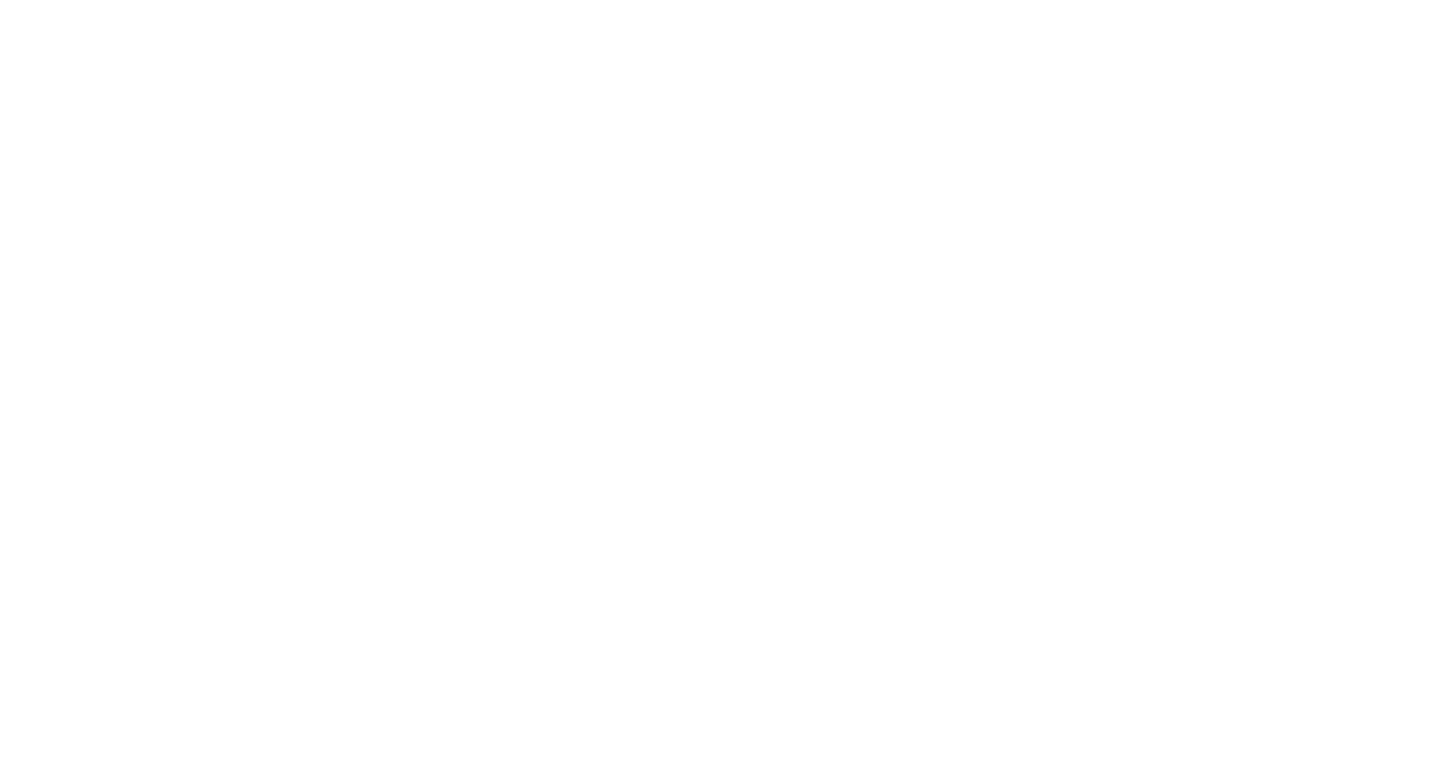 scroll, scrollTop: 0, scrollLeft: 0, axis: both 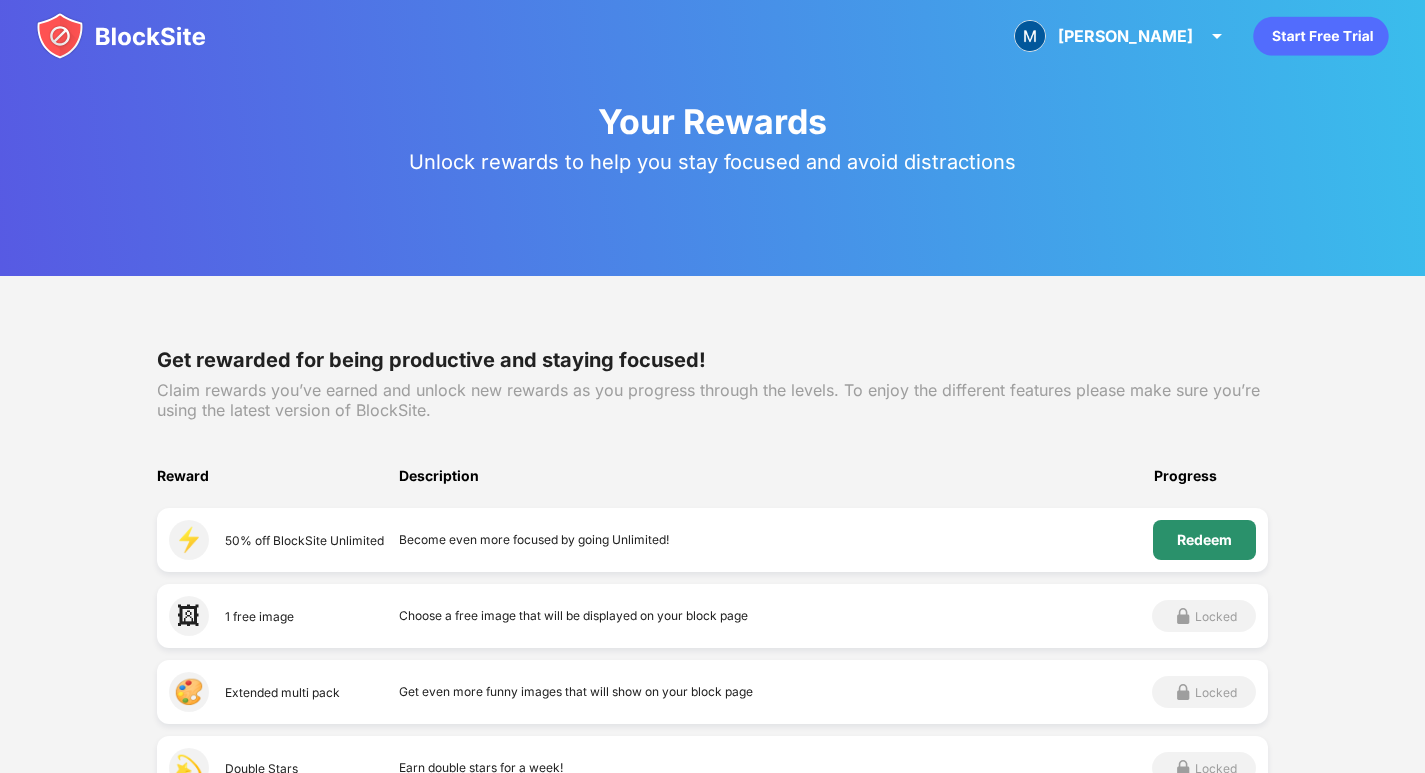 click on "Redeem" at bounding box center [1204, 540] 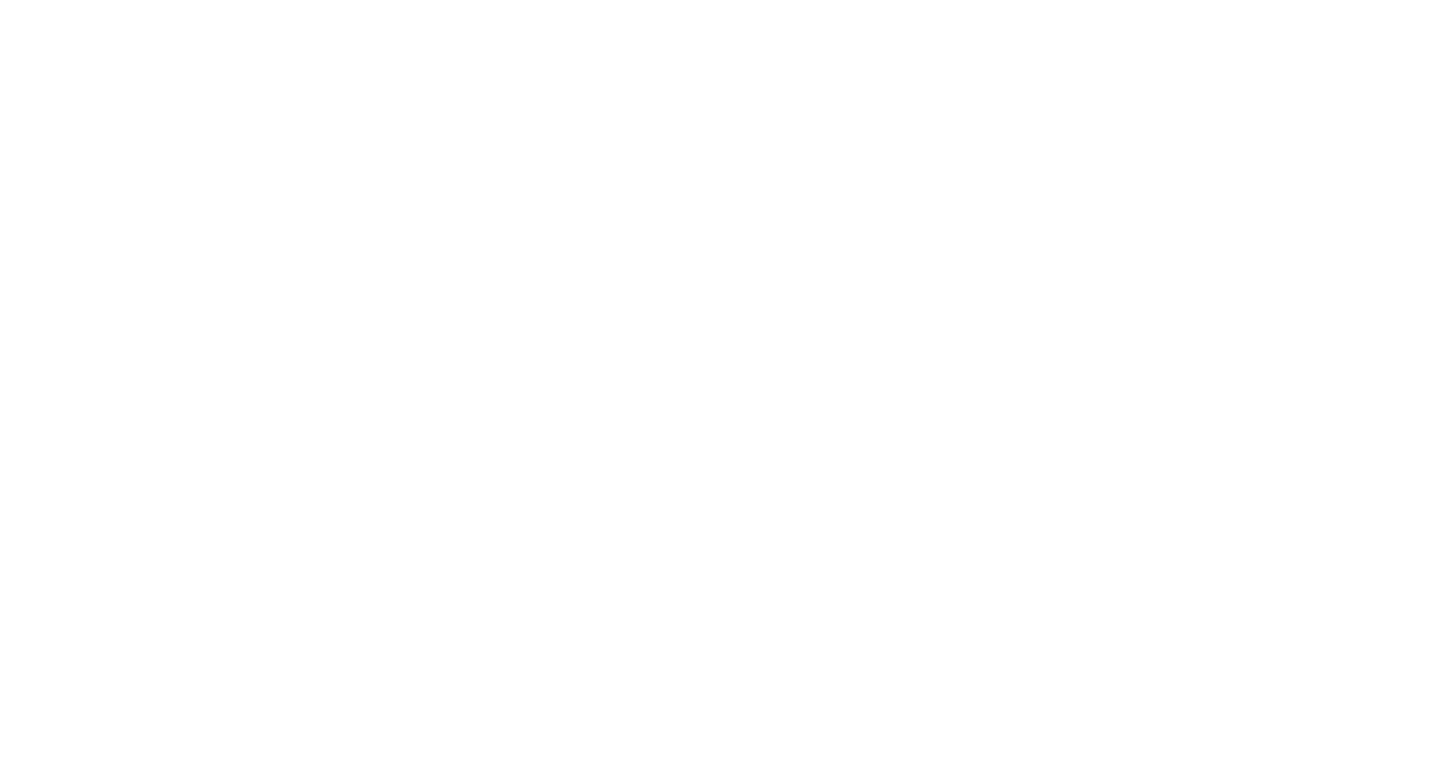 scroll, scrollTop: 0, scrollLeft: 0, axis: both 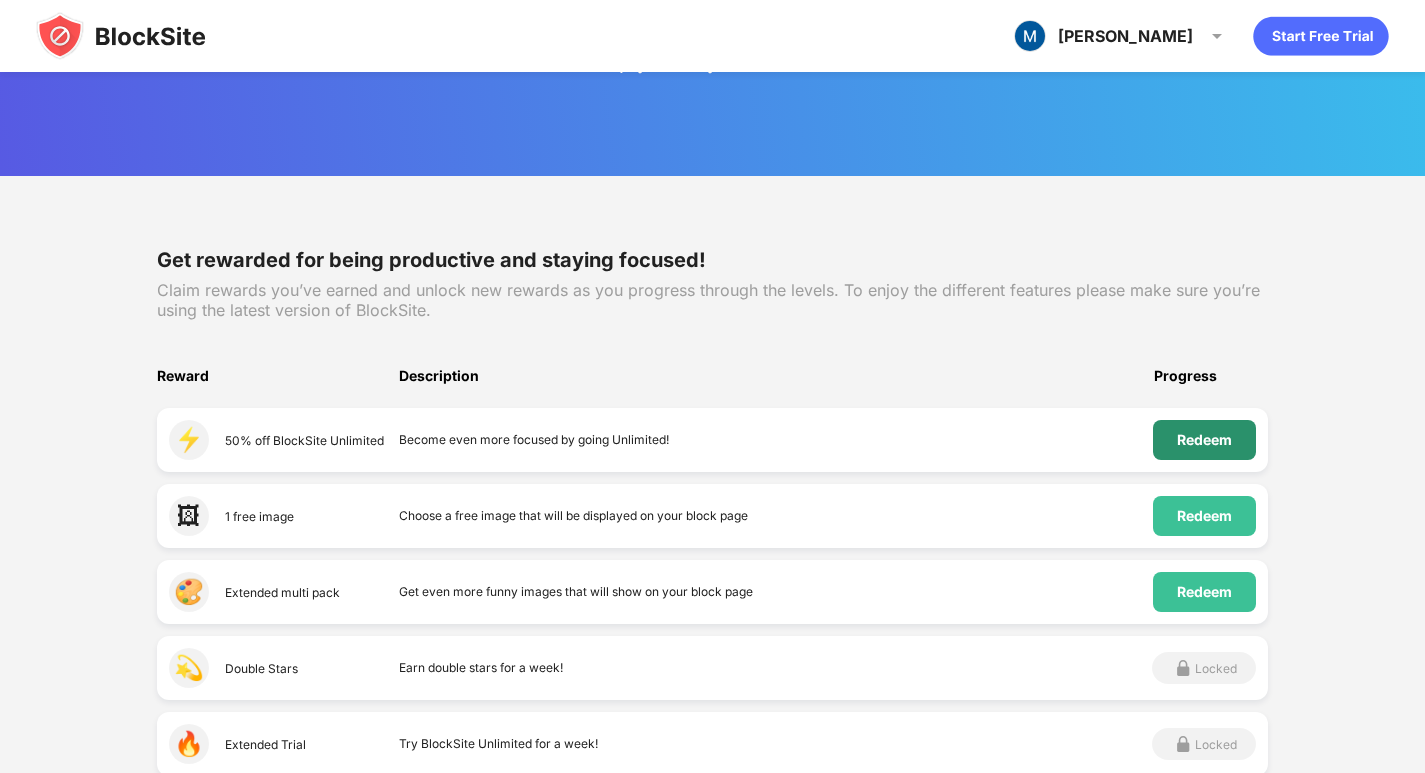 click on "Redeem" at bounding box center (1204, 440) 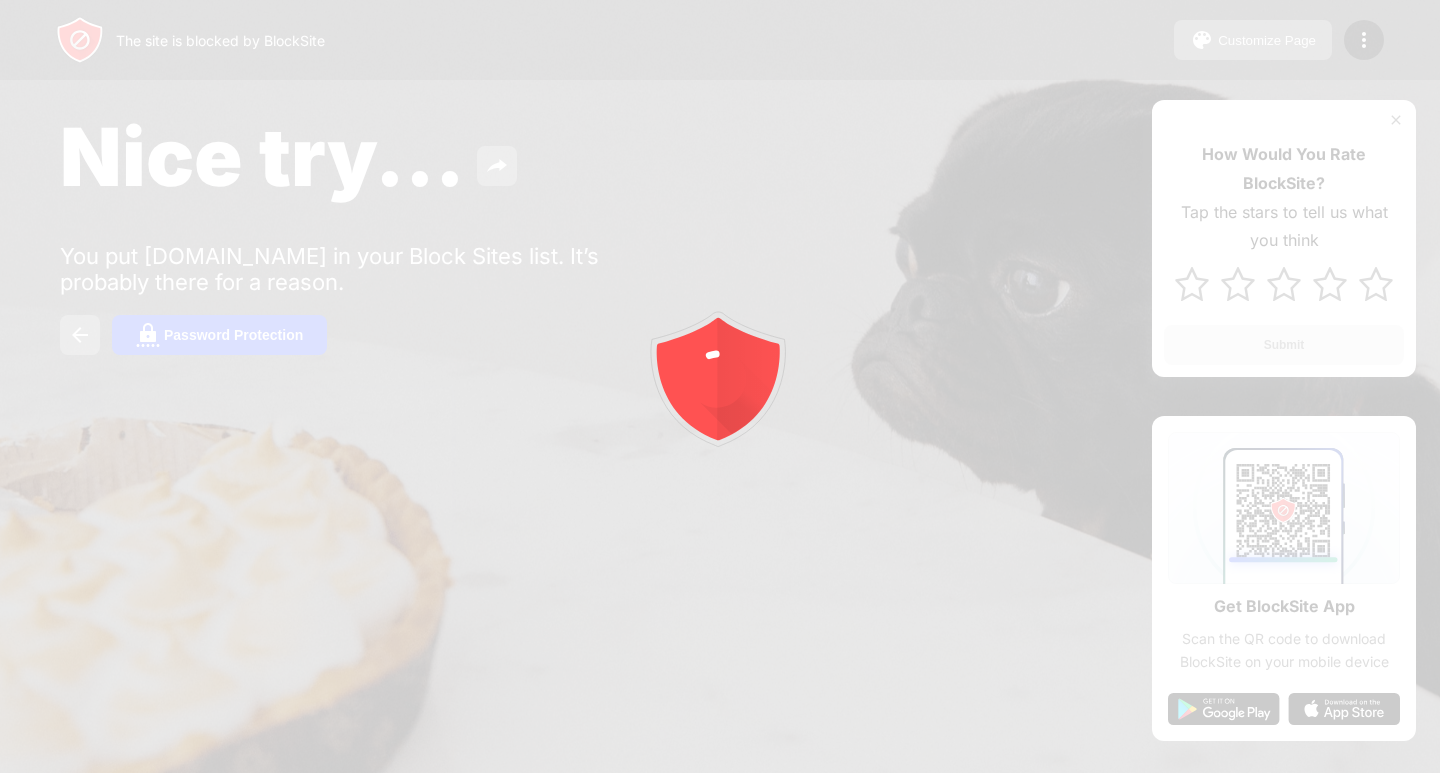 scroll, scrollTop: 0, scrollLeft: 0, axis: both 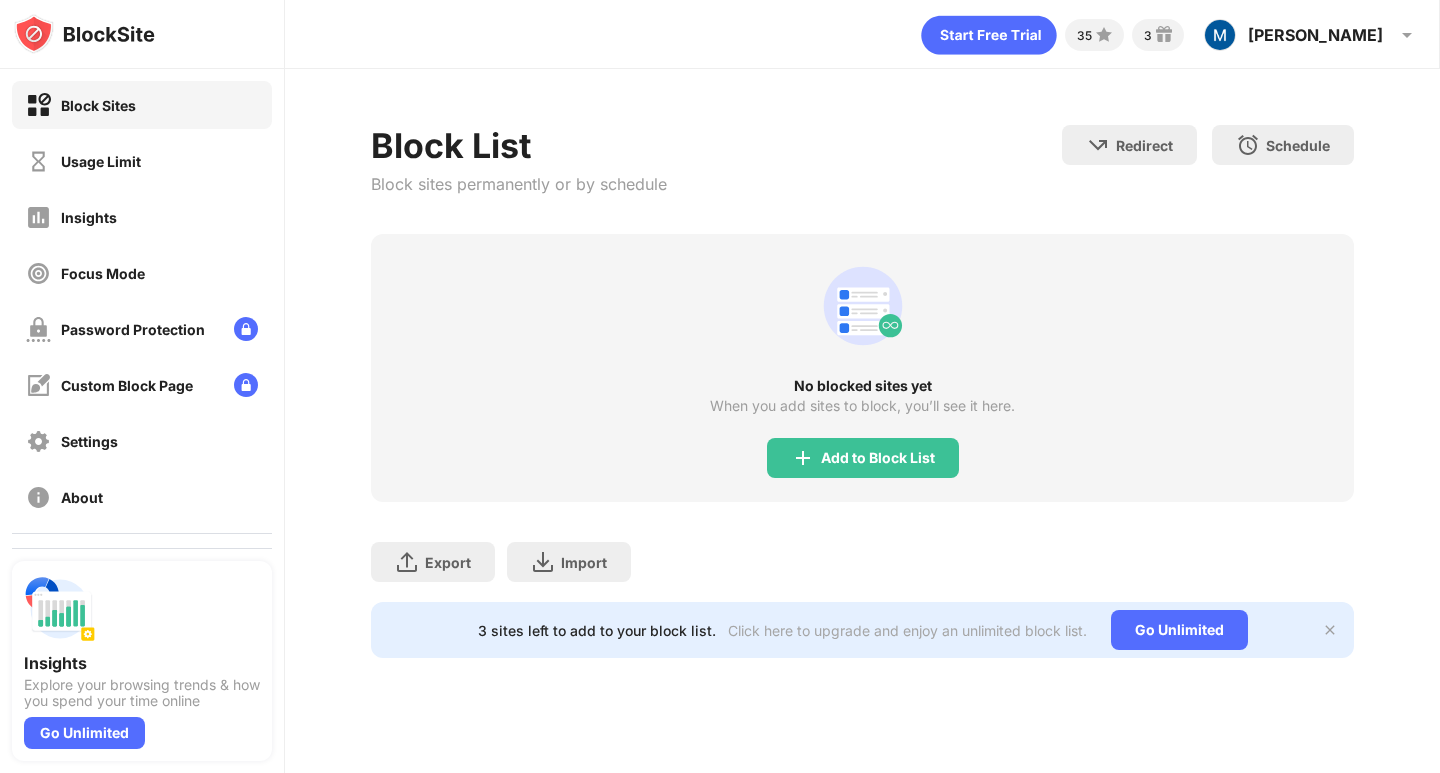 click on "Block Sites" at bounding box center (142, 105) 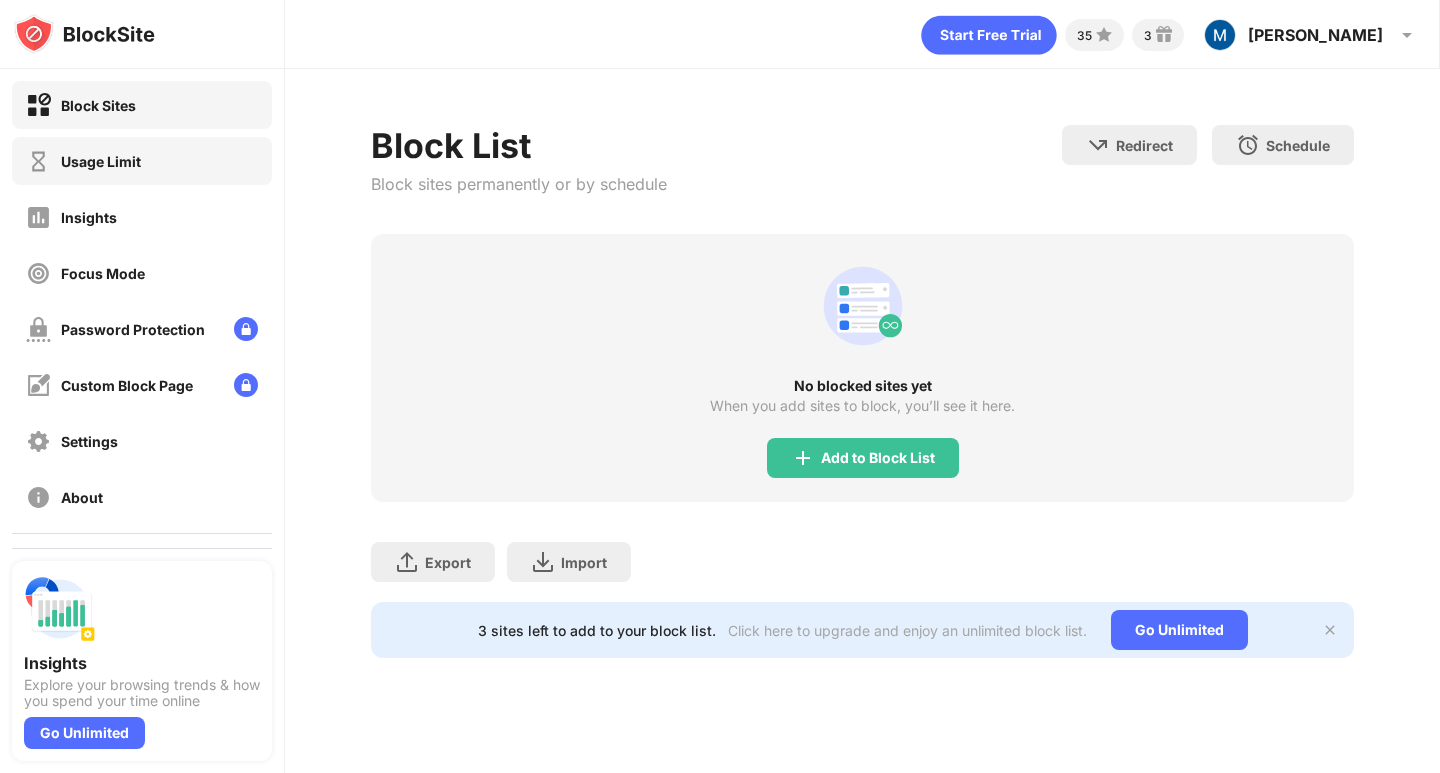 click on "Usage Limit" at bounding box center [101, 161] 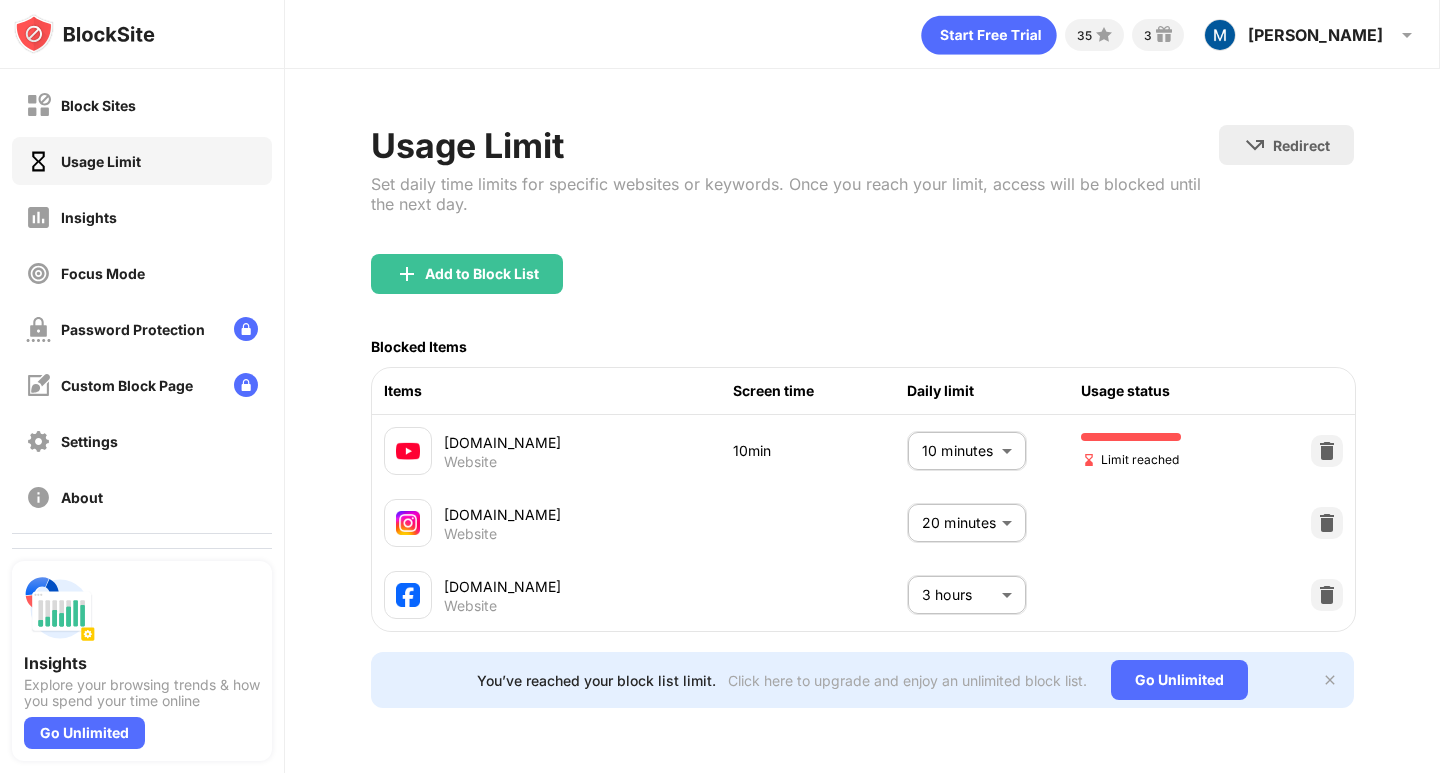 click on "Block Sites Usage Limit Insights Focus Mode Password Protection Custom Block Page Settings About Blocking Sync with other devices Disabled Insights Explore your browsing trends & how you spend your time online  Go Unlimited 35 3 Michał Michał Sosnowski View Account Insights Premium Rewards Settings Support Log Out Usage Limit Set daily time limits for specific websites or keywords. Once you reach your limit, access will be blocked until the next day. Redirect Choose a site to be redirected to when blocking is active Add to Block List Blocked Items Items Screen time Daily limit Usage status youtube.com Website 10min 10 minutes ** ​ Limit reached instagram.com Website 20 minutes ** ​ facebook.com Website 3 hours *** ​ You’ve reached your block list limit. Click here to upgrade and enjoy an unlimited block list. Go Unlimited" at bounding box center [720, 386] 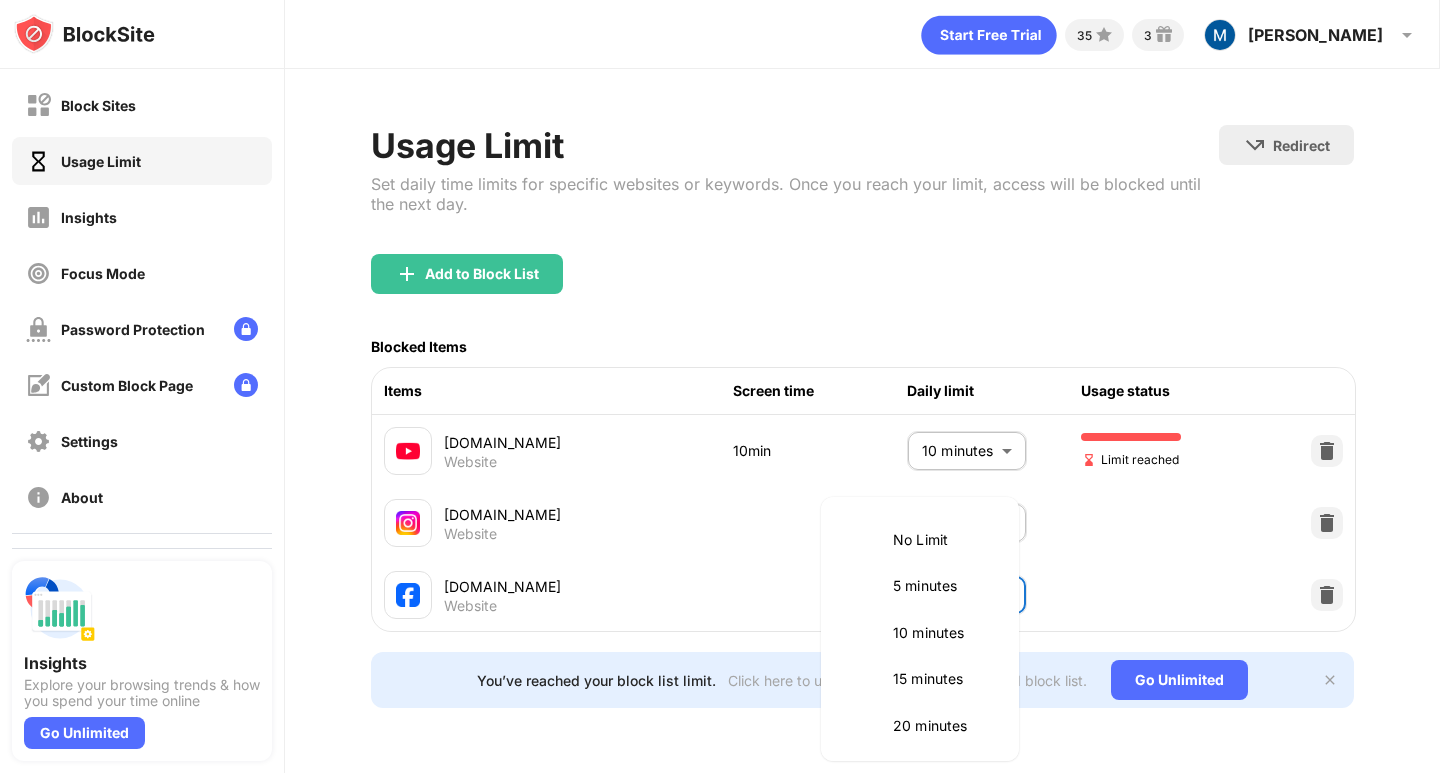 scroll, scrollTop: 654, scrollLeft: 0, axis: vertical 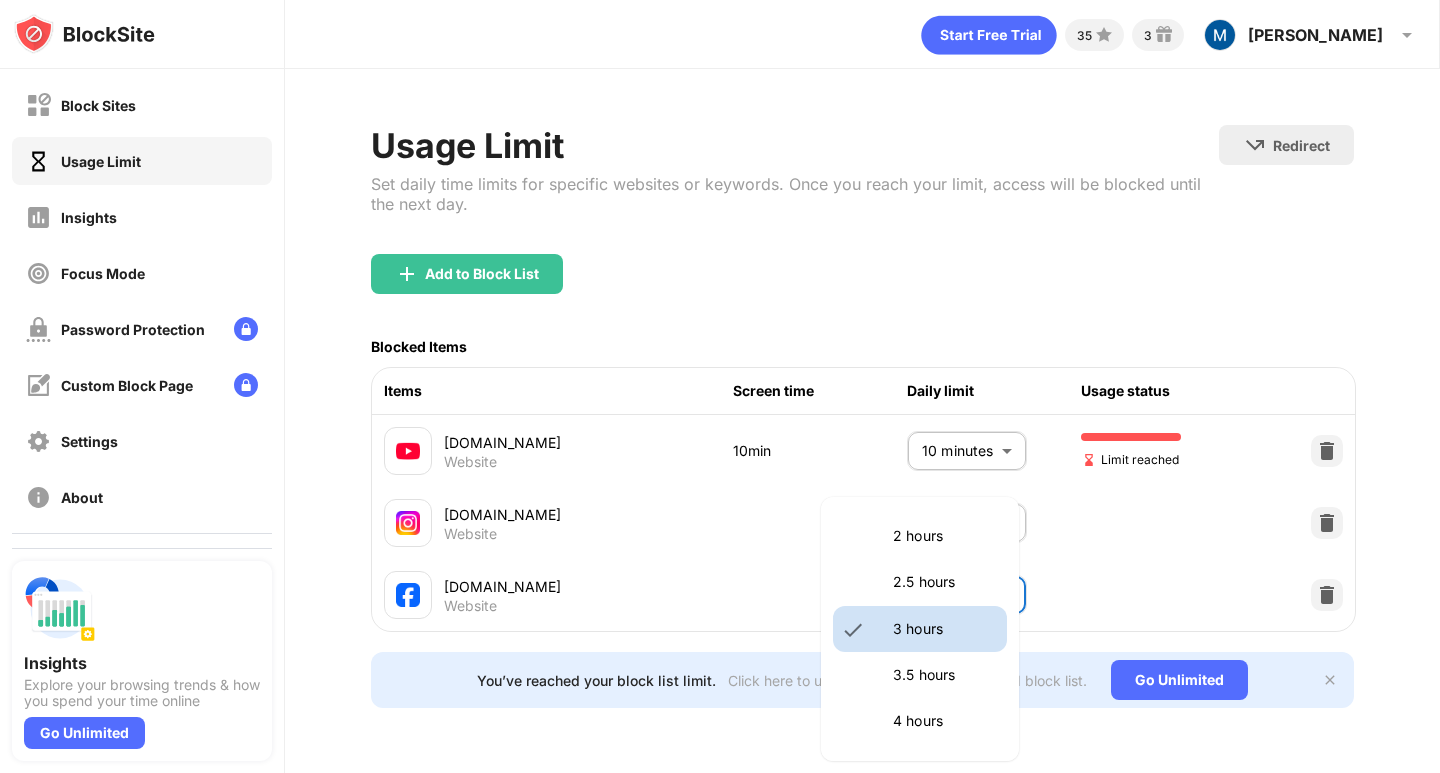 click on "2 hours" at bounding box center [920, 536] 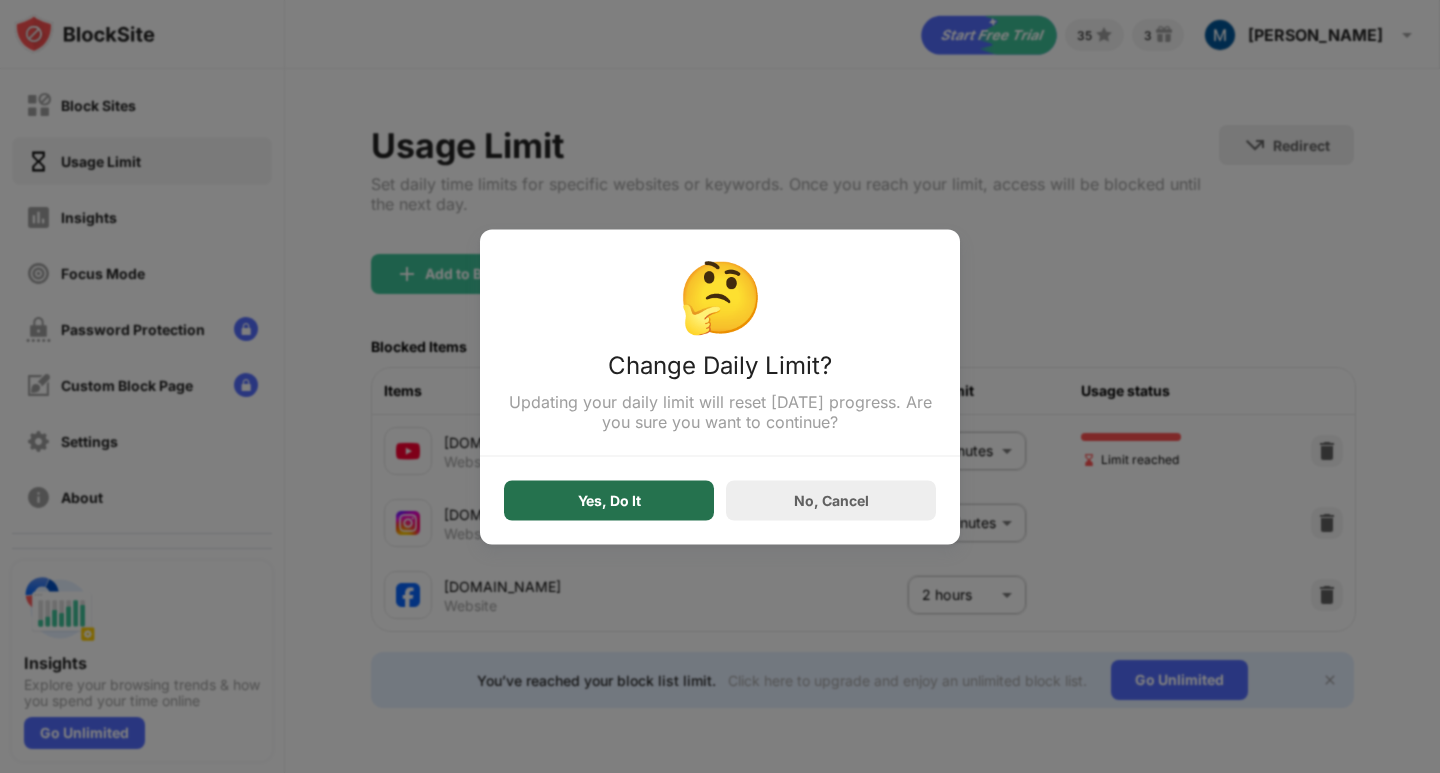 click on "Yes, Do It" at bounding box center (609, 500) 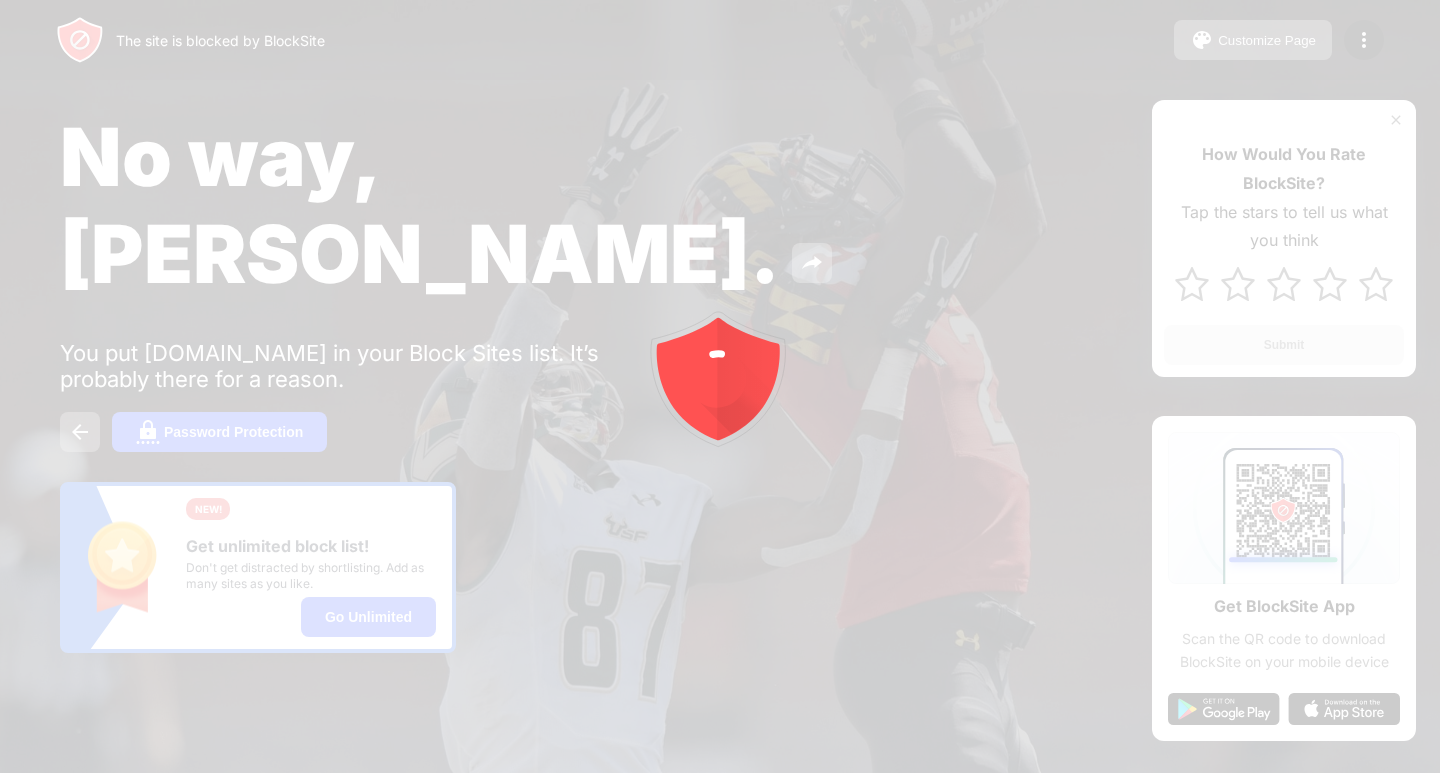 scroll, scrollTop: 0, scrollLeft: 0, axis: both 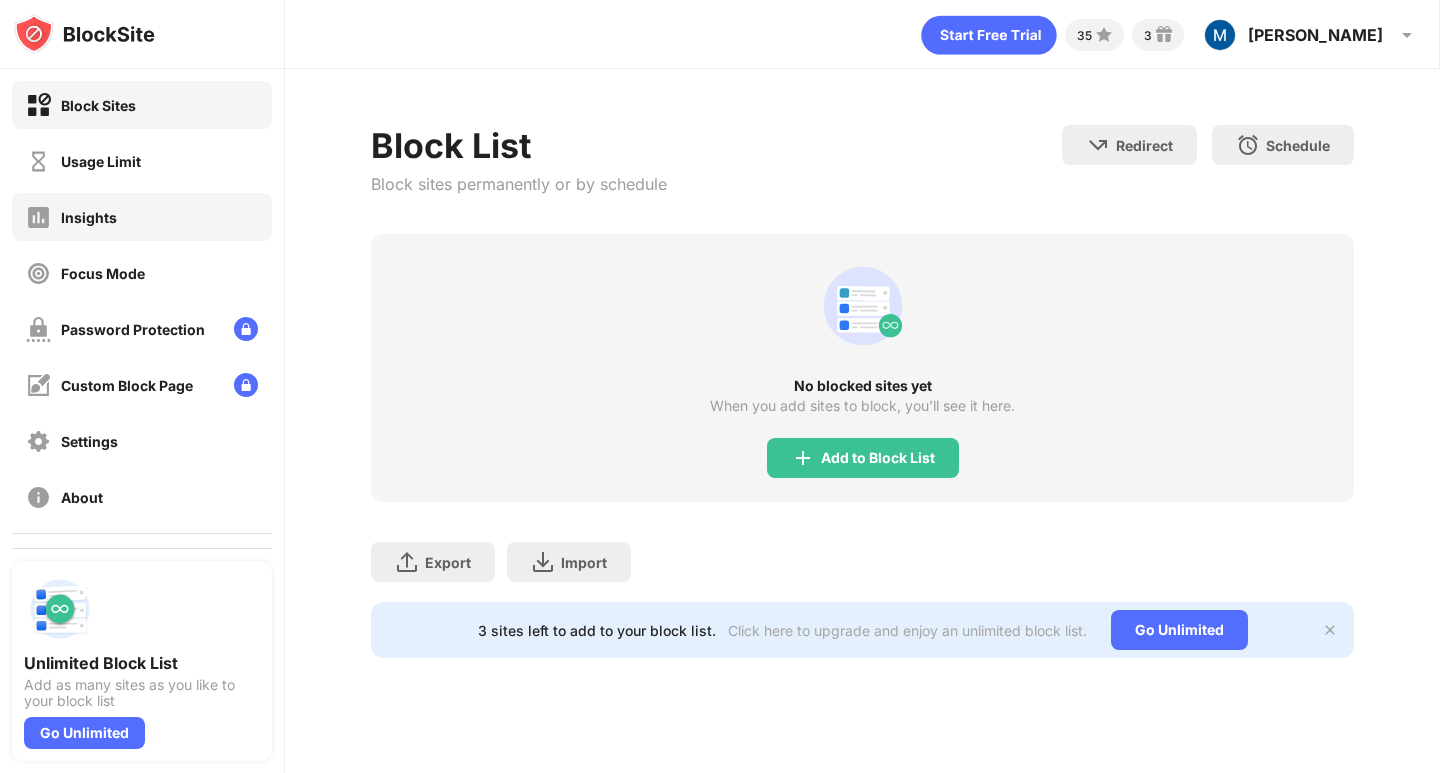 click on "Block Sites Usage Limit Insights Focus Mode Password Protection Custom Block Page Settings About" at bounding box center (142, 301) 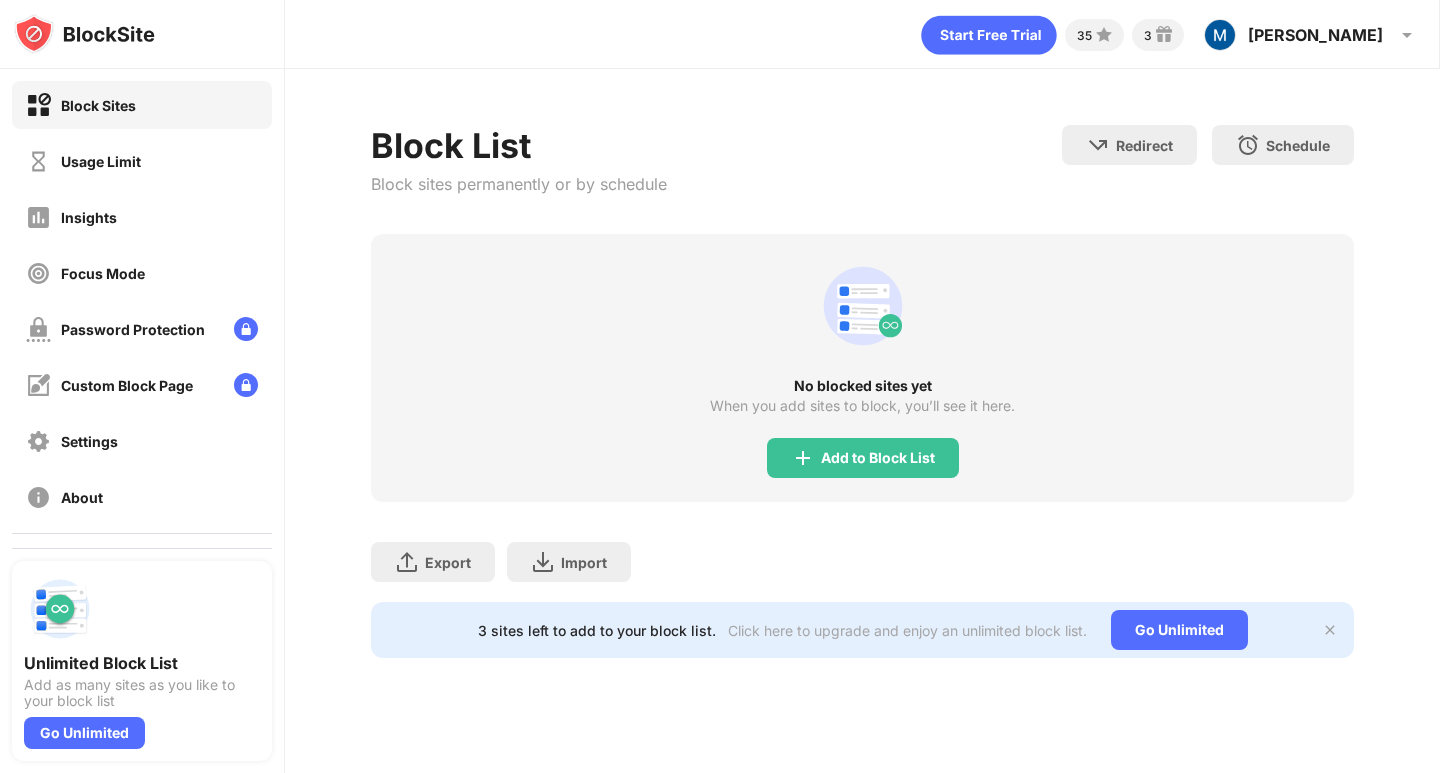 click on "Usage Limit" at bounding box center (142, 161) 